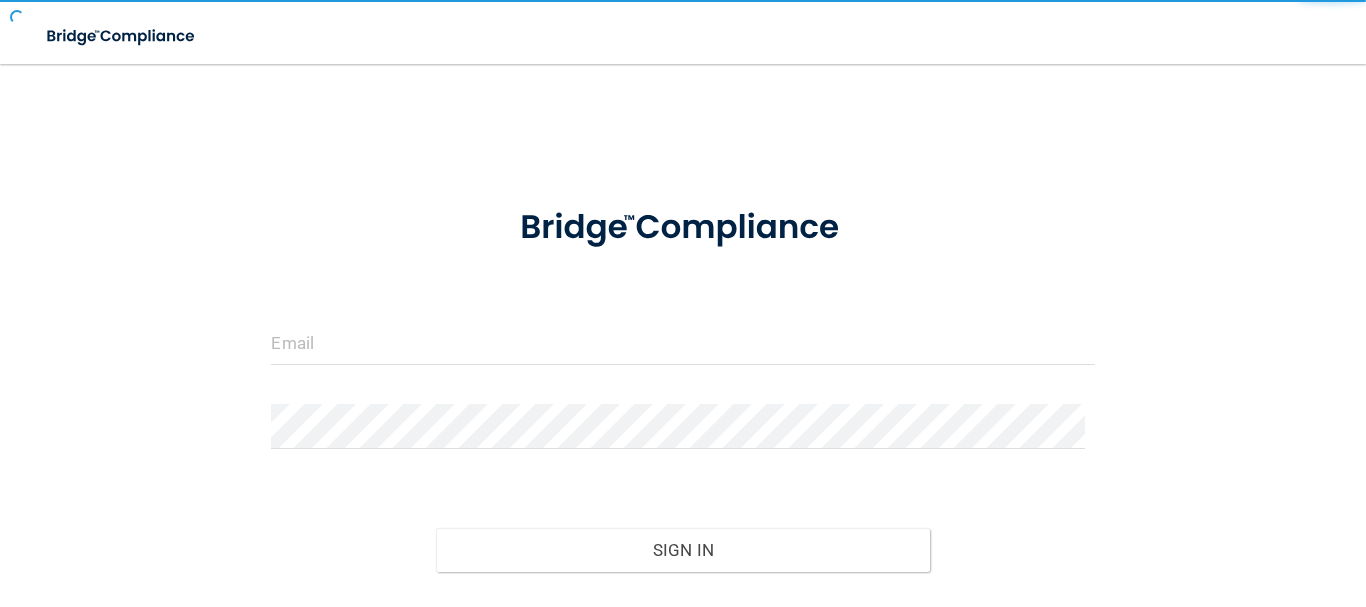 scroll, scrollTop: 0, scrollLeft: 0, axis: both 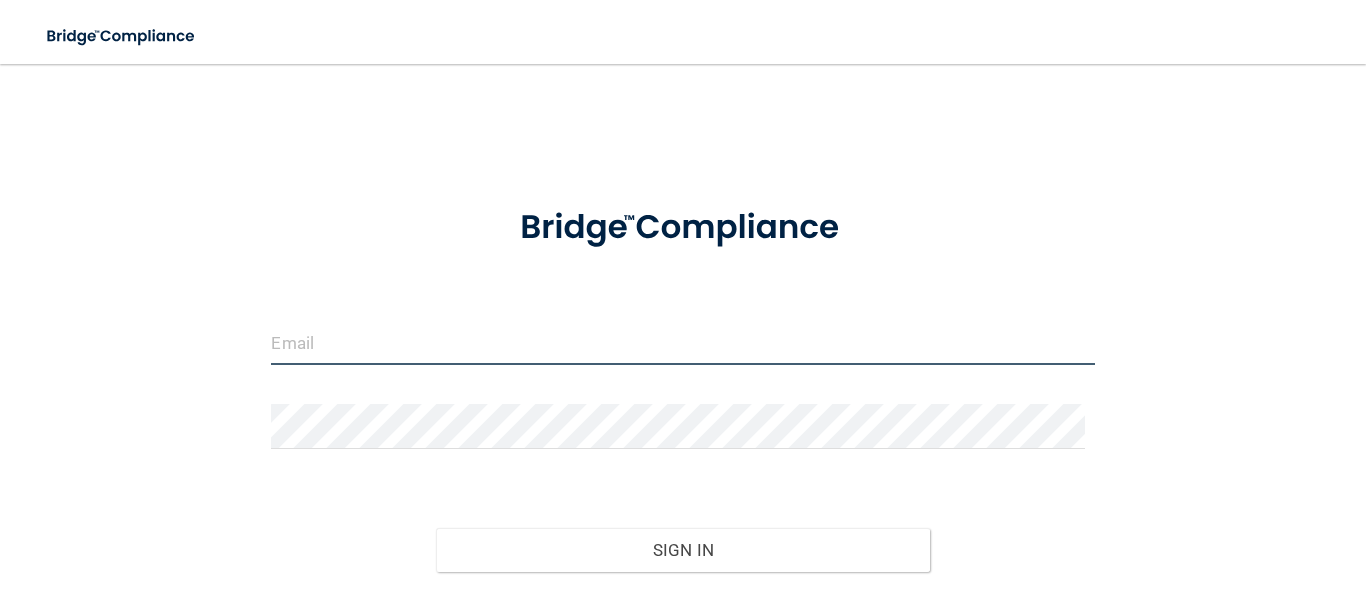 click at bounding box center (682, 342) 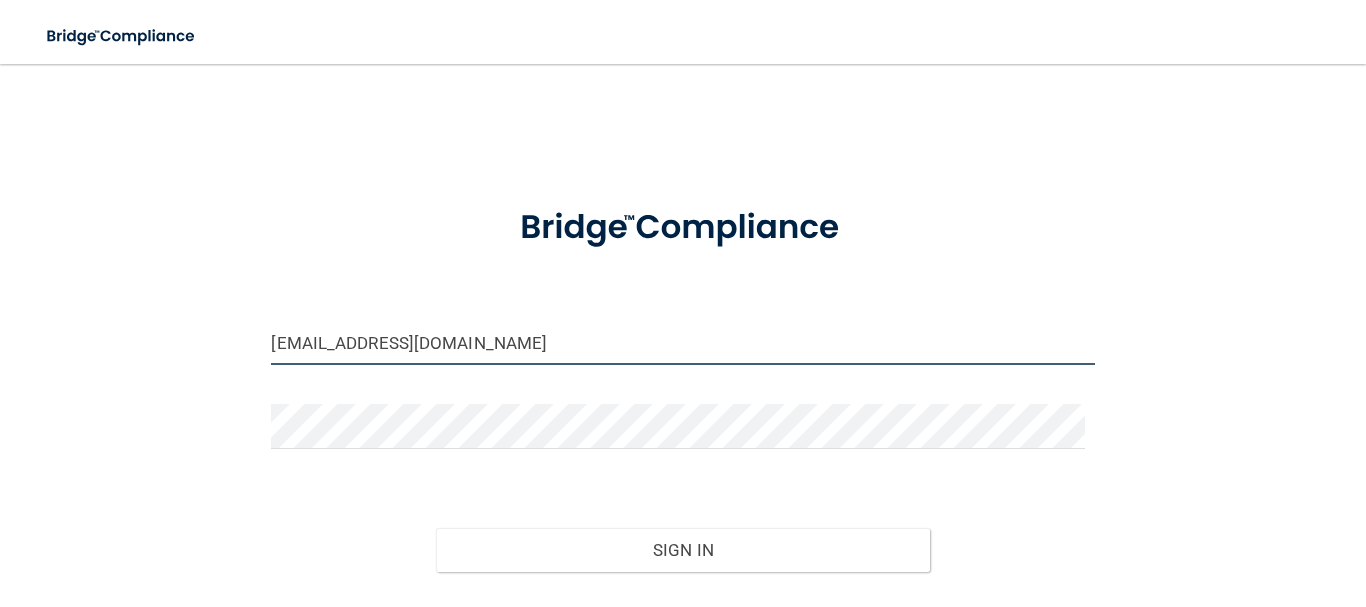 type on "[EMAIL_ADDRESS][DOMAIN_NAME]" 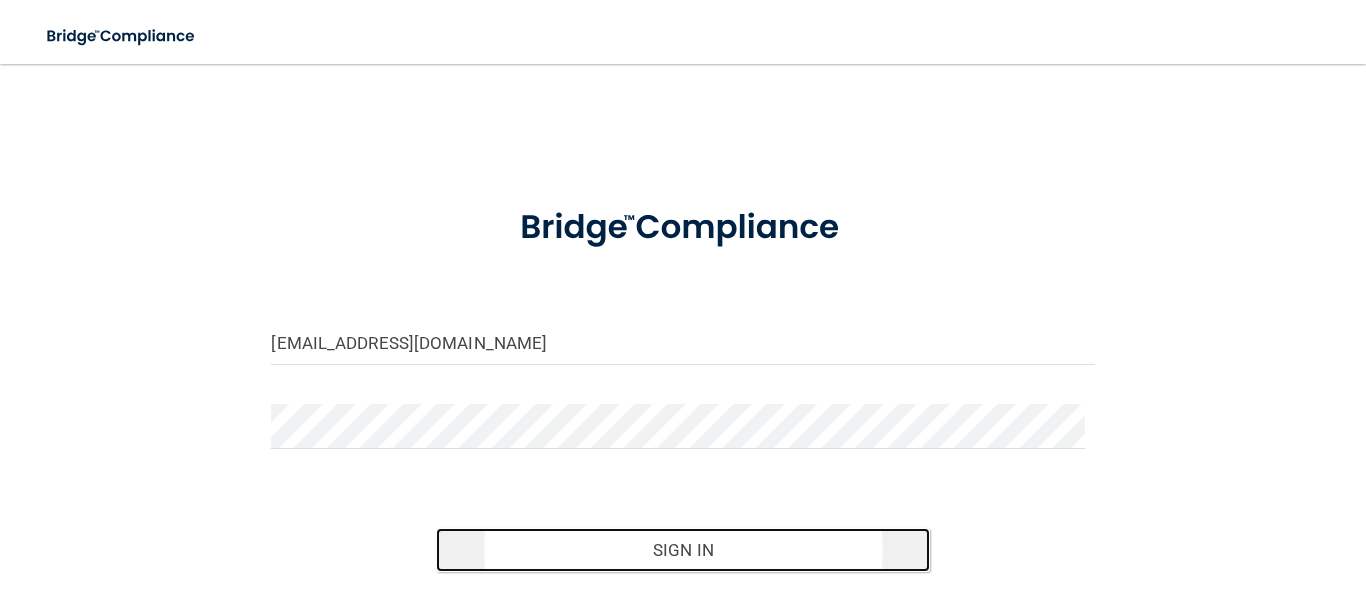 click on "Sign In" at bounding box center (683, 550) 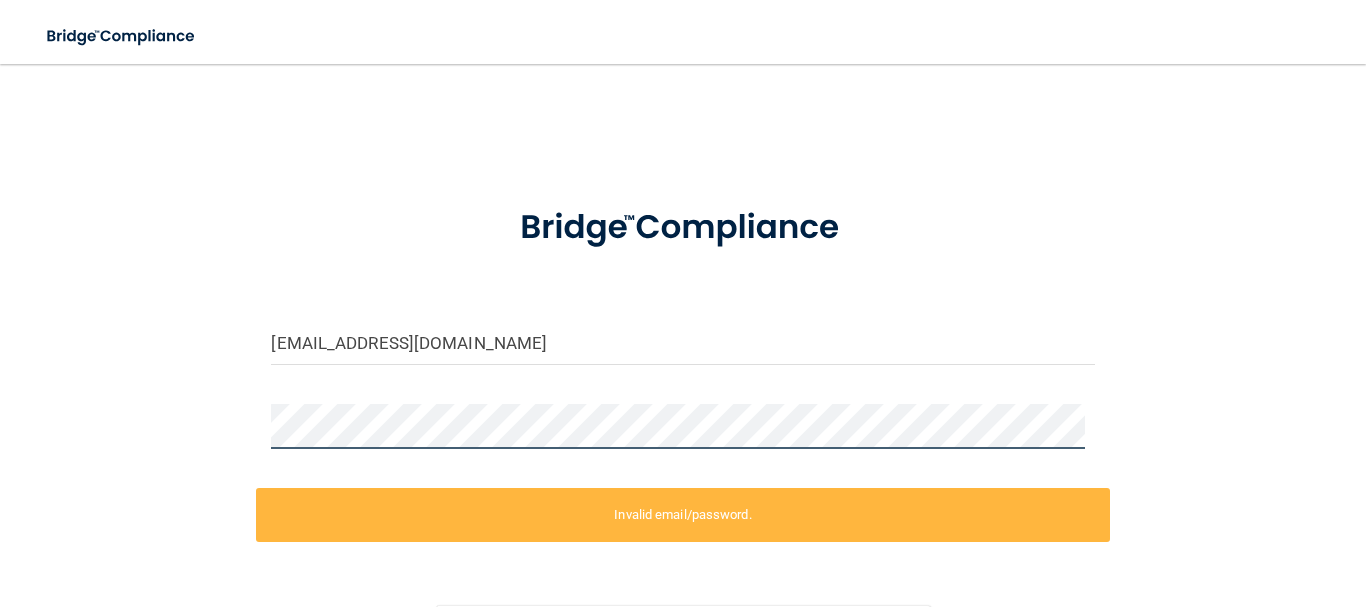 click on "[EMAIL_ADDRESS][DOMAIN_NAME]                                    Invalid email/password.     You don't have permission to access that page.       Sign In            Forgot Password?                          Copyright © All rights reserved  2025 @ Rectangle Health |  Privacy Policy  |  Terms of Use" at bounding box center [683, 335] 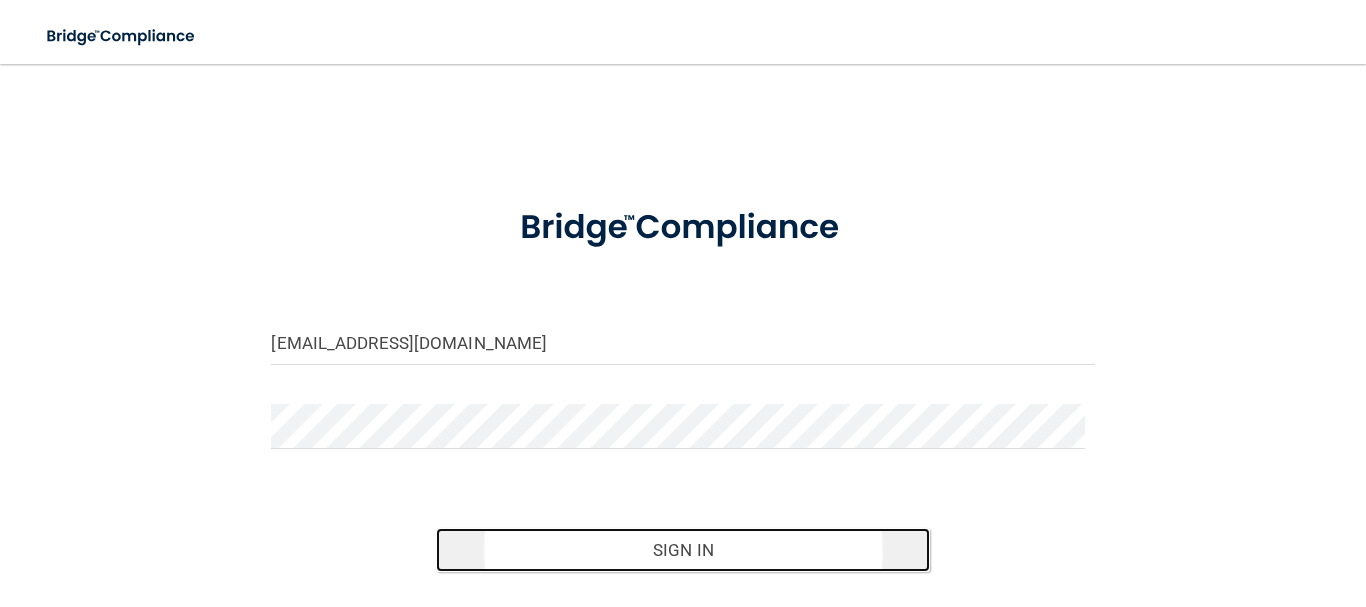 click on "Sign In" at bounding box center (683, 550) 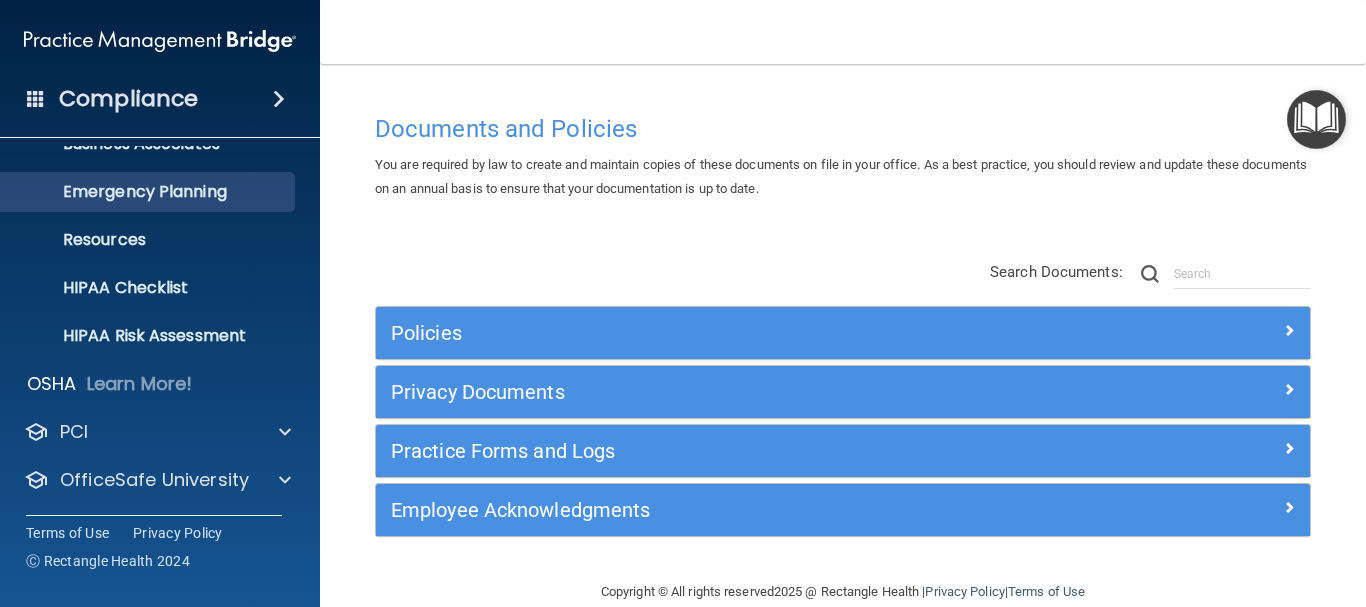 scroll, scrollTop: 223, scrollLeft: 0, axis: vertical 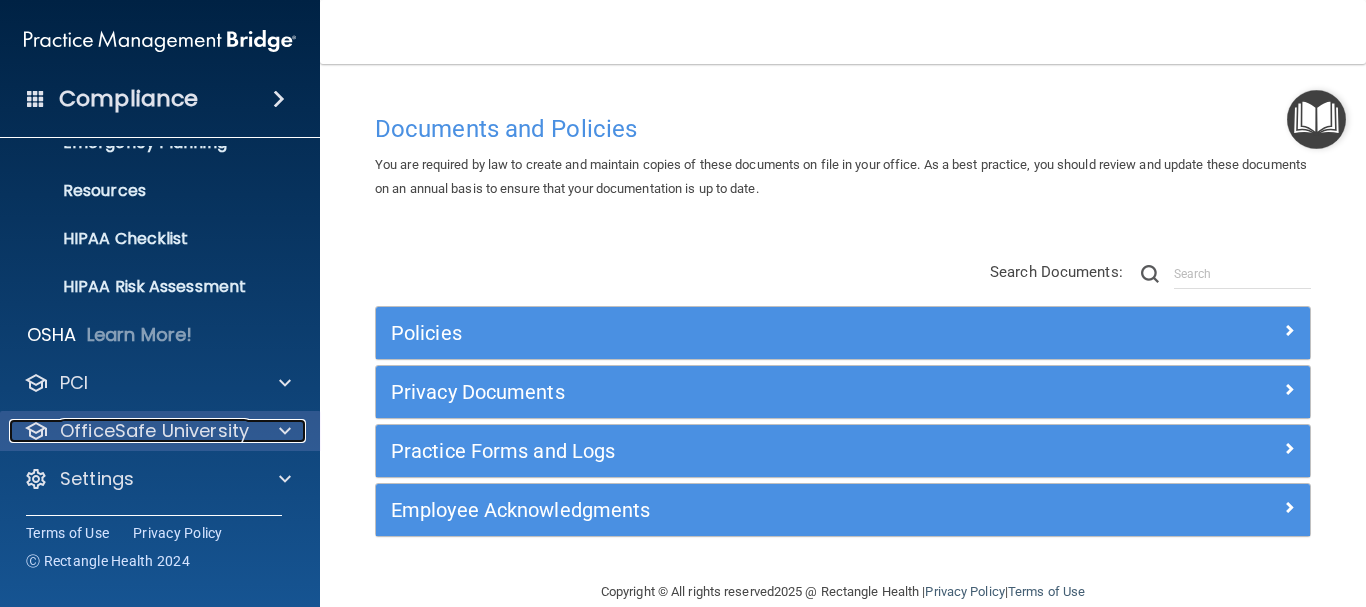 click on "OfficeSafe University" at bounding box center [154, 431] 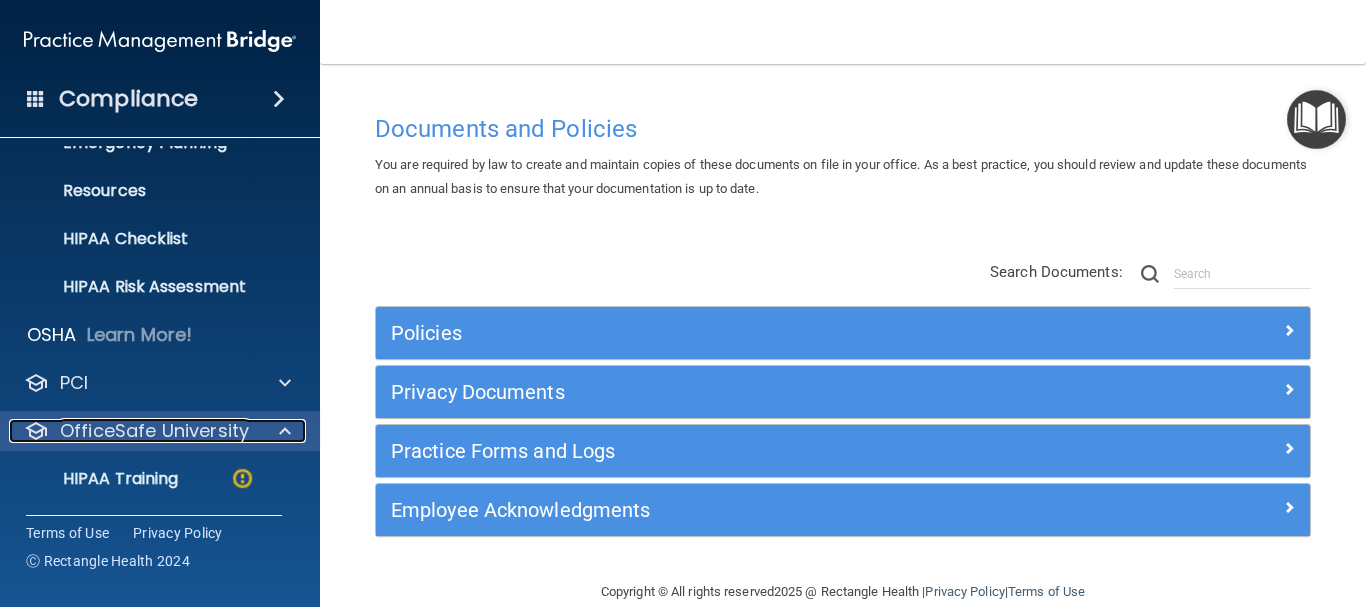 click on "OfficeSafe University" at bounding box center (154, 431) 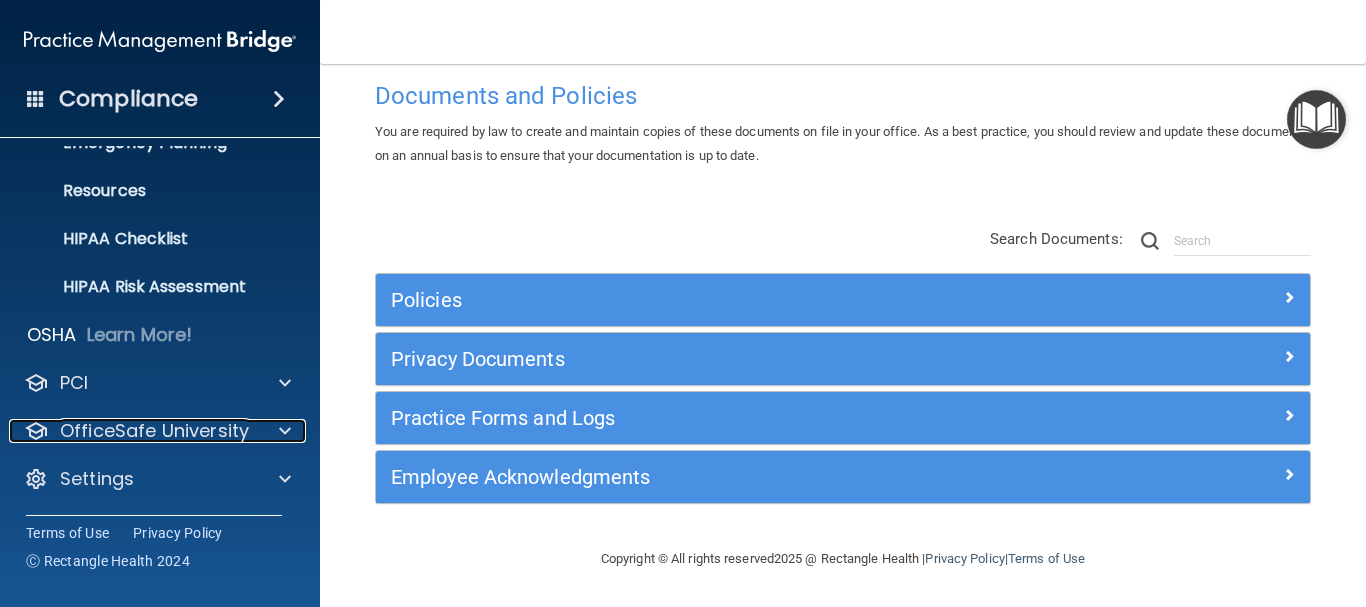 scroll, scrollTop: 0, scrollLeft: 0, axis: both 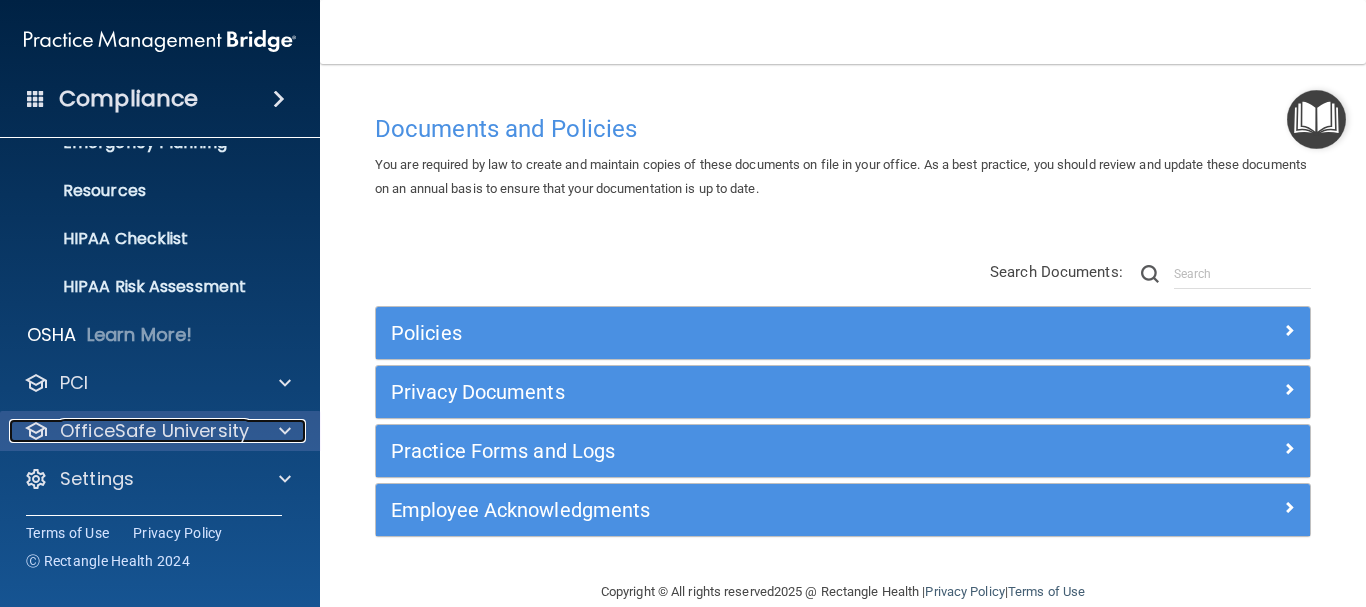 click at bounding box center (285, 431) 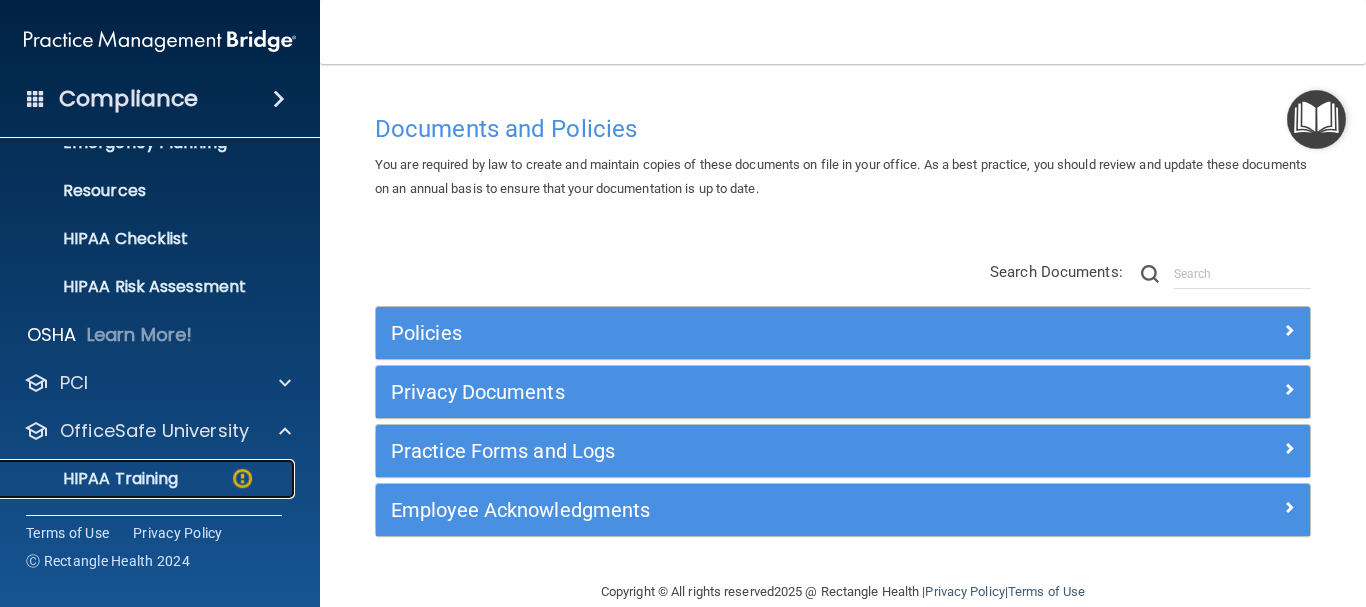 click at bounding box center (242, 478) 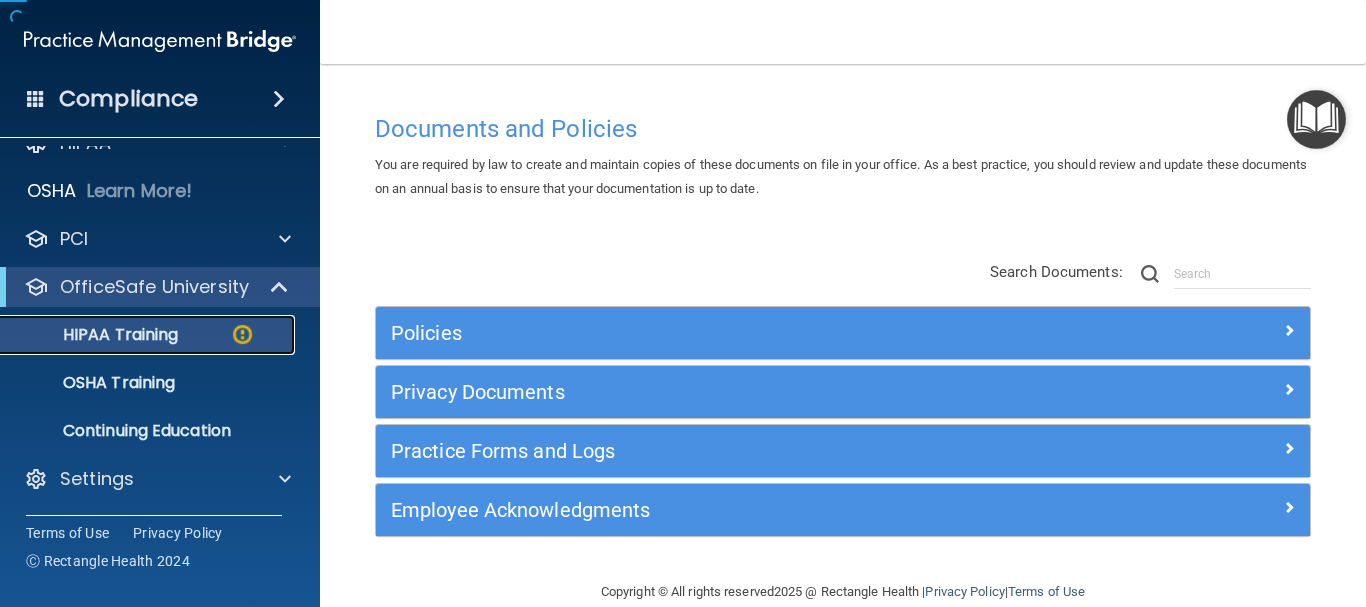 scroll, scrollTop: 31, scrollLeft: 0, axis: vertical 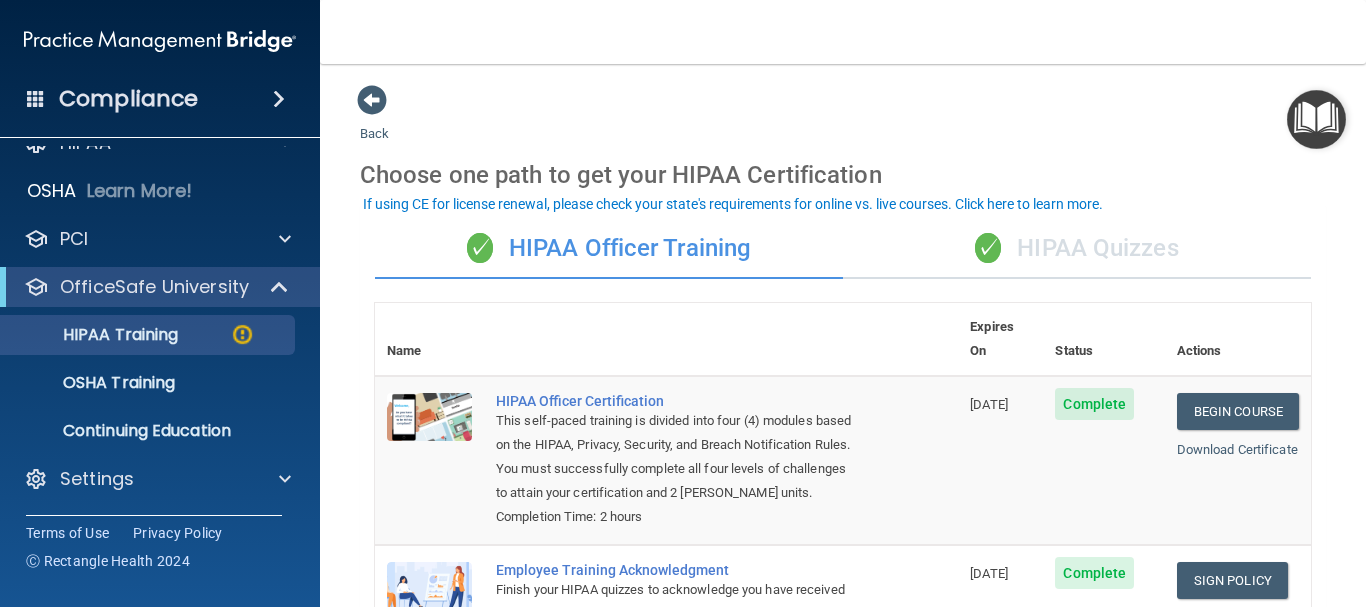 click on "✓   HIPAA Quizzes" at bounding box center (1077, 249) 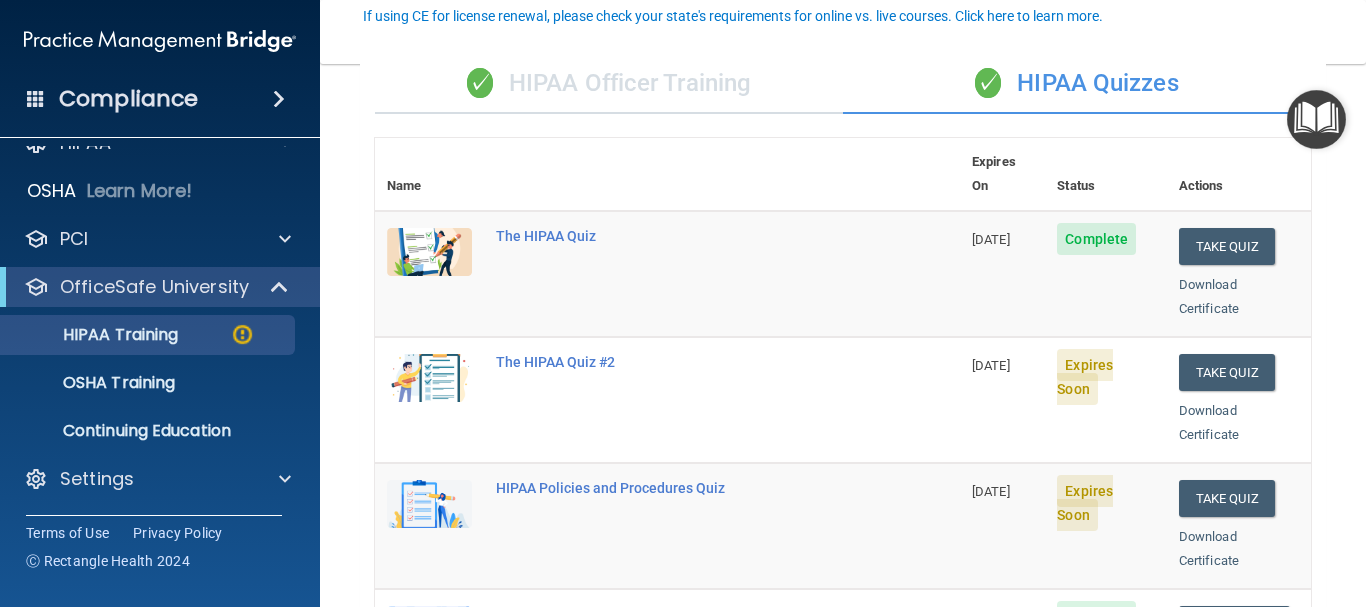 scroll, scrollTop: 200, scrollLeft: 0, axis: vertical 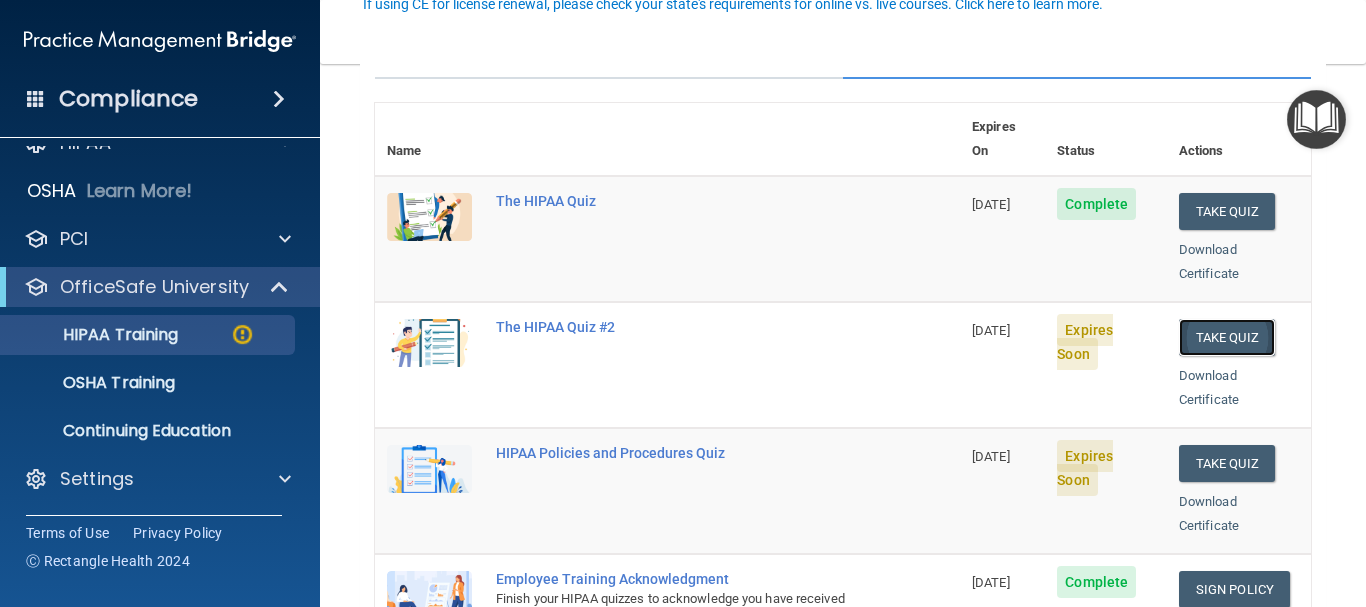 click on "Take Quiz" at bounding box center [1227, 337] 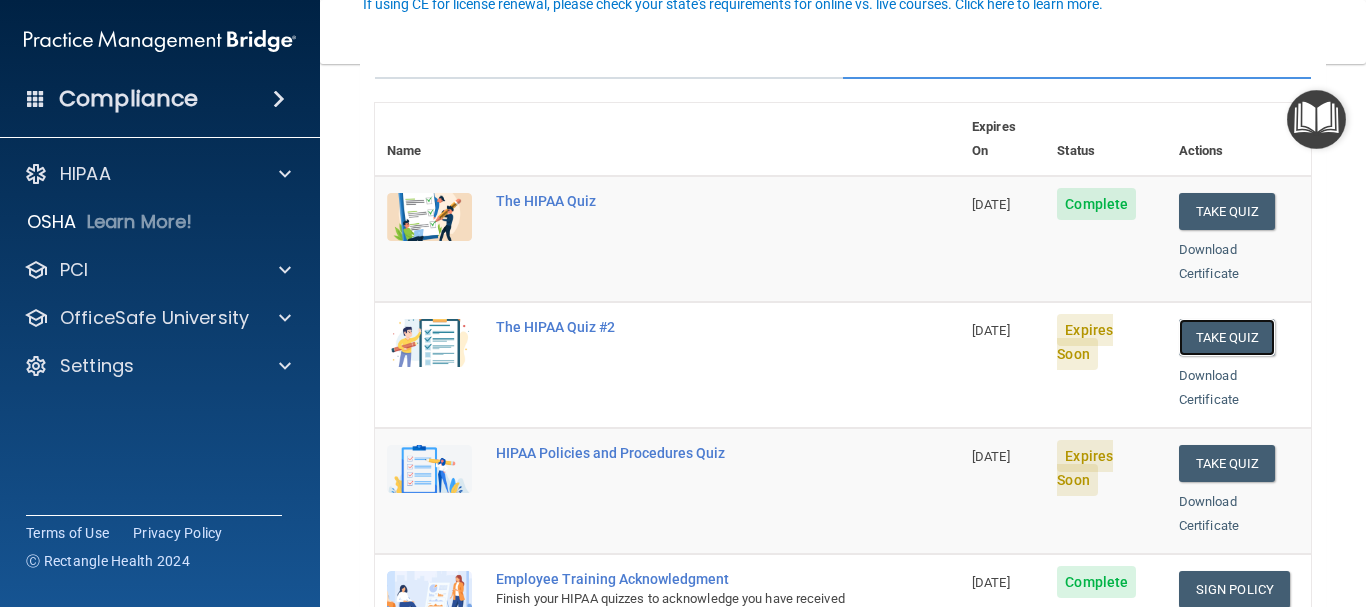 scroll, scrollTop: 0, scrollLeft: 0, axis: both 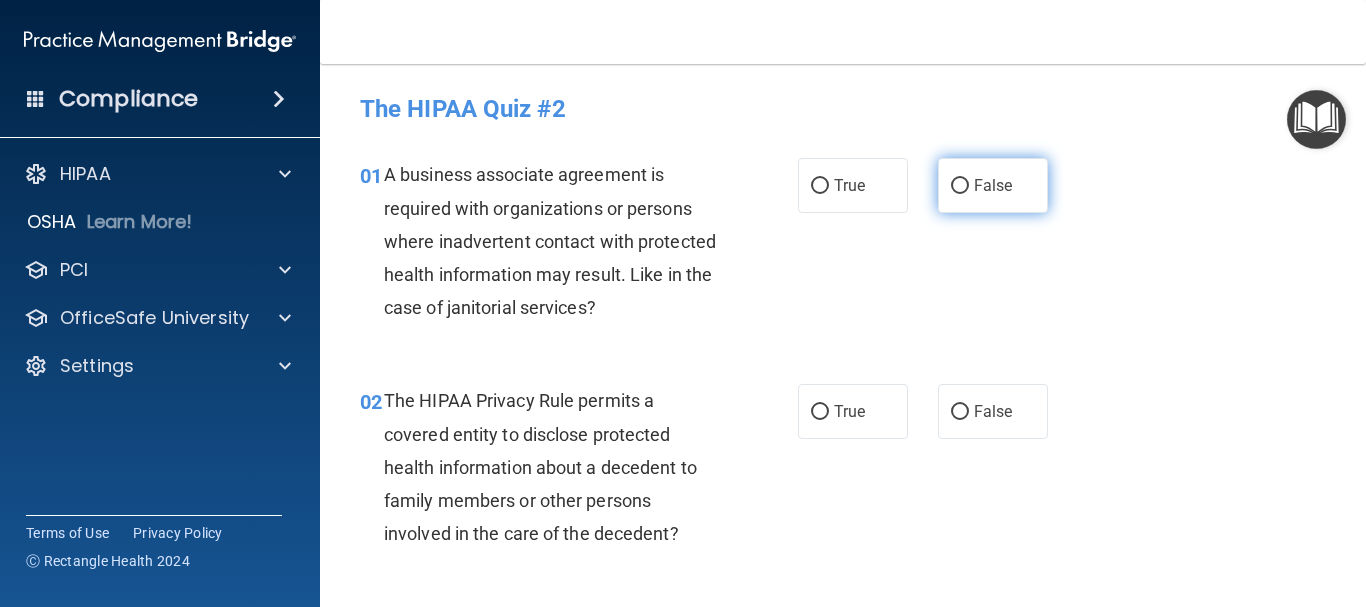 click on "False" at bounding box center [960, 186] 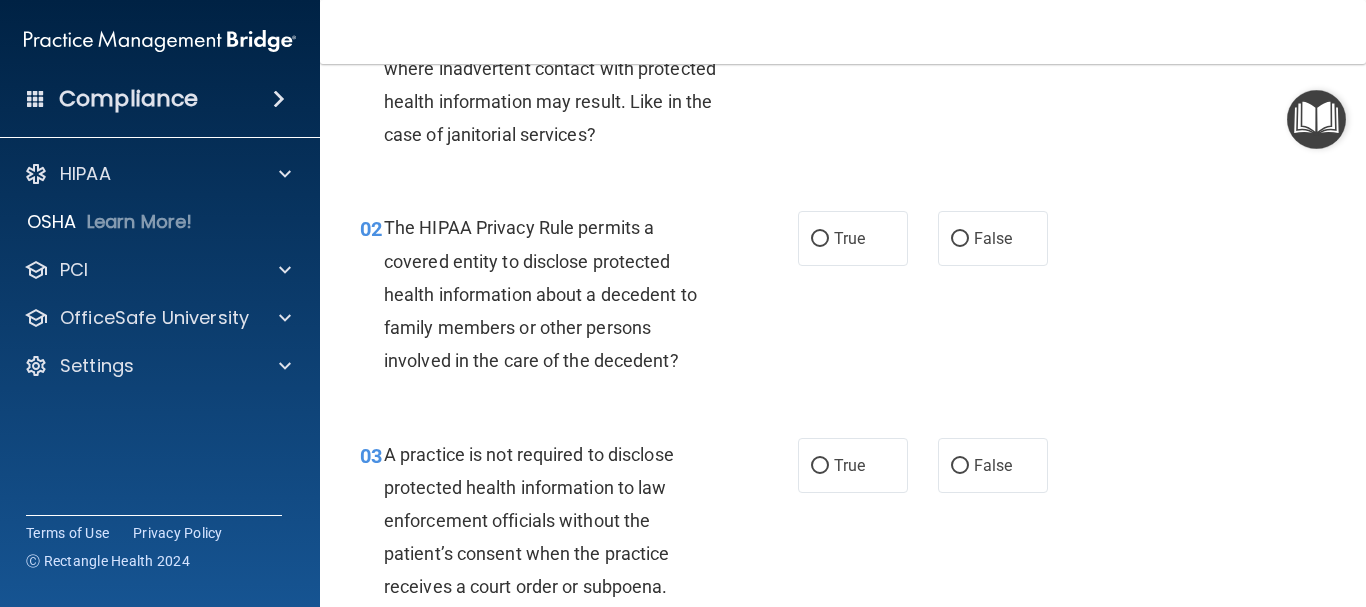 scroll, scrollTop: 200, scrollLeft: 0, axis: vertical 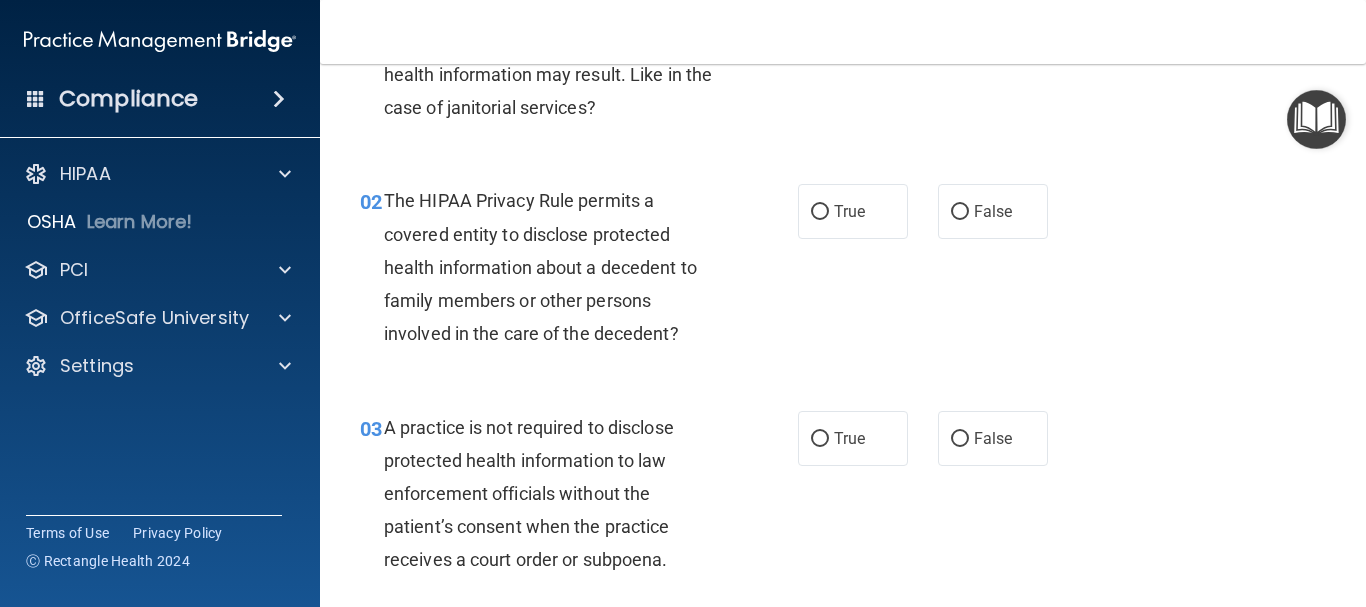 drag, startPoint x: 815, startPoint y: 208, endPoint x: 823, endPoint y: 286, distance: 78.40918 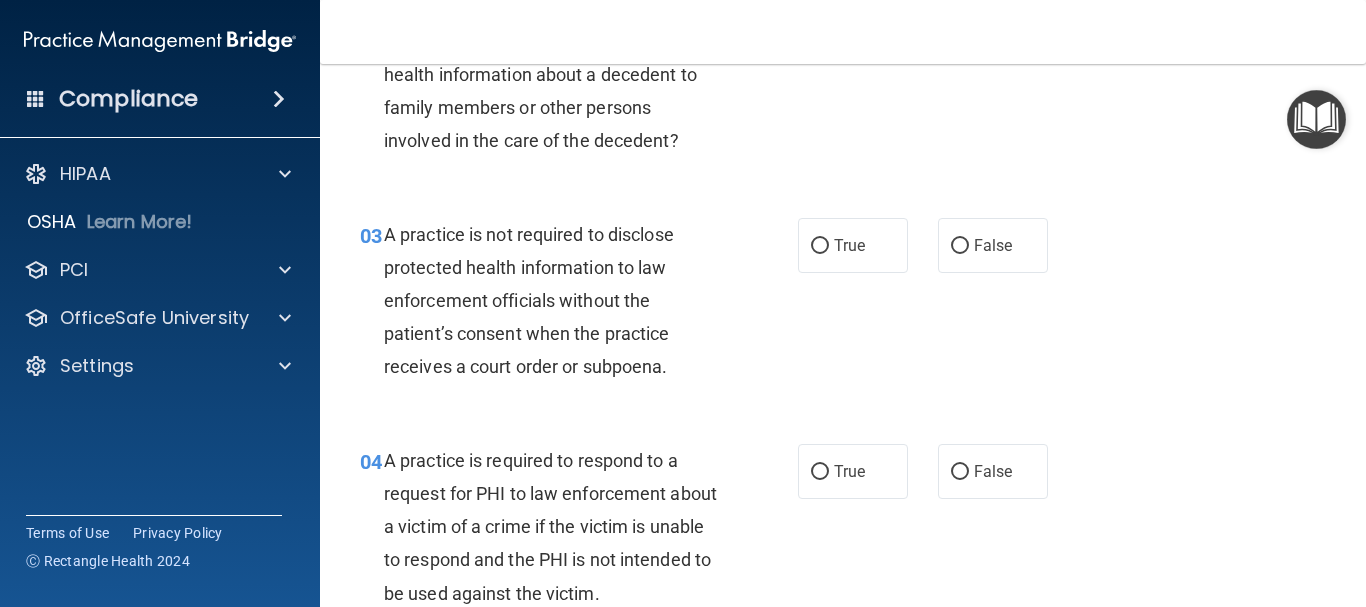 scroll, scrollTop: 400, scrollLeft: 0, axis: vertical 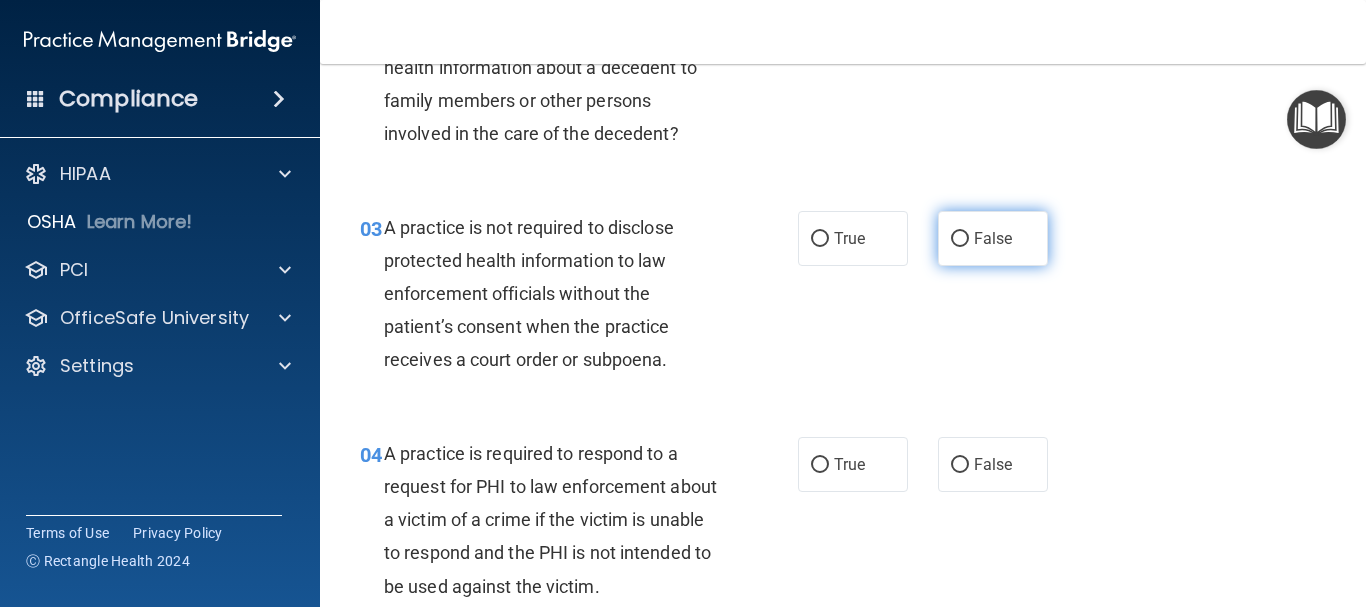 click on "False" at bounding box center [960, 239] 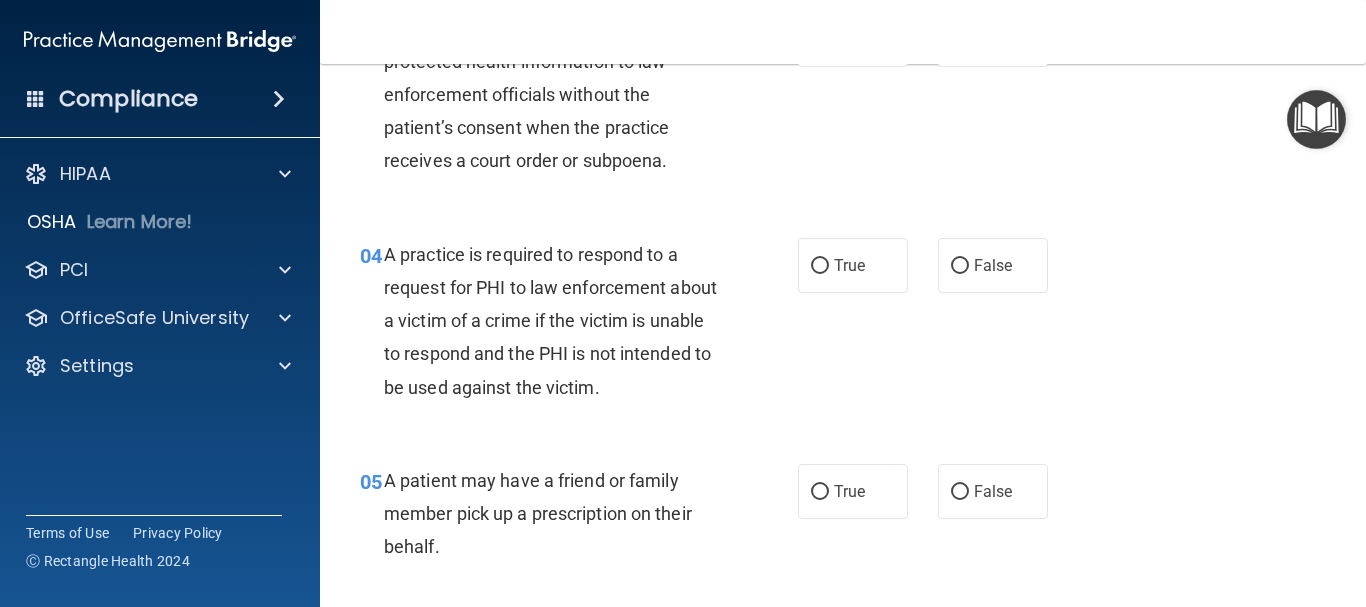 scroll, scrollTop: 600, scrollLeft: 0, axis: vertical 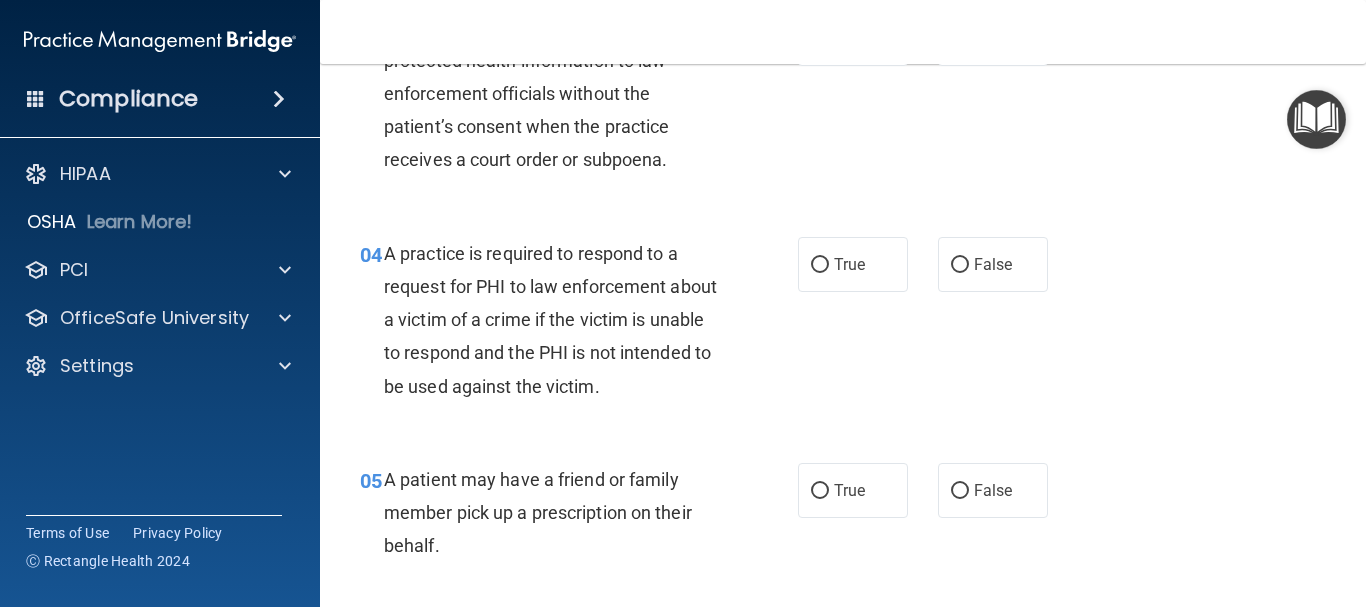 drag, startPoint x: 811, startPoint y: 262, endPoint x: 866, endPoint y: 349, distance: 102.92716 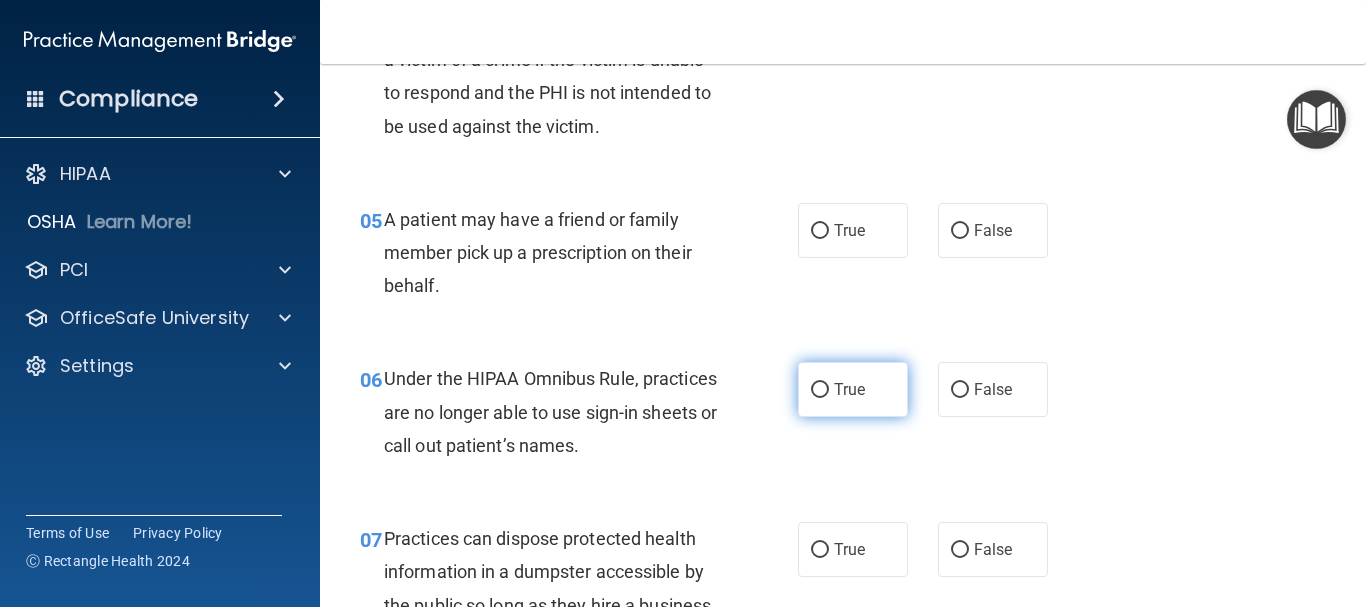 scroll, scrollTop: 900, scrollLeft: 0, axis: vertical 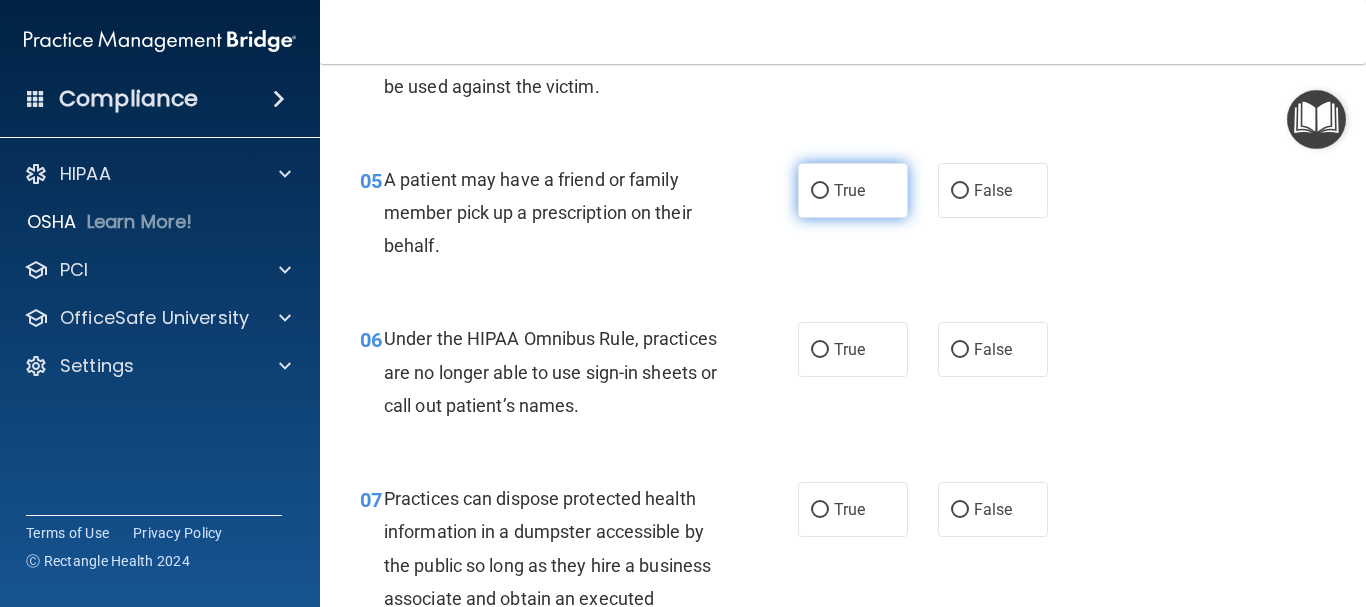 drag, startPoint x: 815, startPoint y: 193, endPoint x: 811, endPoint y: 204, distance: 11.7046995 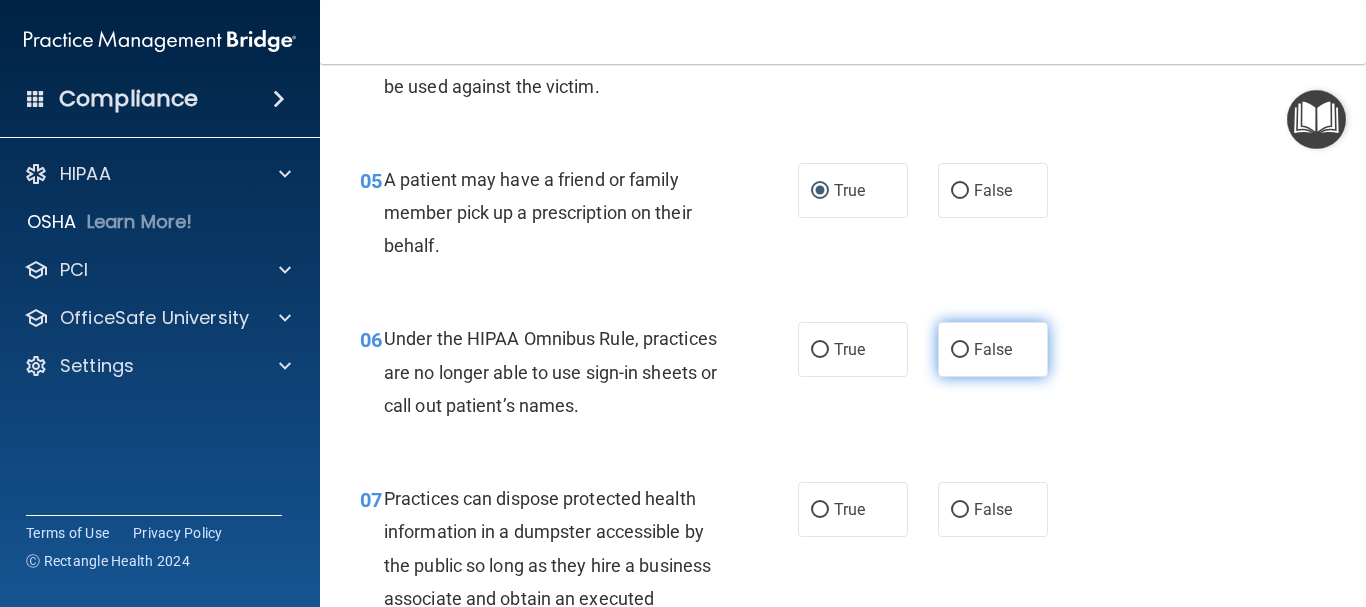 click on "False" at bounding box center [960, 350] 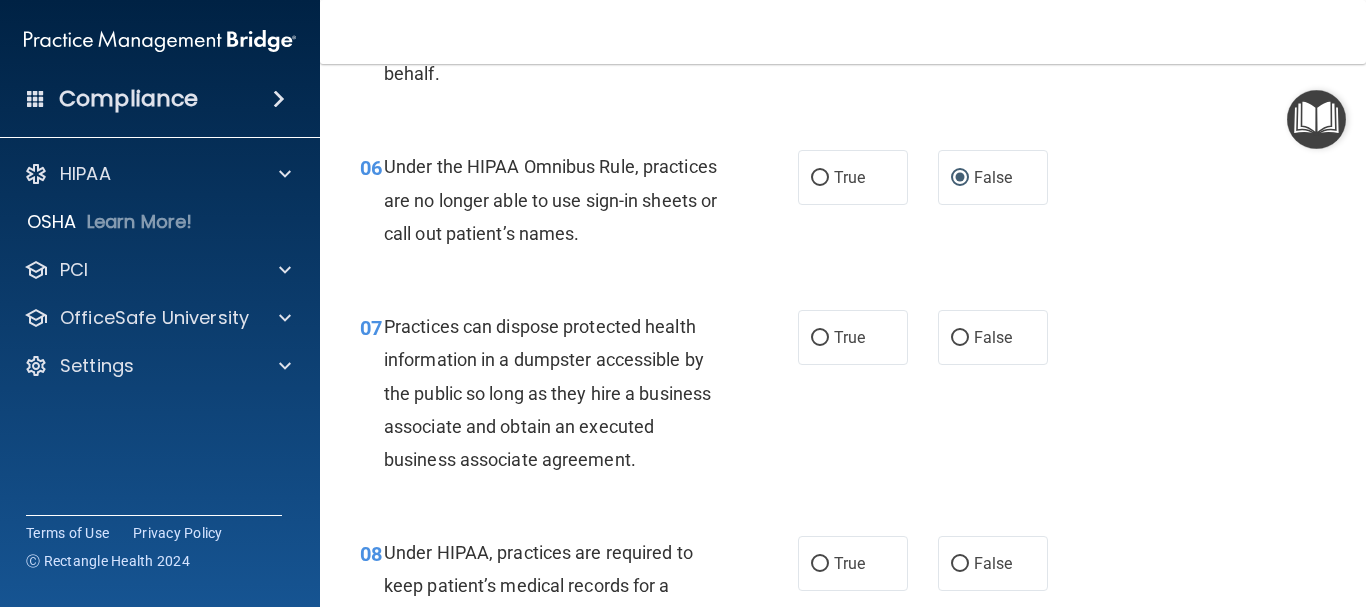 scroll, scrollTop: 1100, scrollLeft: 0, axis: vertical 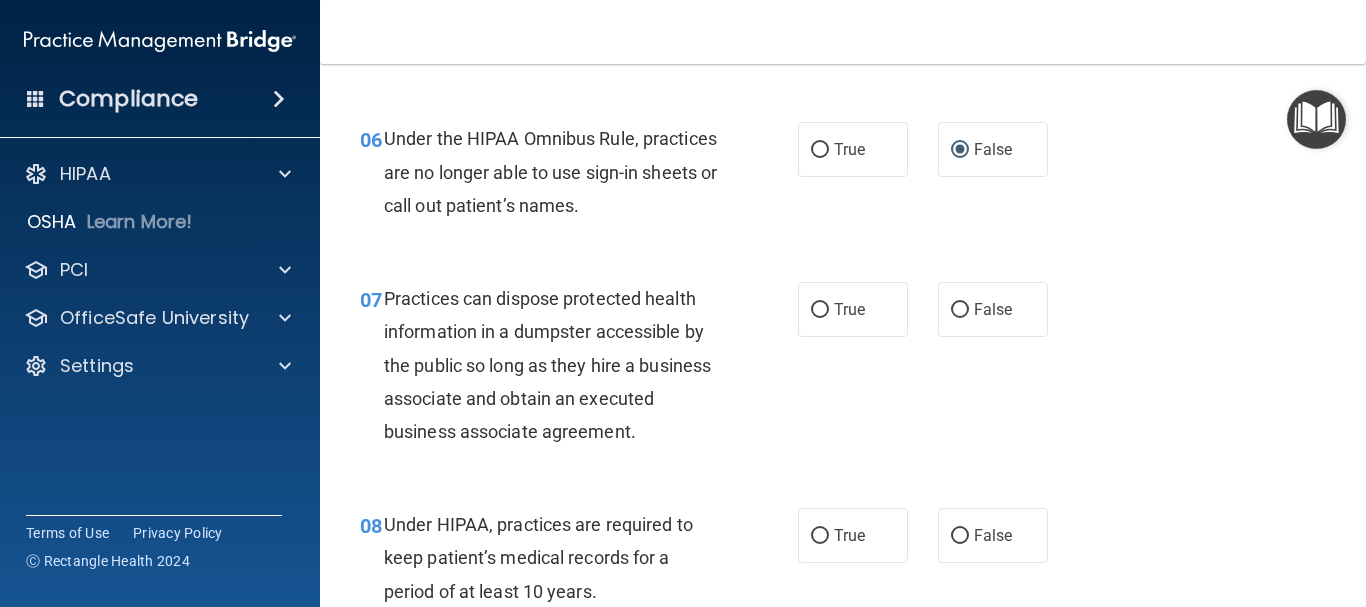 drag, startPoint x: 944, startPoint y: 301, endPoint x: 969, endPoint y: 358, distance: 62.241467 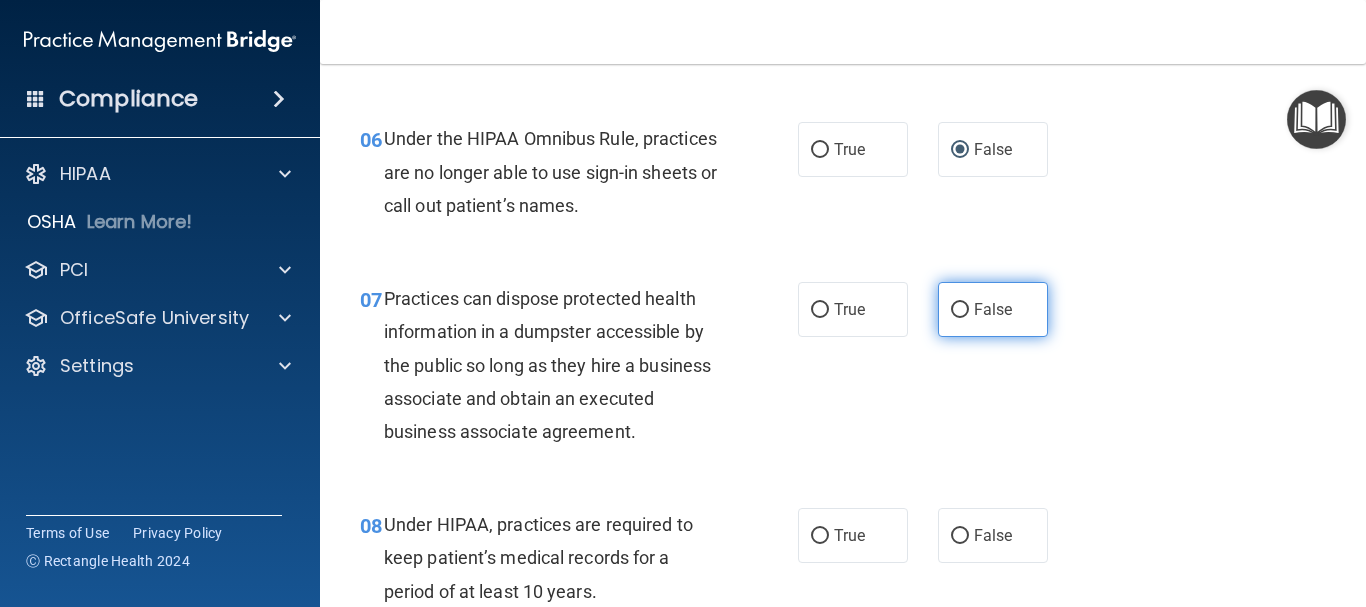click on "False" at bounding box center [960, 310] 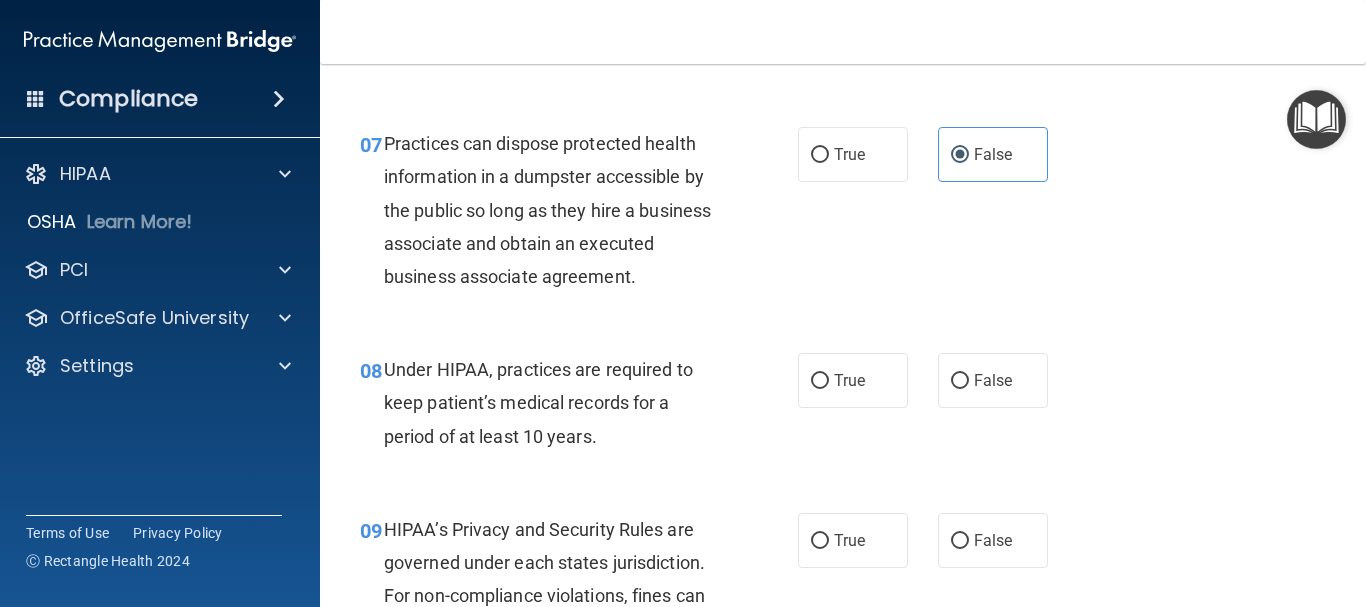 scroll, scrollTop: 1300, scrollLeft: 0, axis: vertical 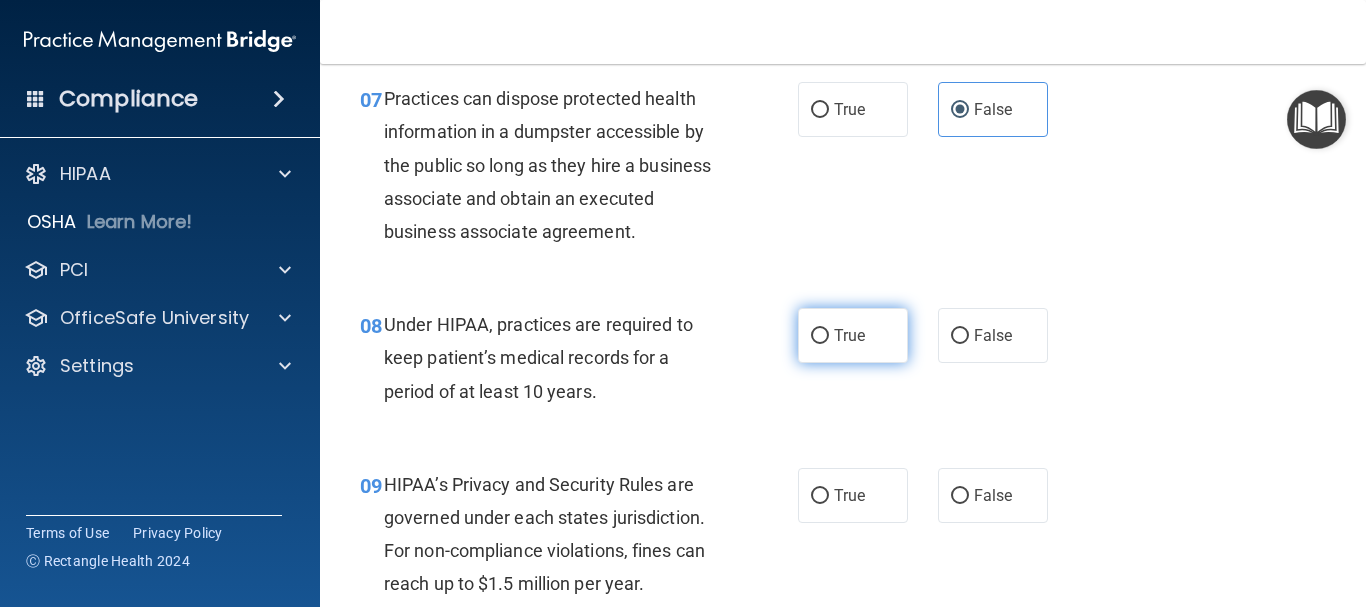 drag, startPoint x: 822, startPoint y: 330, endPoint x: 819, endPoint y: 355, distance: 25.179358 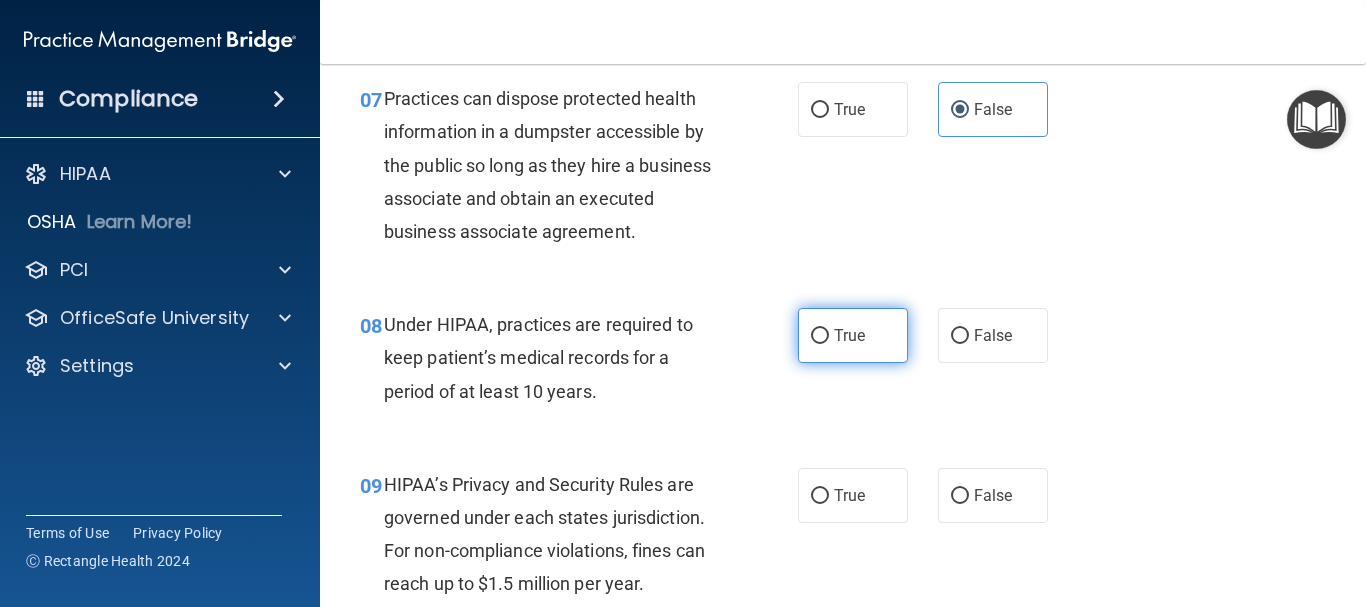 click on "True" at bounding box center [820, 336] 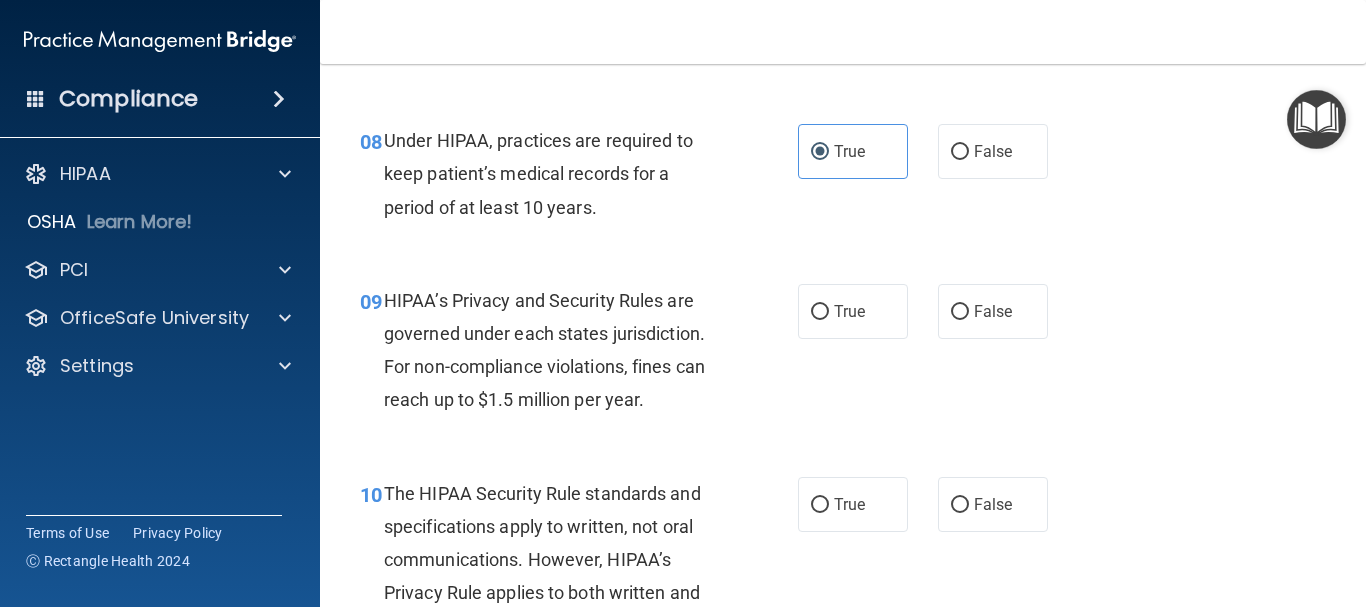 scroll, scrollTop: 1500, scrollLeft: 0, axis: vertical 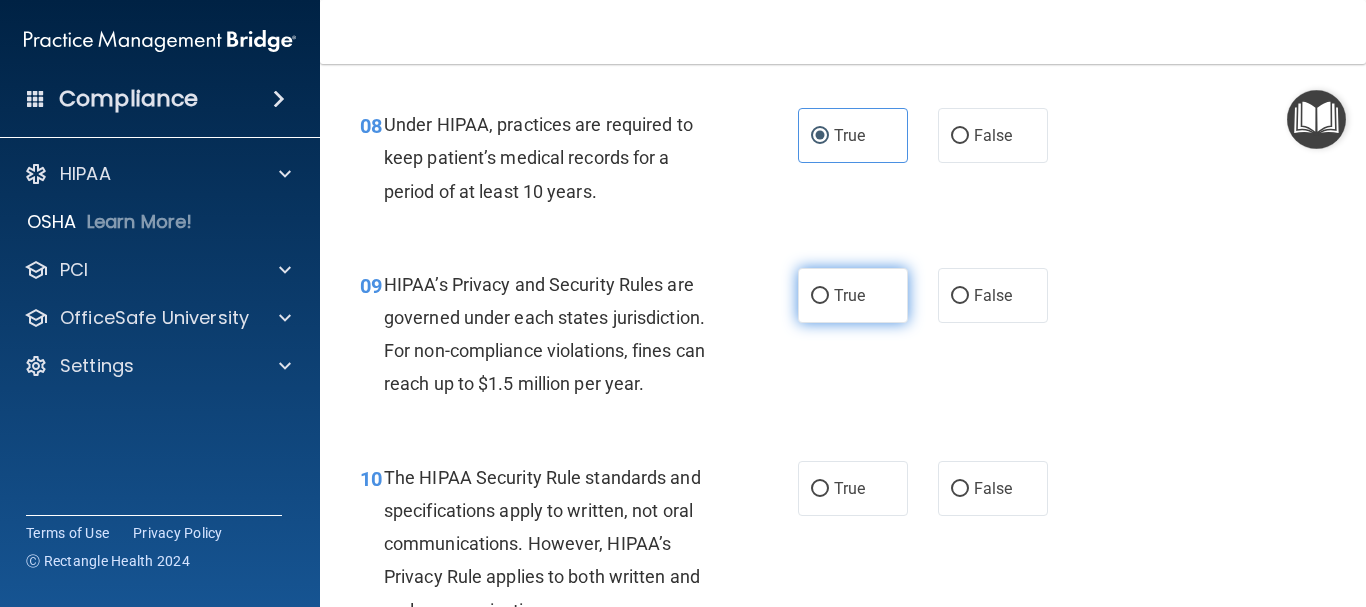 drag, startPoint x: 809, startPoint y: 299, endPoint x: 809, endPoint y: 316, distance: 17 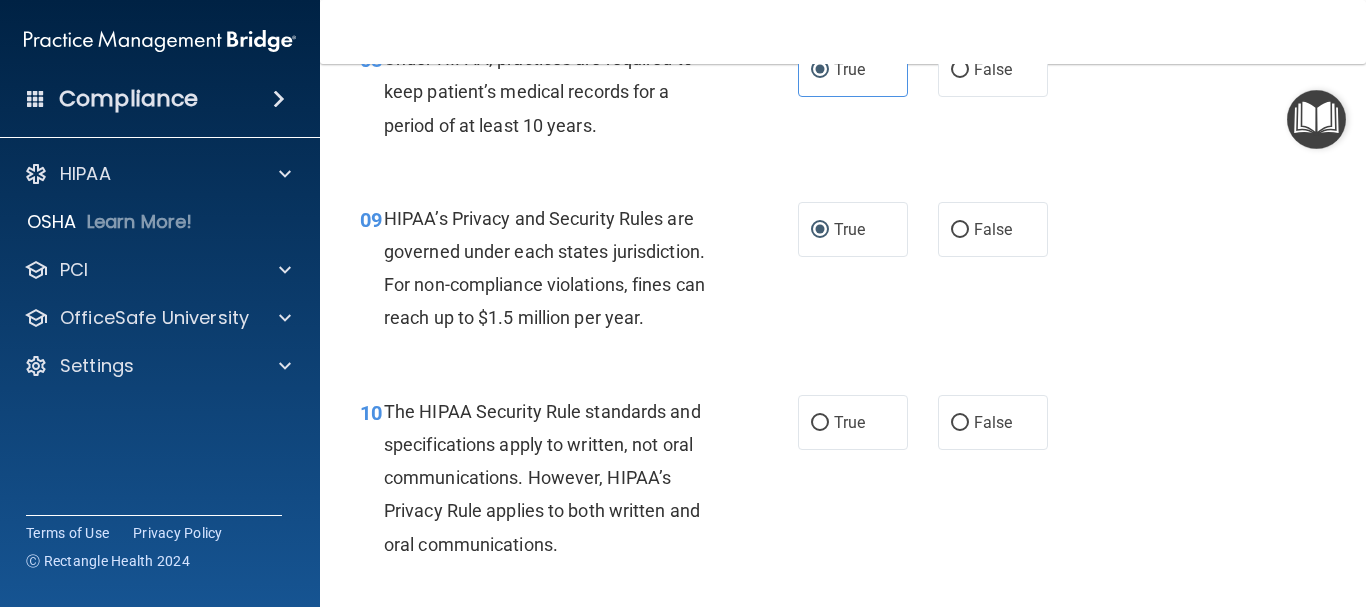 scroll, scrollTop: 1600, scrollLeft: 0, axis: vertical 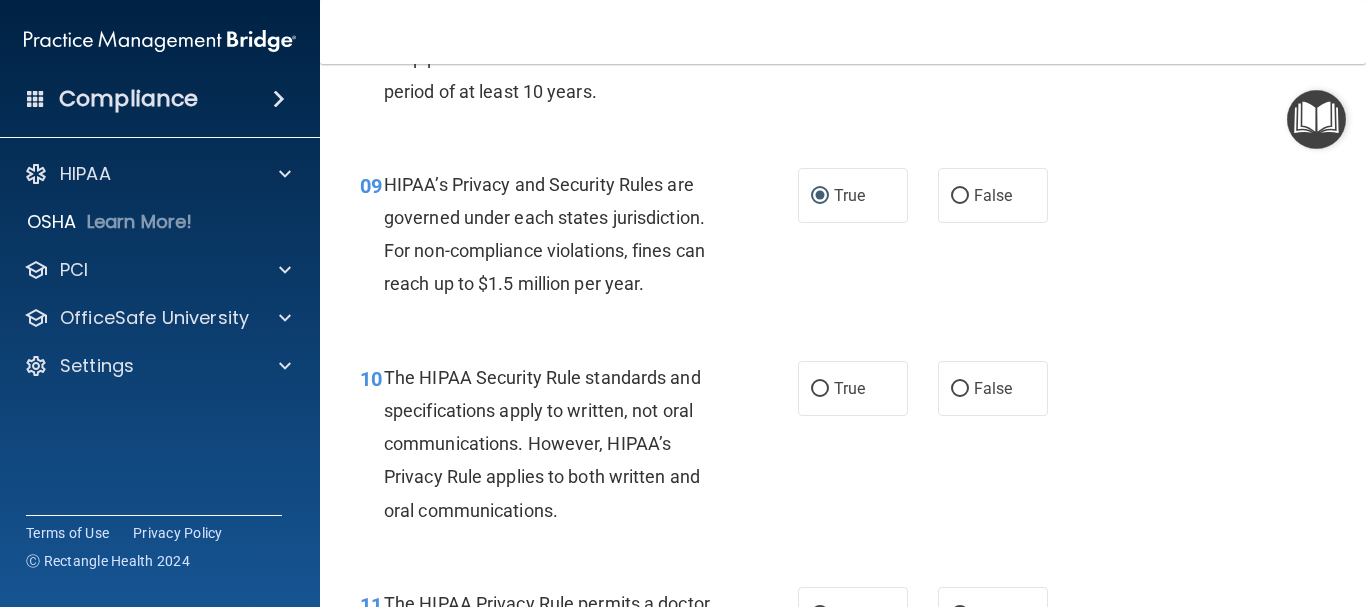 drag, startPoint x: 814, startPoint y: 388, endPoint x: 885, endPoint y: 435, distance: 85.146935 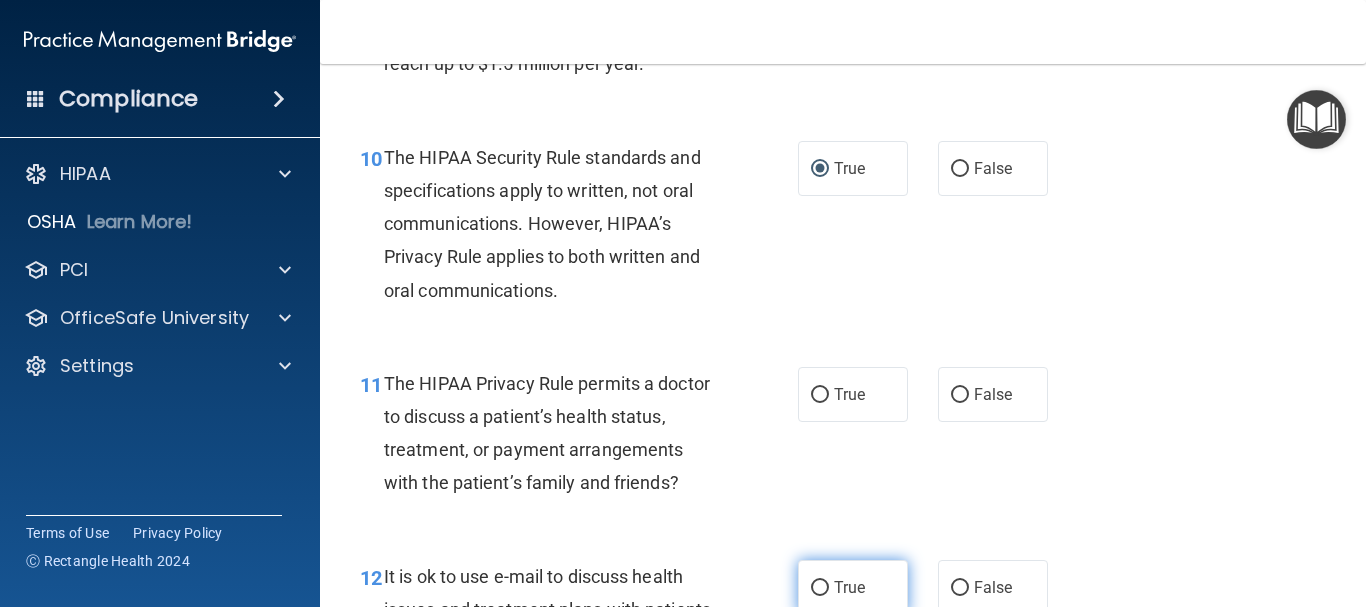 scroll, scrollTop: 1900, scrollLeft: 0, axis: vertical 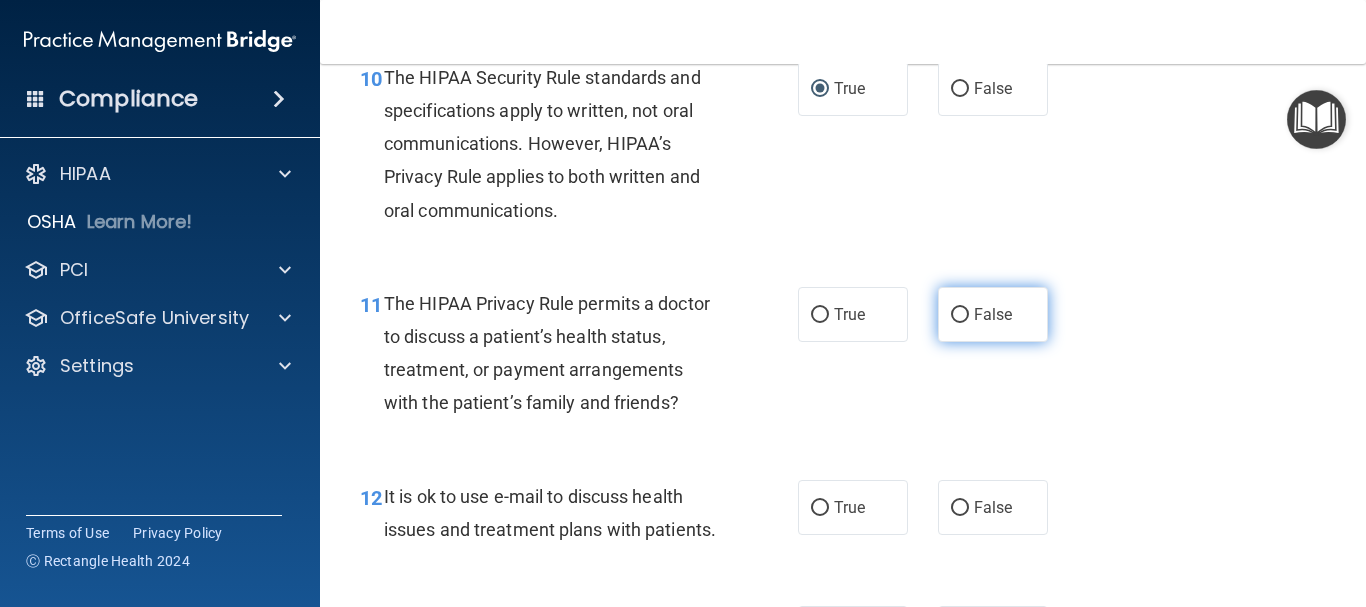 click on "False" at bounding box center [960, 315] 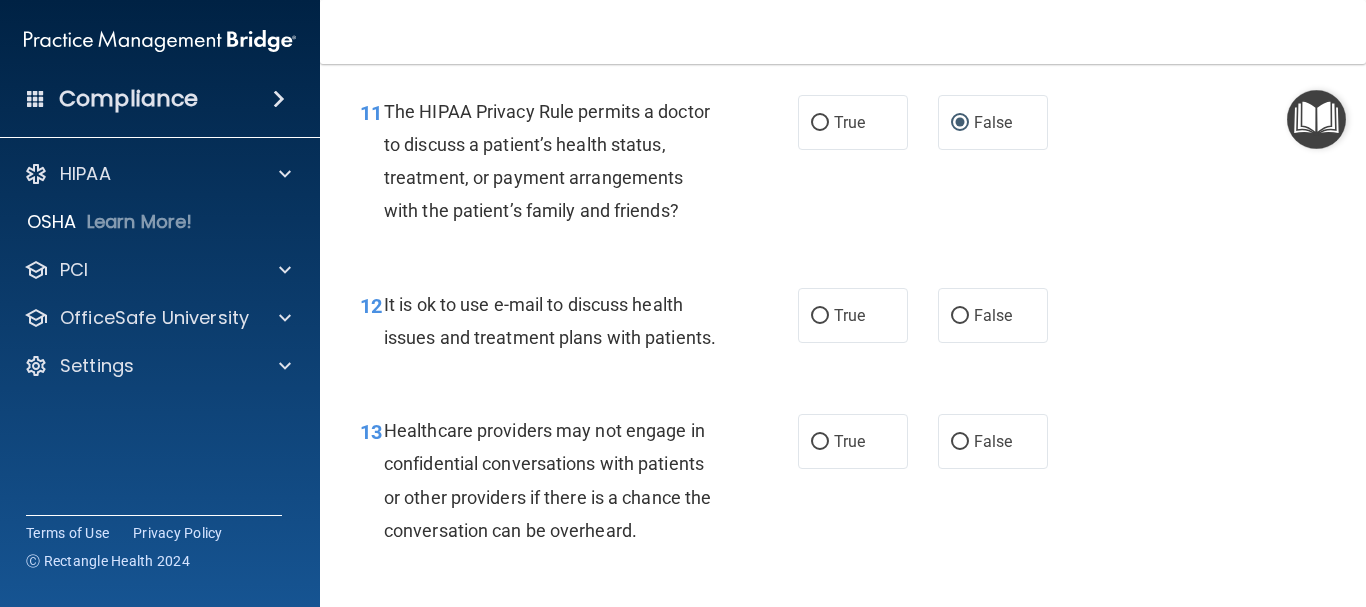 scroll, scrollTop: 2100, scrollLeft: 0, axis: vertical 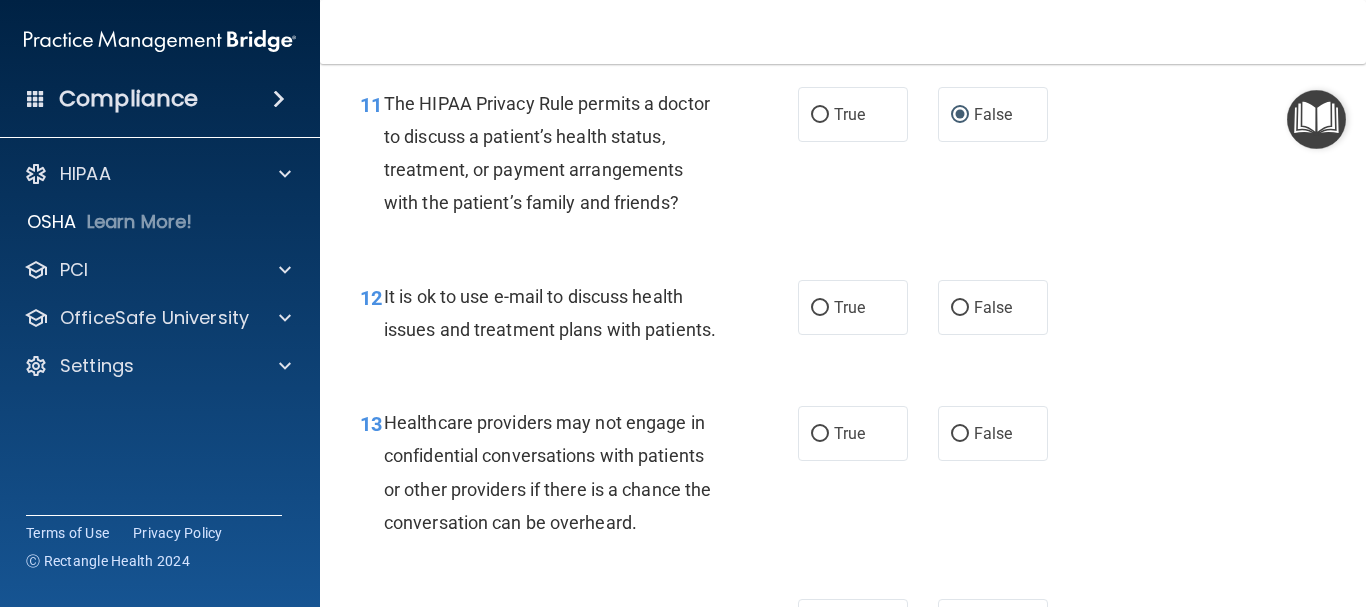 drag, startPoint x: 816, startPoint y: 301, endPoint x: 865, endPoint y: 350, distance: 69.29646 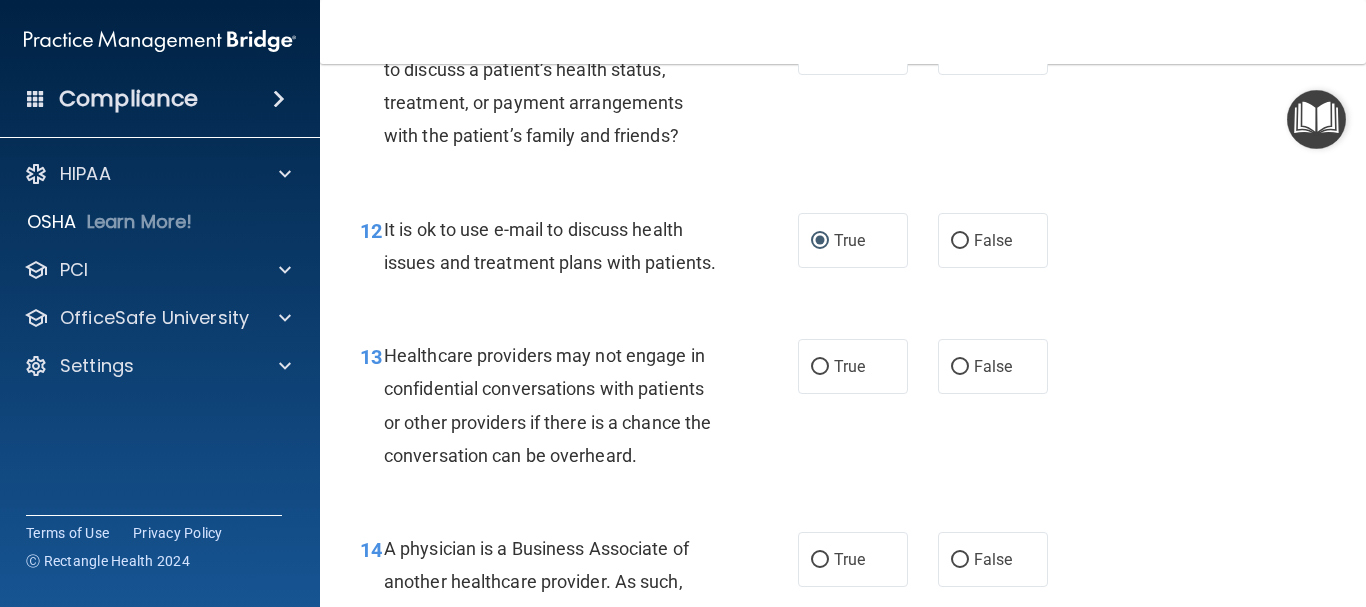 scroll, scrollTop: 2300, scrollLeft: 0, axis: vertical 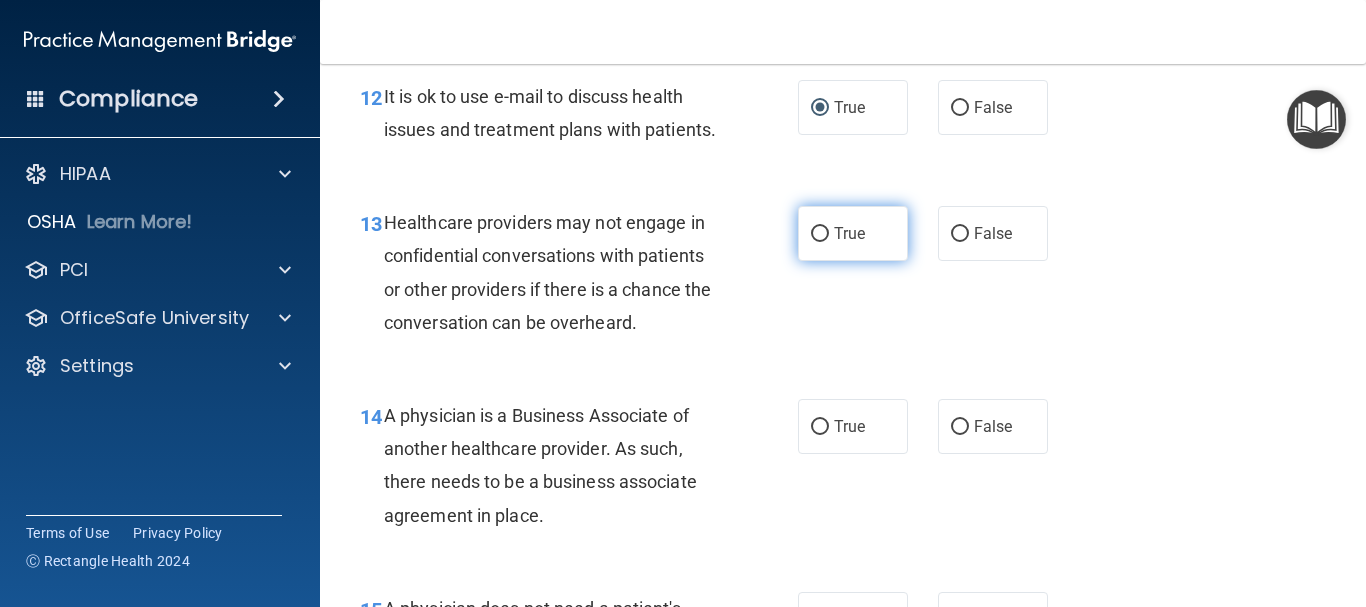 drag, startPoint x: 810, startPoint y: 263, endPoint x: 895, endPoint y: 306, distance: 95.257545 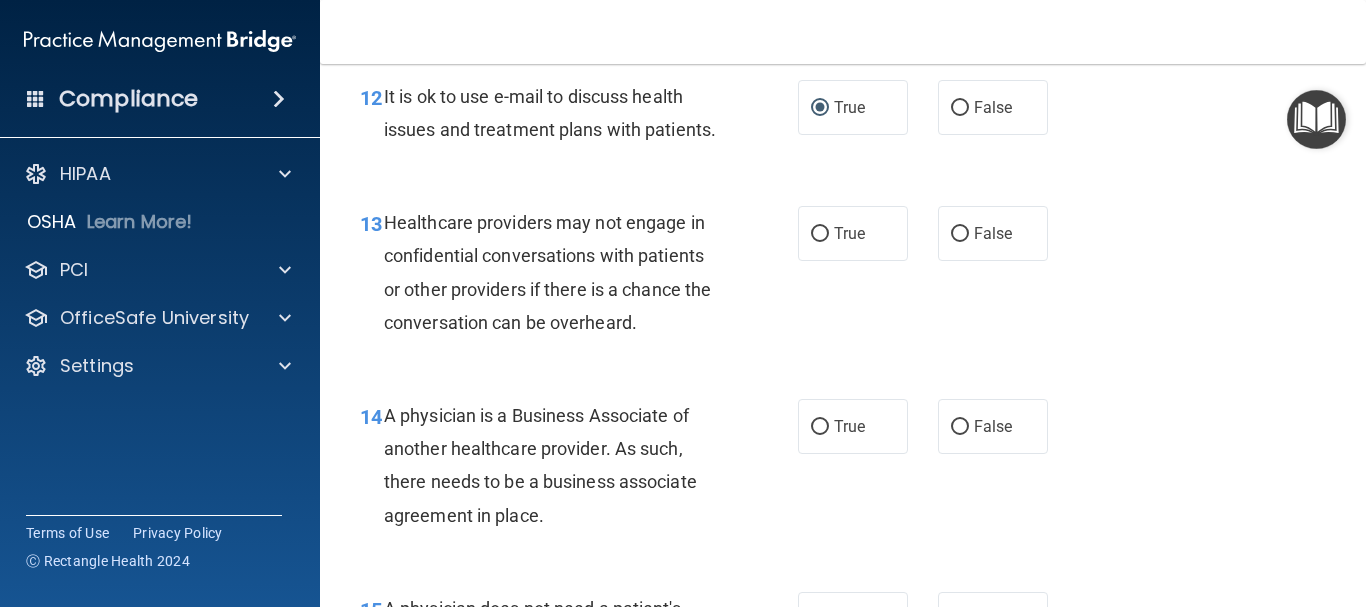 click on "True" at bounding box center [820, 234] 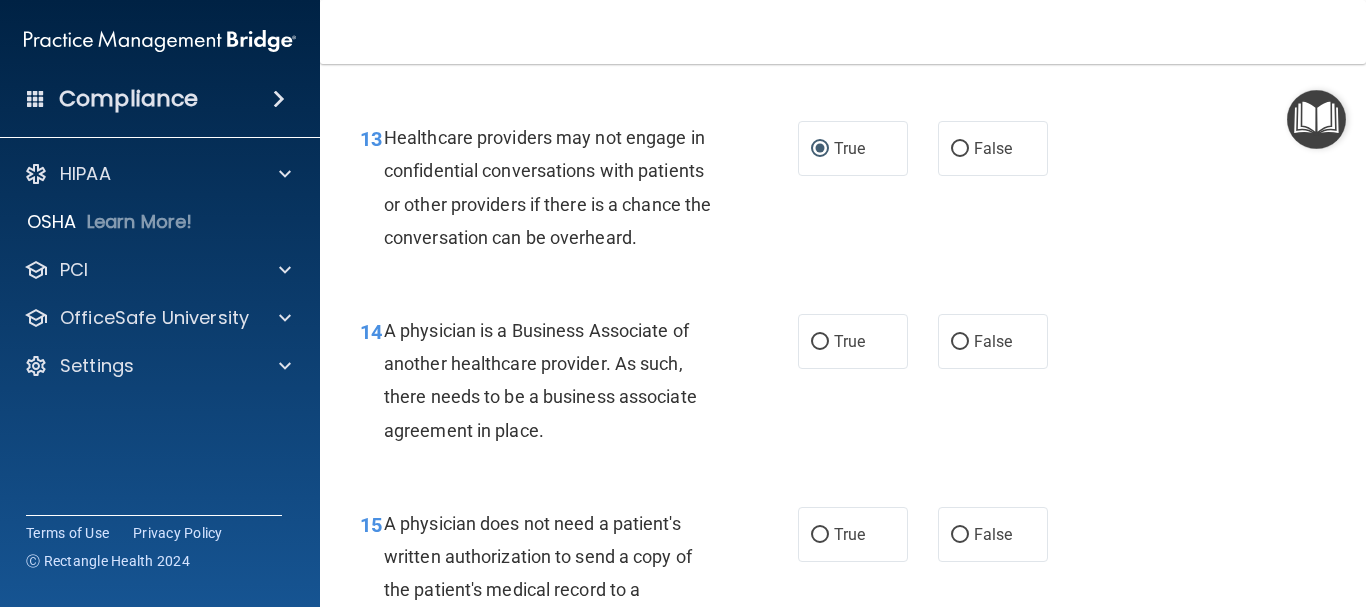 scroll, scrollTop: 2500, scrollLeft: 0, axis: vertical 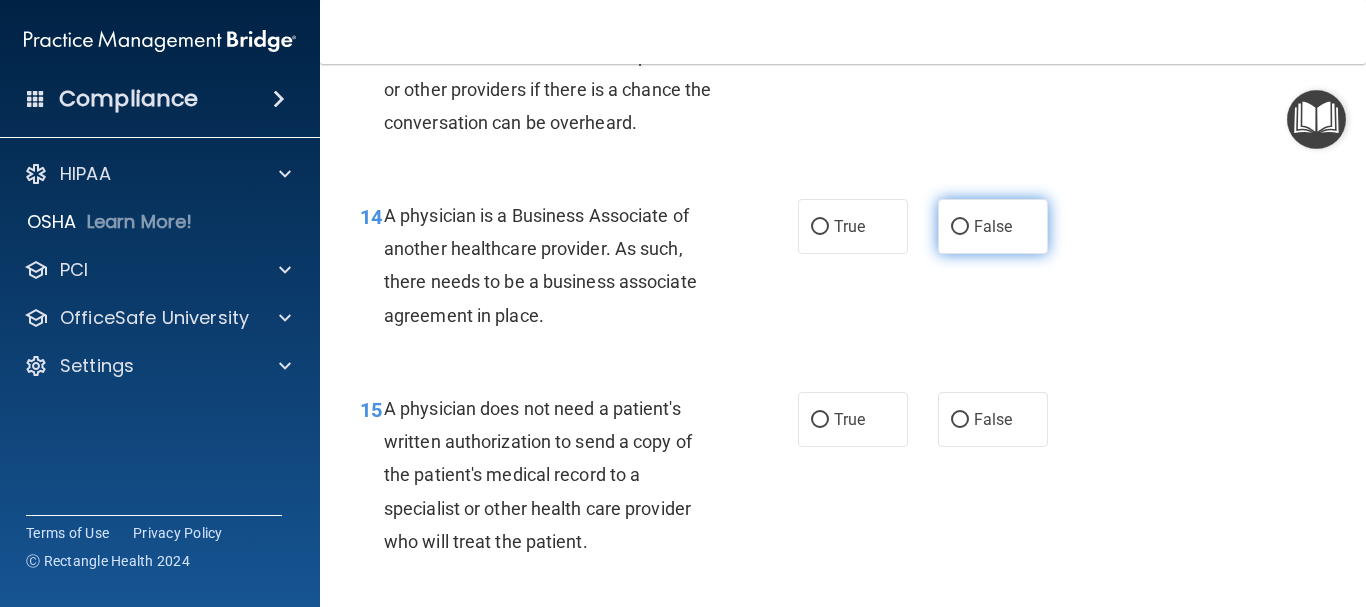 click on "False" at bounding box center (960, 227) 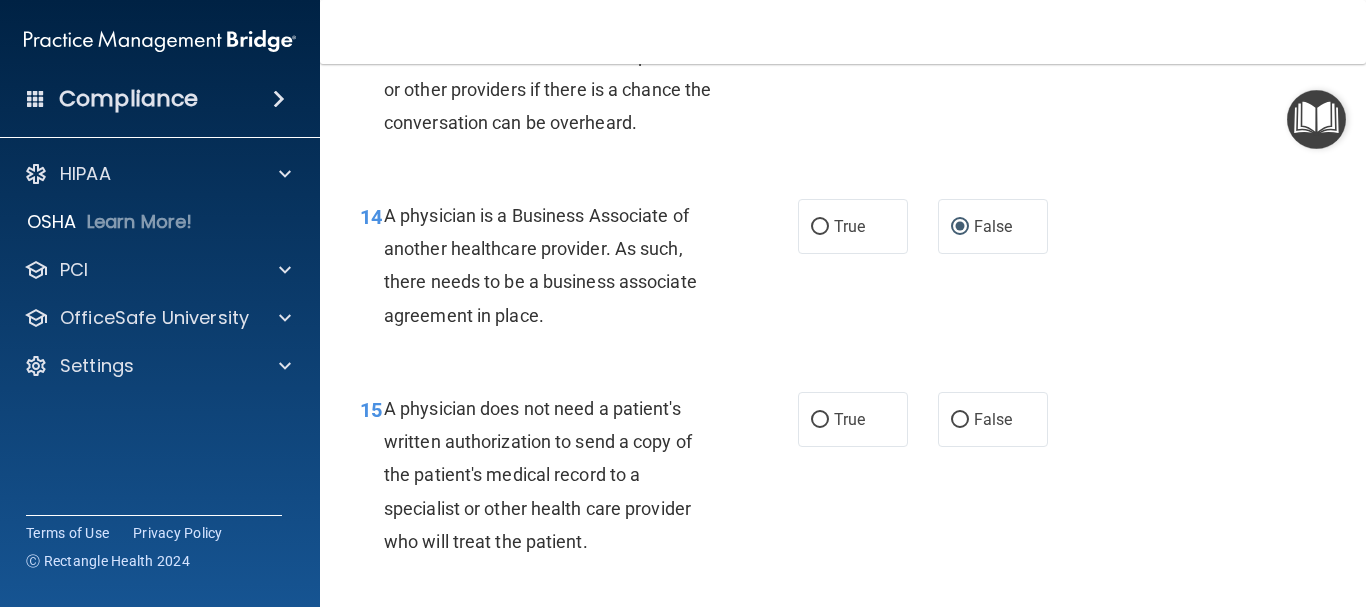 scroll, scrollTop: 2600, scrollLeft: 0, axis: vertical 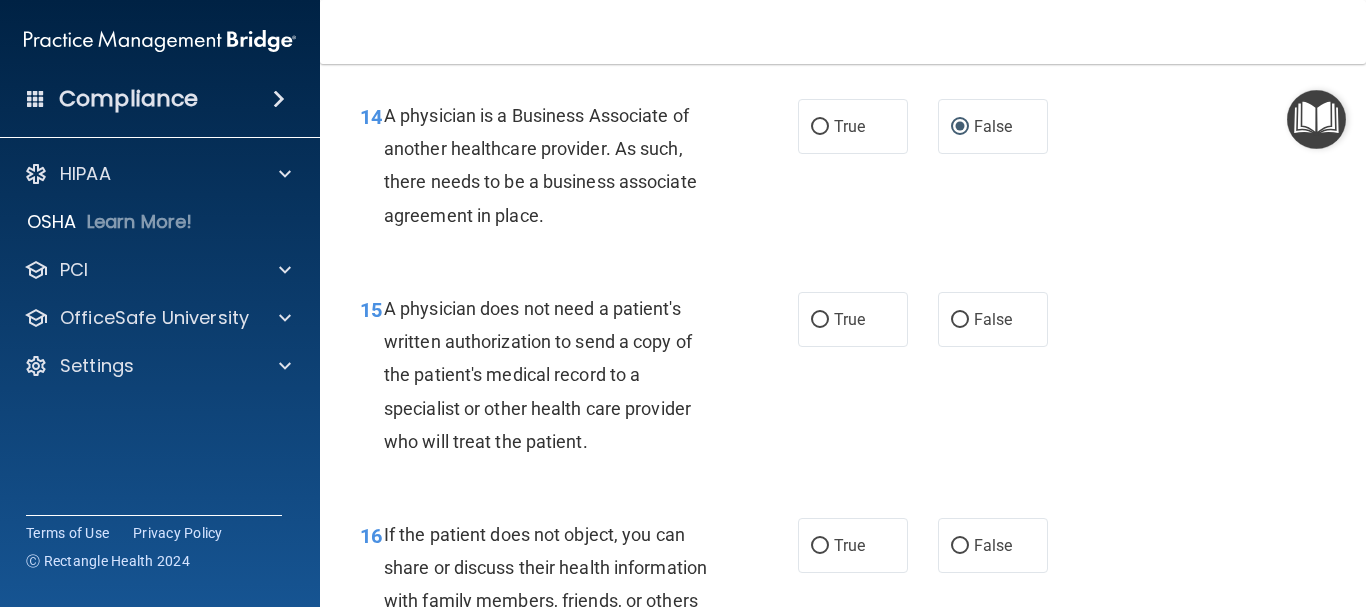 drag, startPoint x: 812, startPoint y: 351, endPoint x: 861, endPoint y: 393, distance: 64.53681 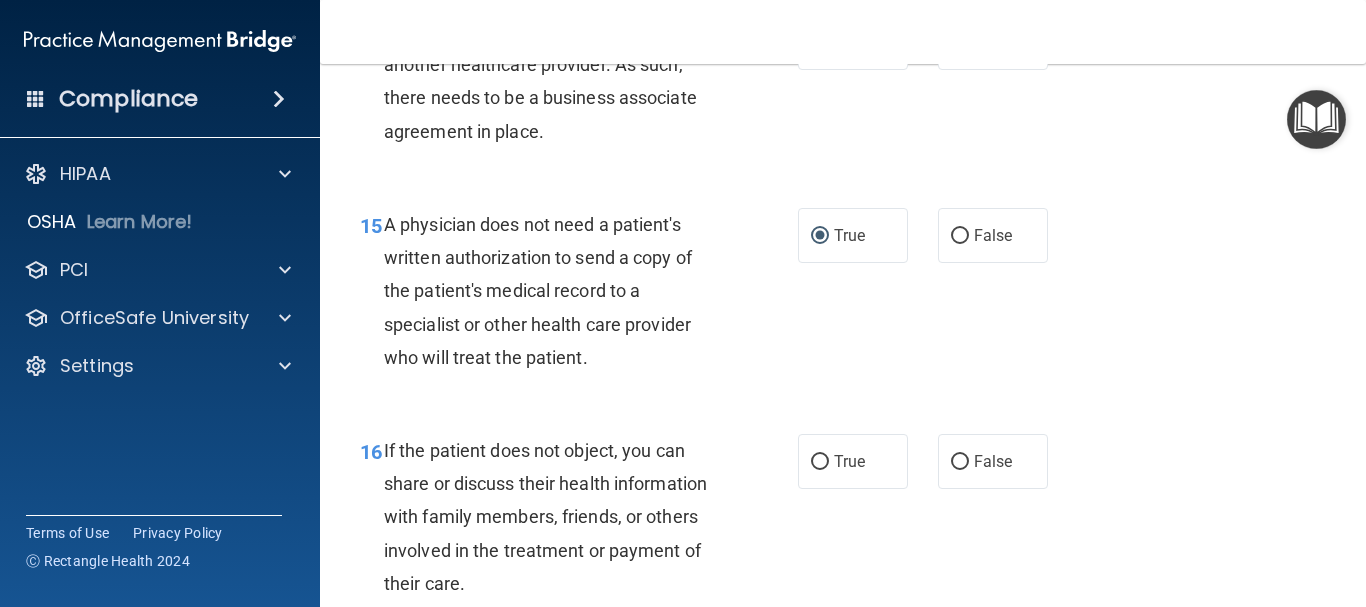 scroll, scrollTop: 2800, scrollLeft: 0, axis: vertical 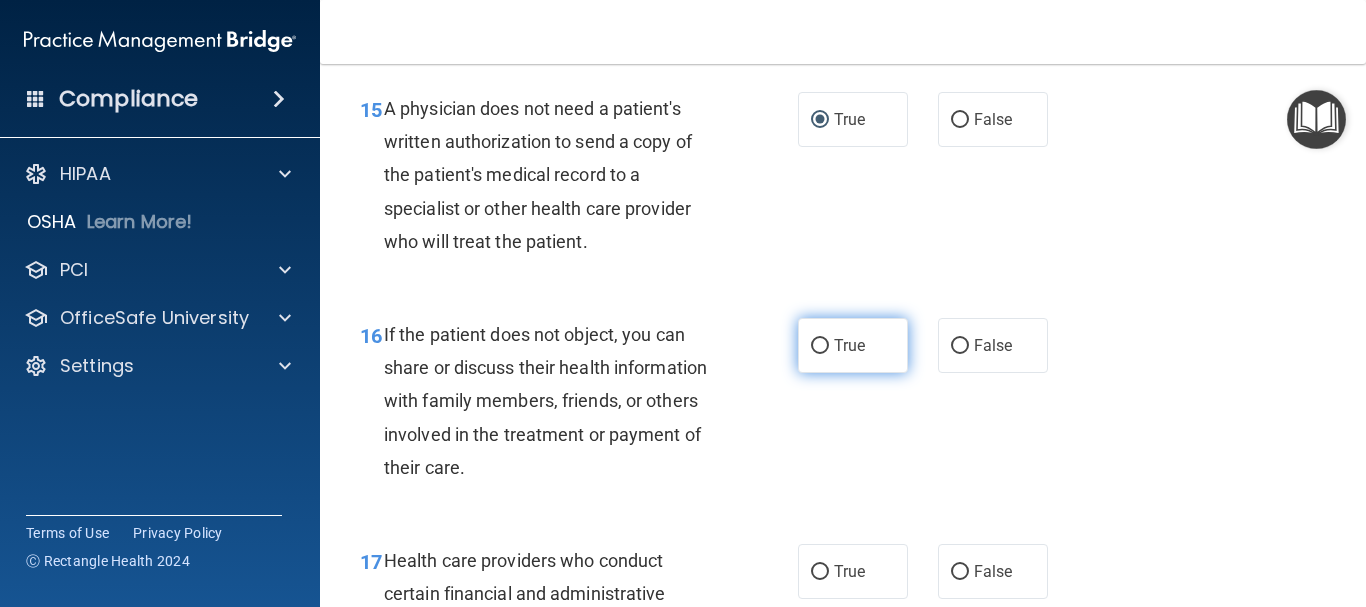 click on "True" at bounding box center [820, 346] 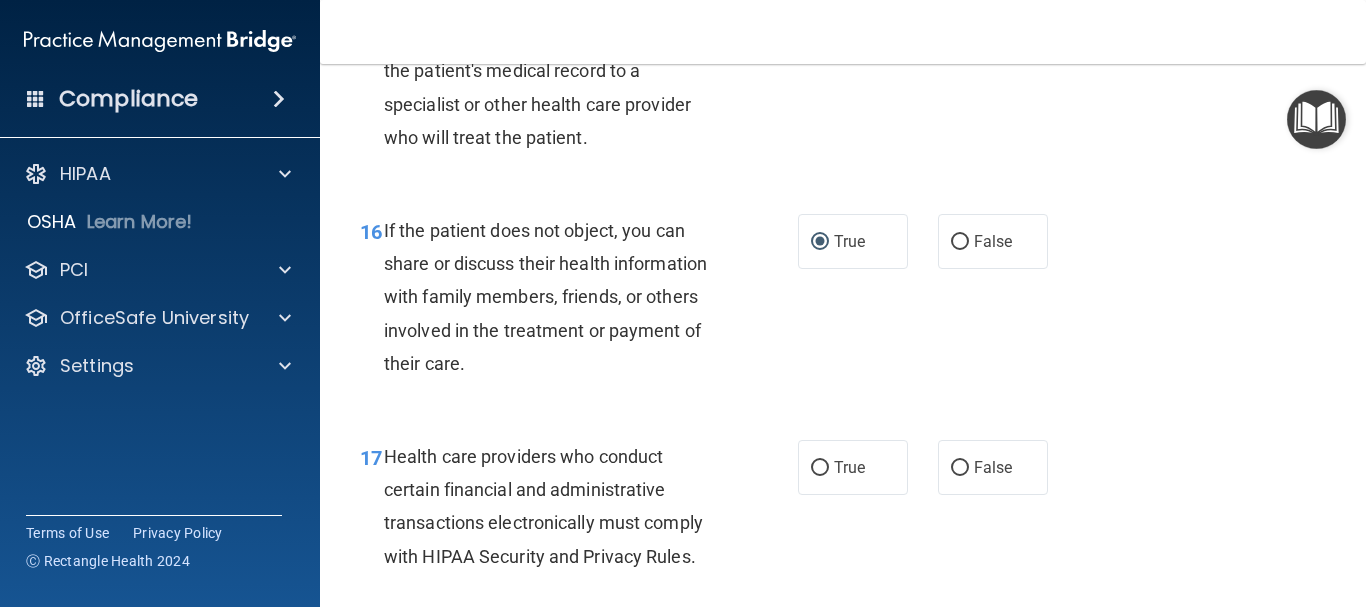 scroll, scrollTop: 3000, scrollLeft: 0, axis: vertical 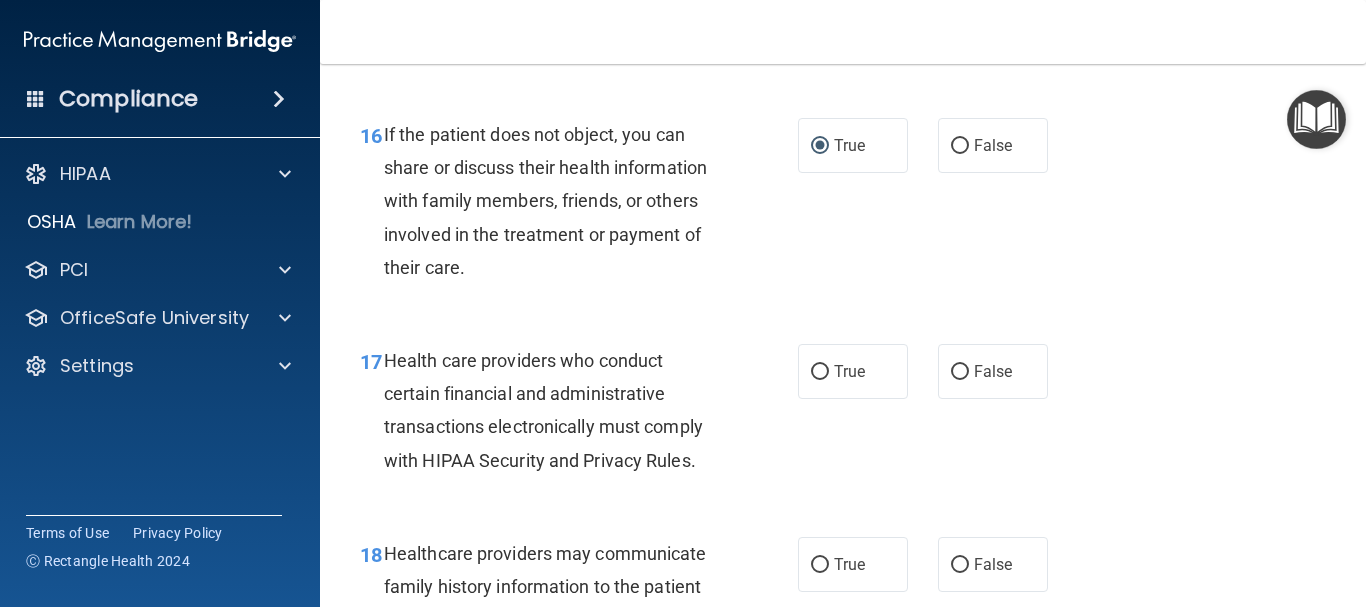 drag, startPoint x: 812, startPoint y: 403, endPoint x: 820, endPoint y: 474, distance: 71.44928 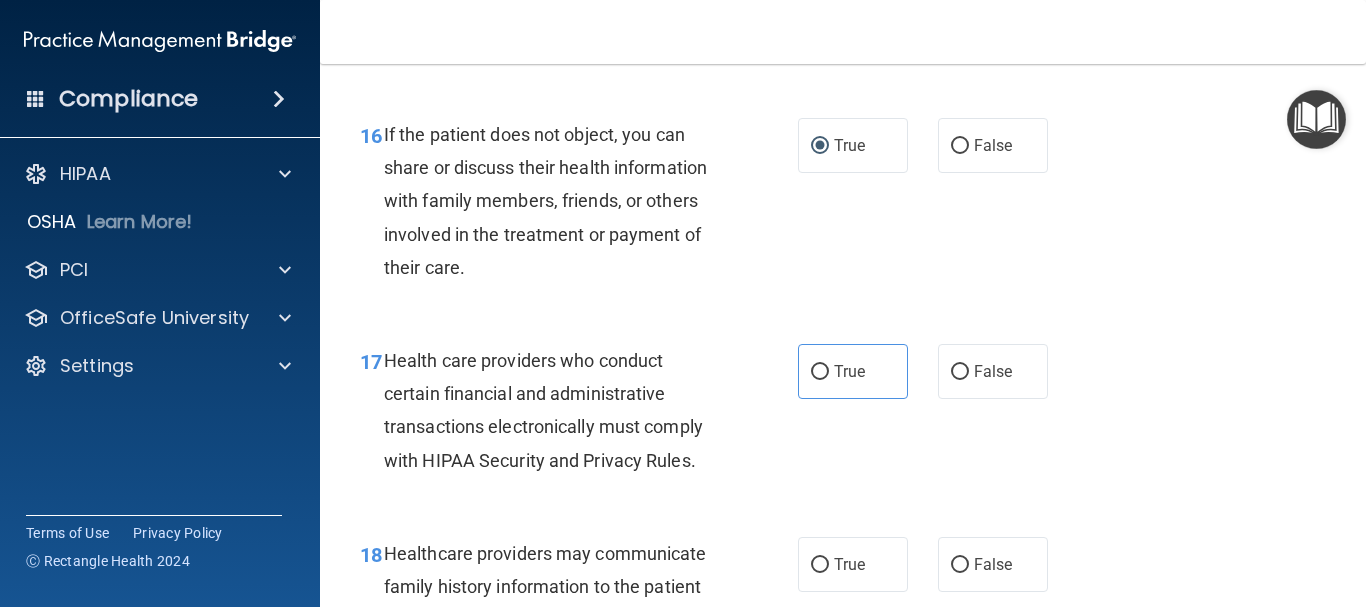 drag, startPoint x: 817, startPoint y: 398, endPoint x: 829, endPoint y: 443, distance: 46.572525 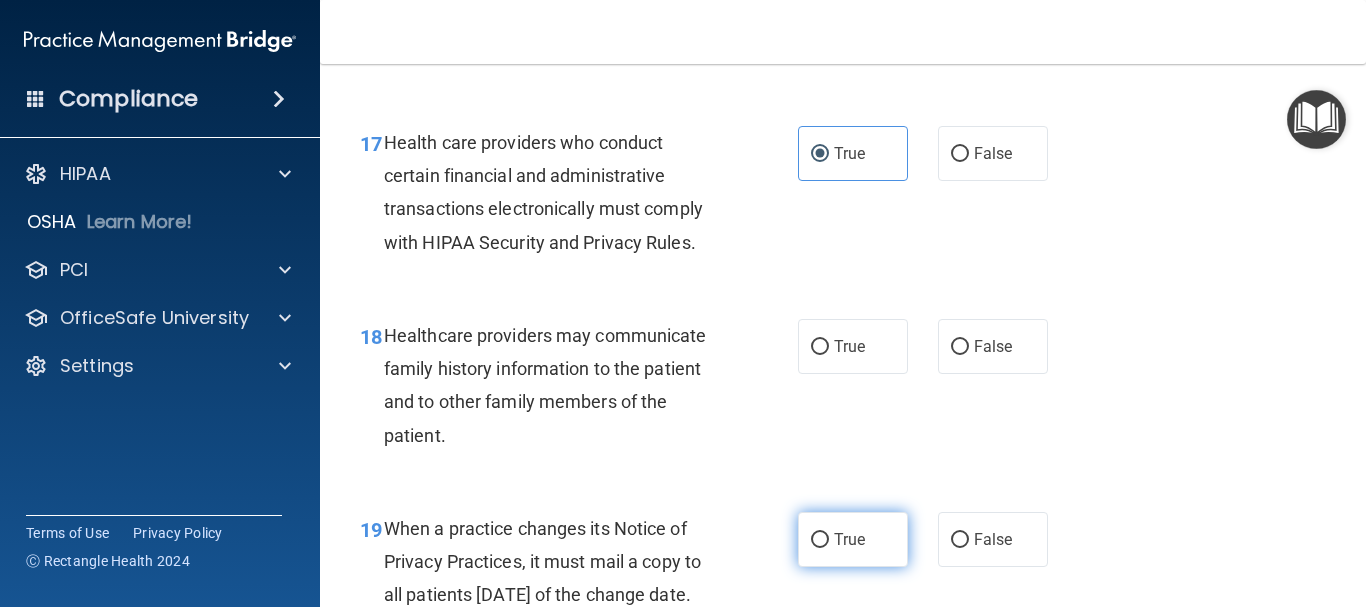 scroll, scrollTop: 3300, scrollLeft: 0, axis: vertical 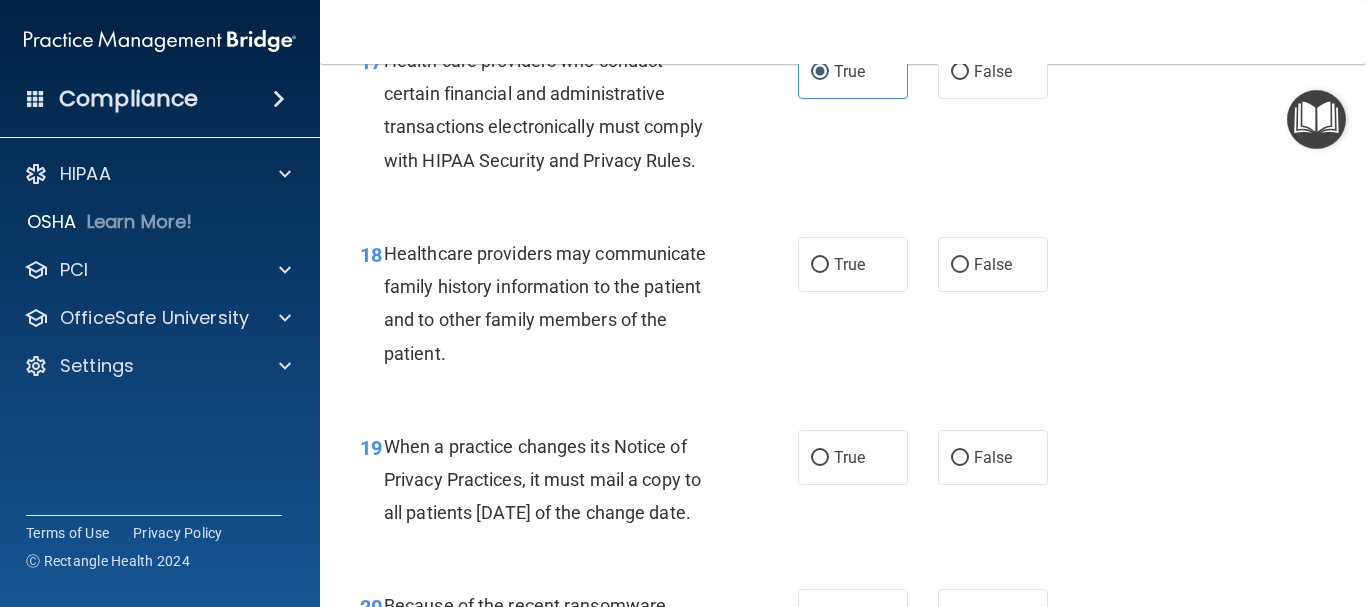 drag, startPoint x: 810, startPoint y: 294, endPoint x: 832, endPoint y: 341, distance: 51.894123 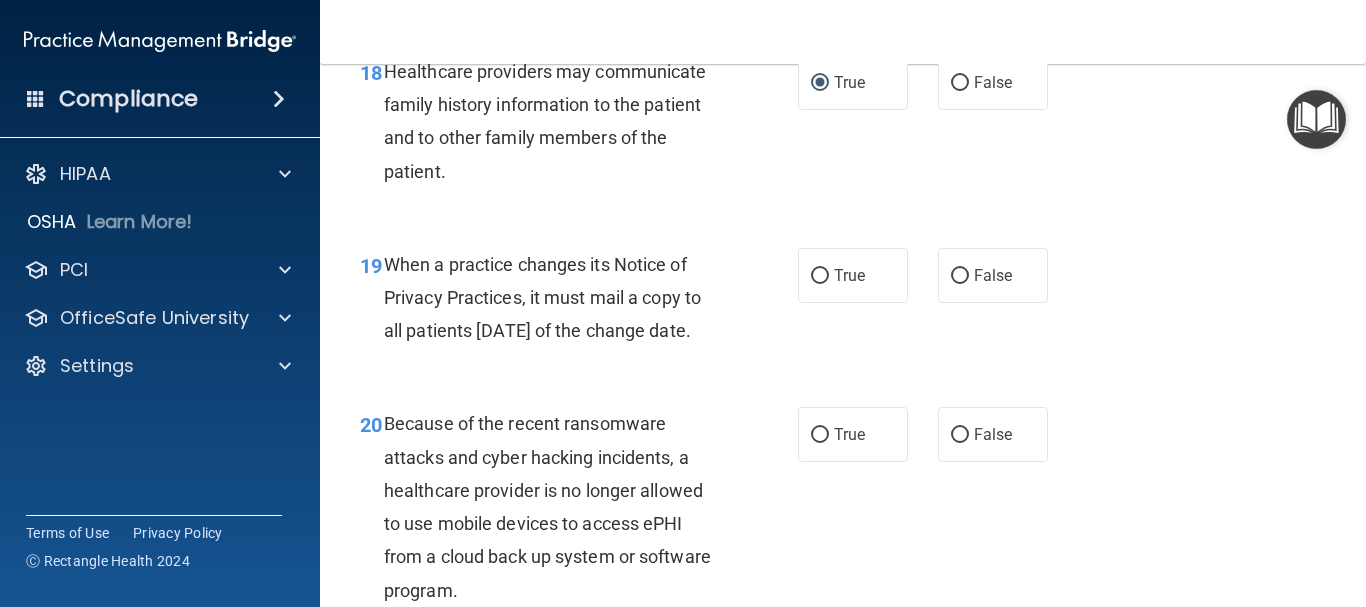 scroll, scrollTop: 3500, scrollLeft: 0, axis: vertical 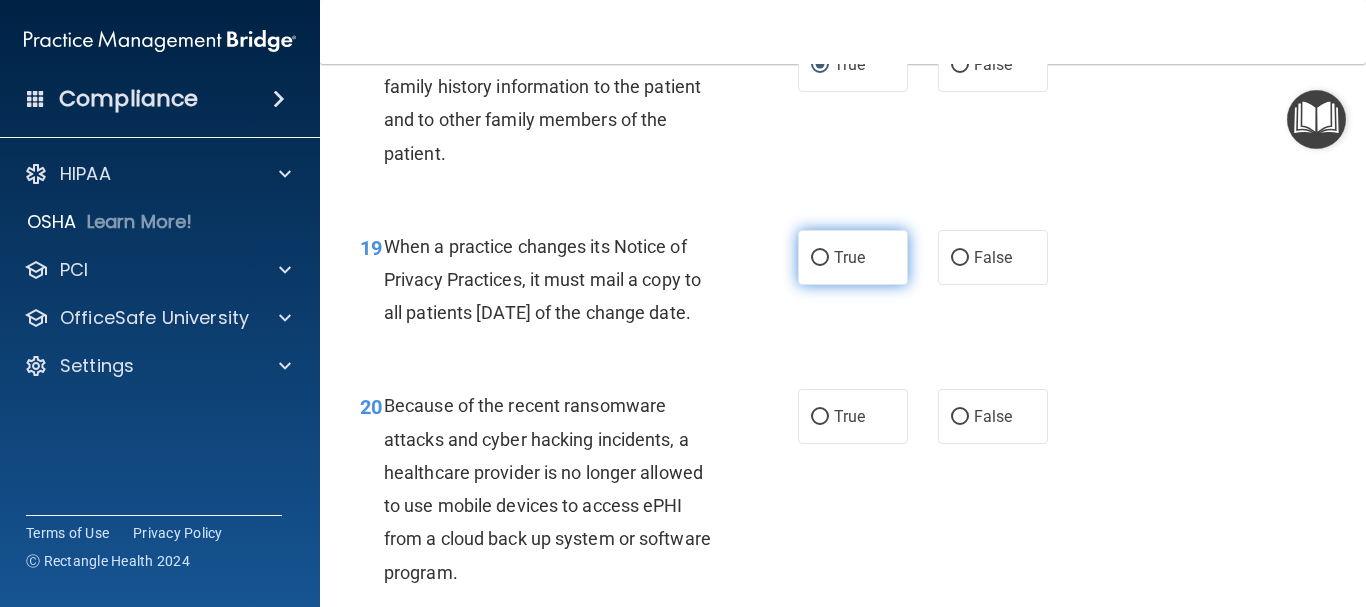 click on "True" at bounding box center [820, 258] 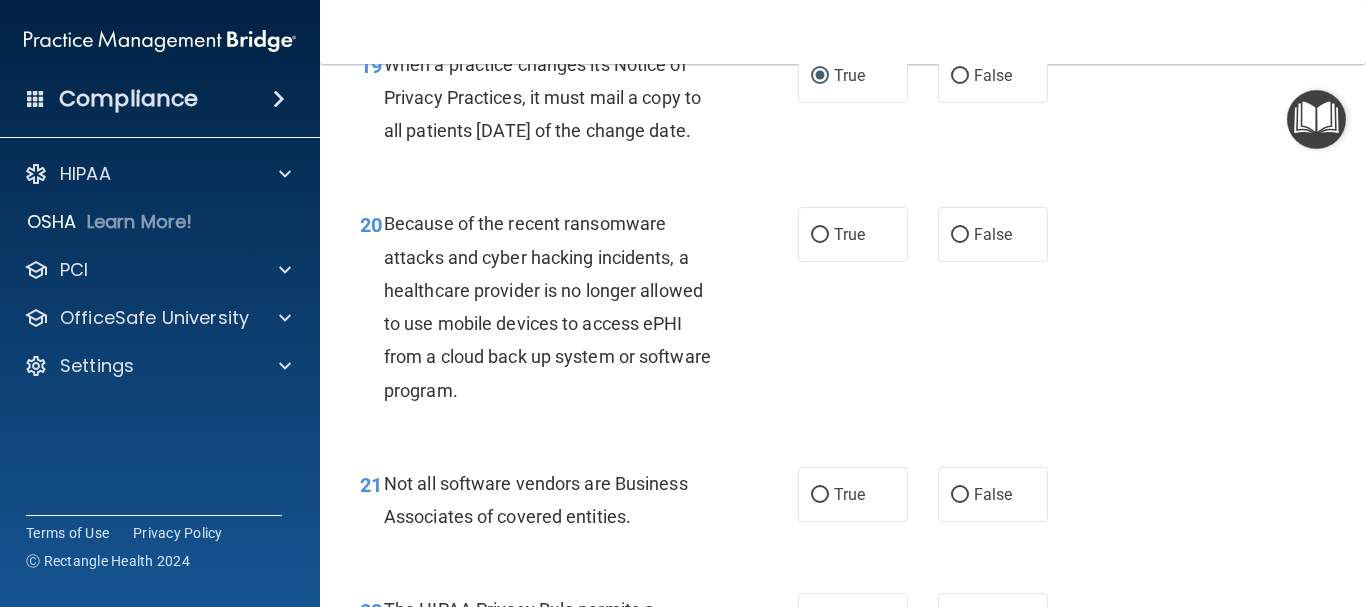 scroll, scrollTop: 3700, scrollLeft: 0, axis: vertical 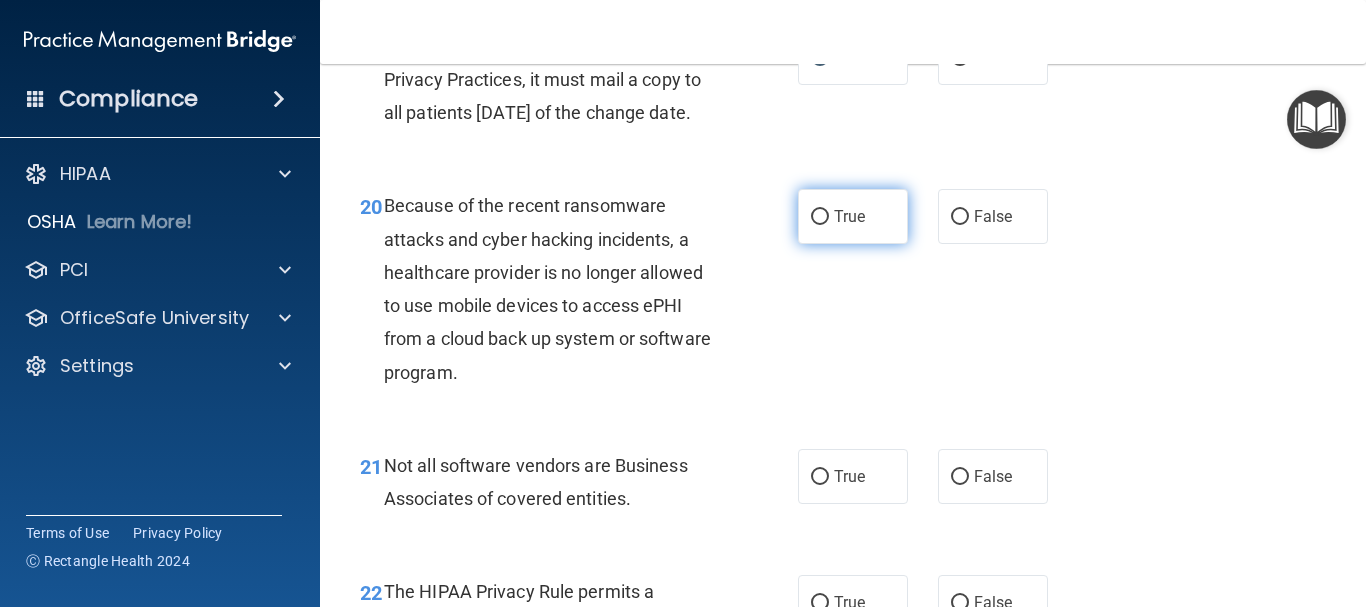 click on "True" at bounding box center (820, 217) 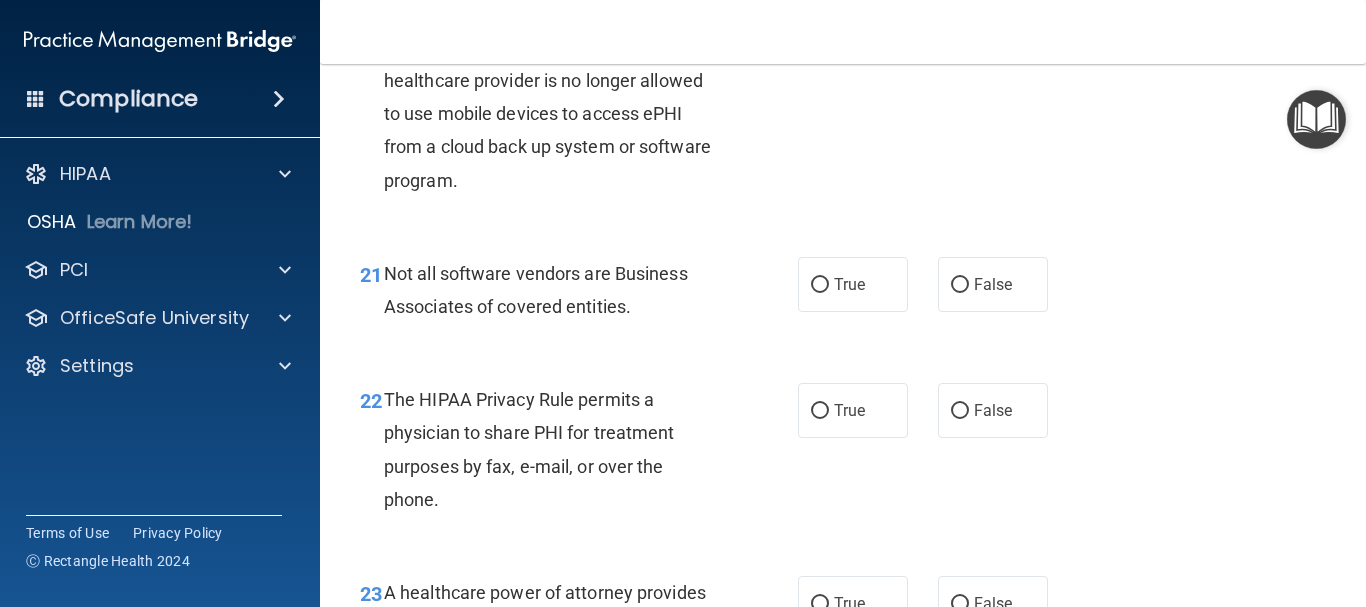 scroll, scrollTop: 3900, scrollLeft: 0, axis: vertical 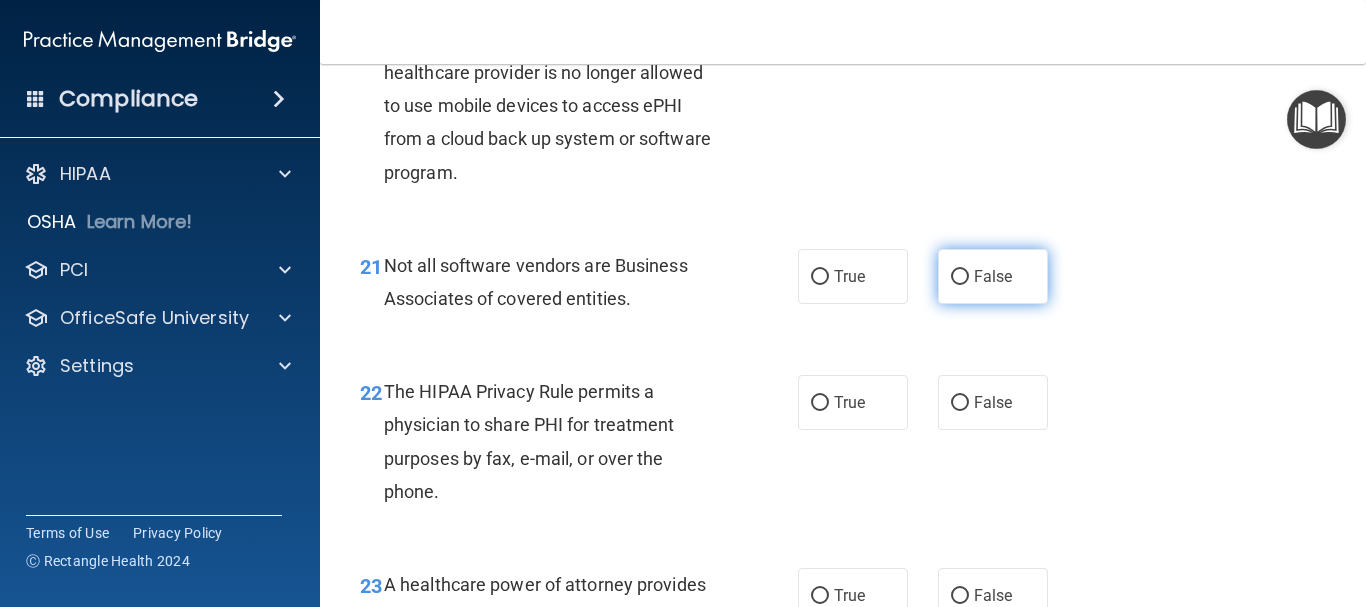 drag, startPoint x: 950, startPoint y: 334, endPoint x: 963, endPoint y: 357, distance: 26.41969 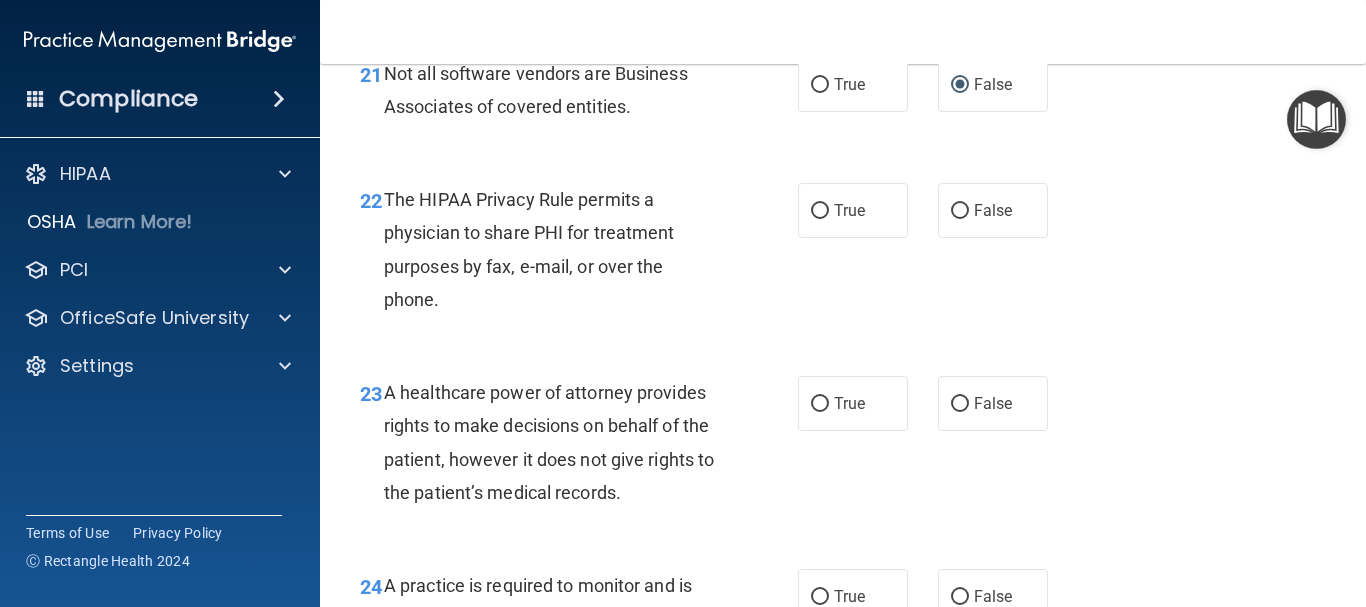 scroll, scrollTop: 4100, scrollLeft: 0, axis: vertical 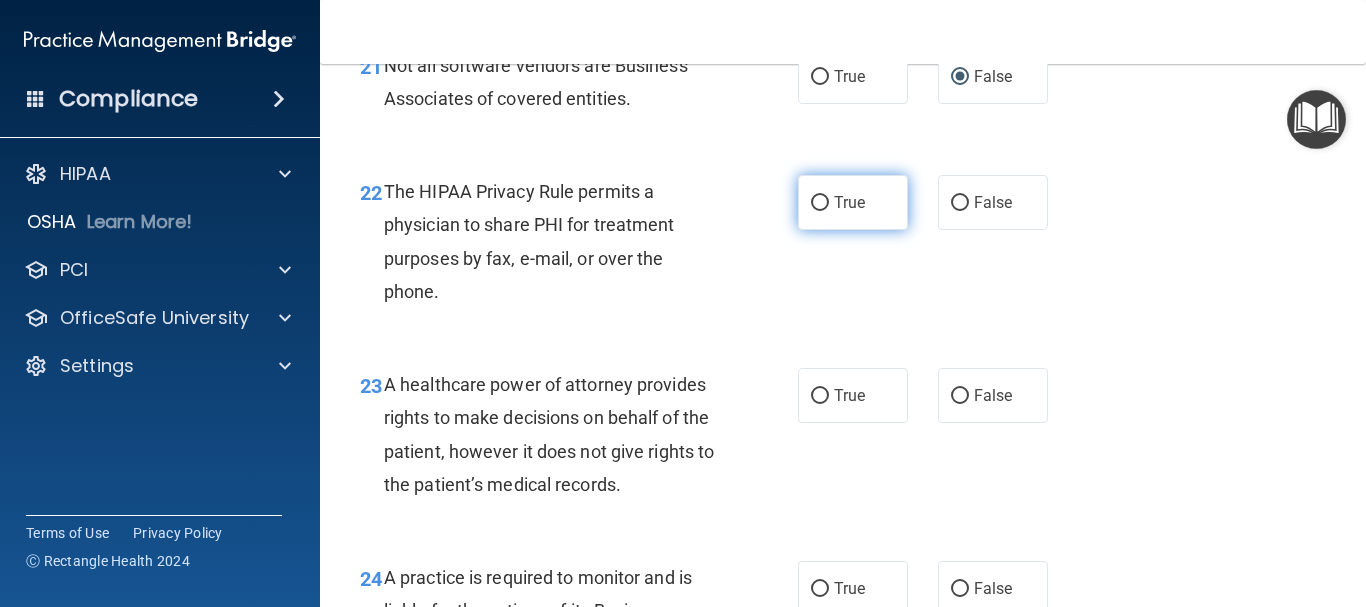 click on "True" at bounding box center [820, 203] 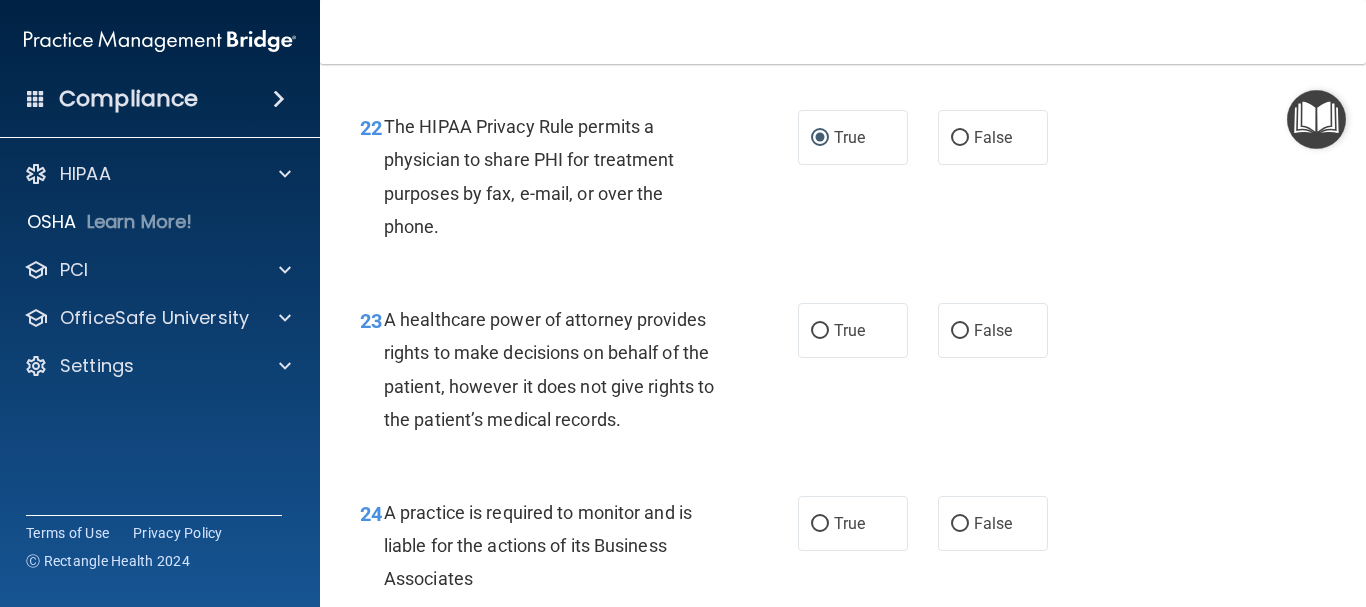 scroll, scrollTop: 4200, scrollLeft: 0, axis: vertical 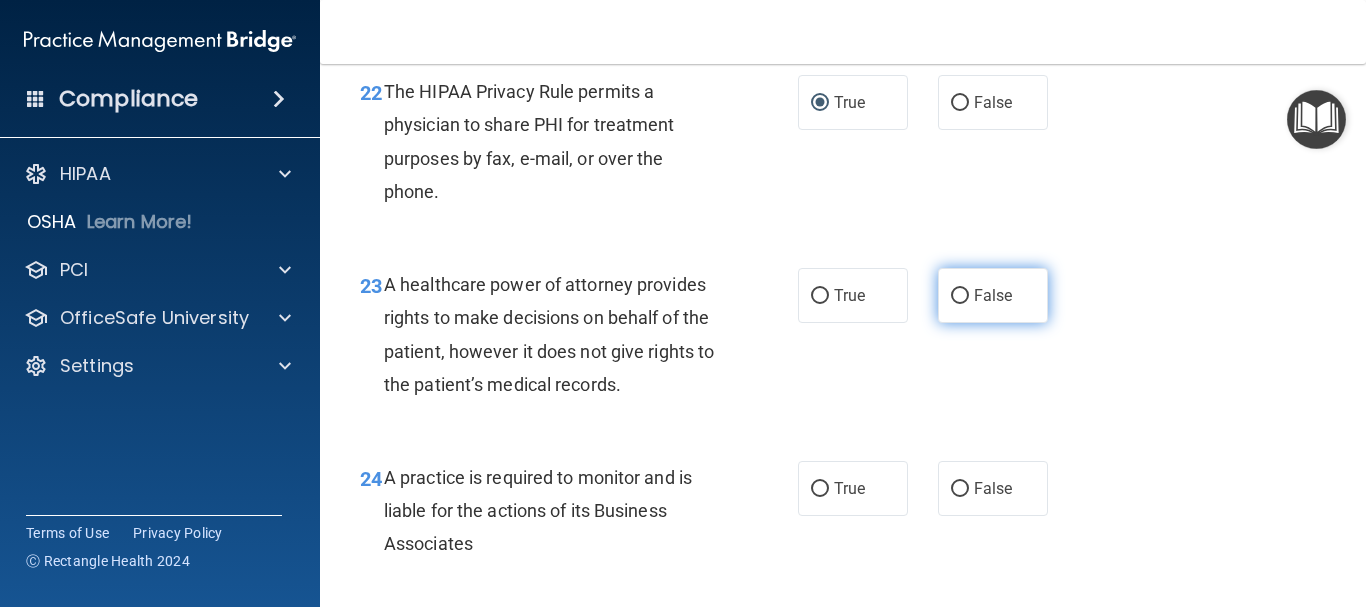 drag, startPoint x: 952, startPoint y: 364, endPoint x: 987, endPoint y: 372, distance: 35.902645 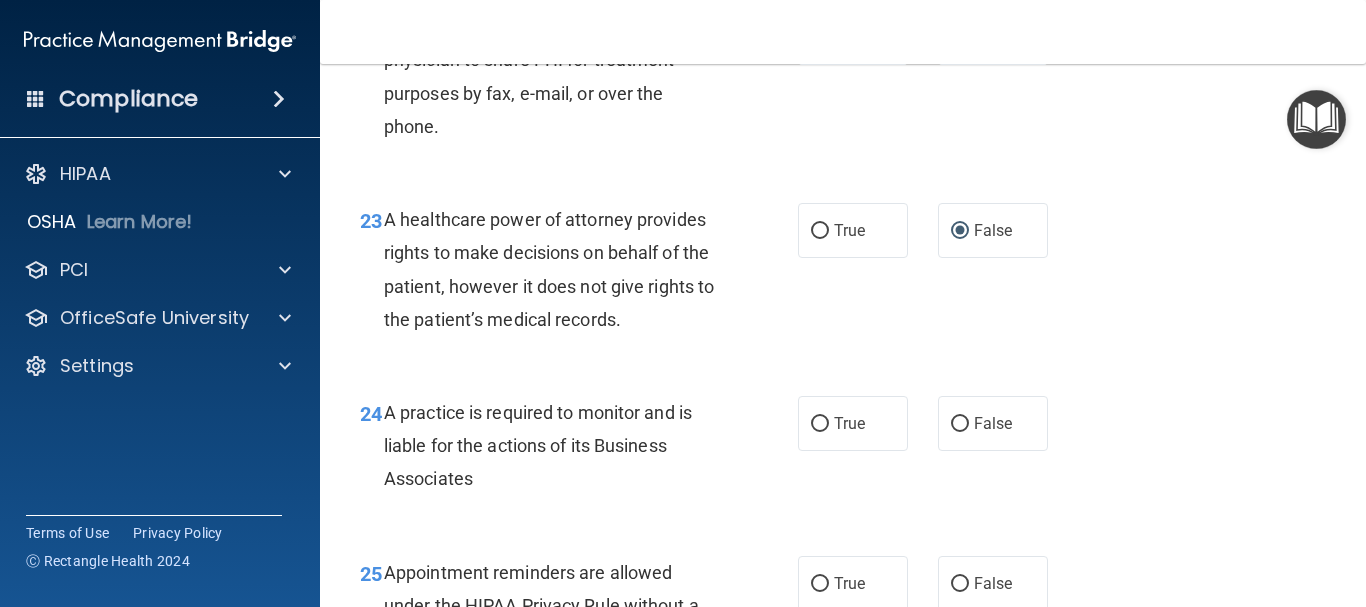 scroll, scrollTop: 4300, scrollLeft: 0, axis: vertical 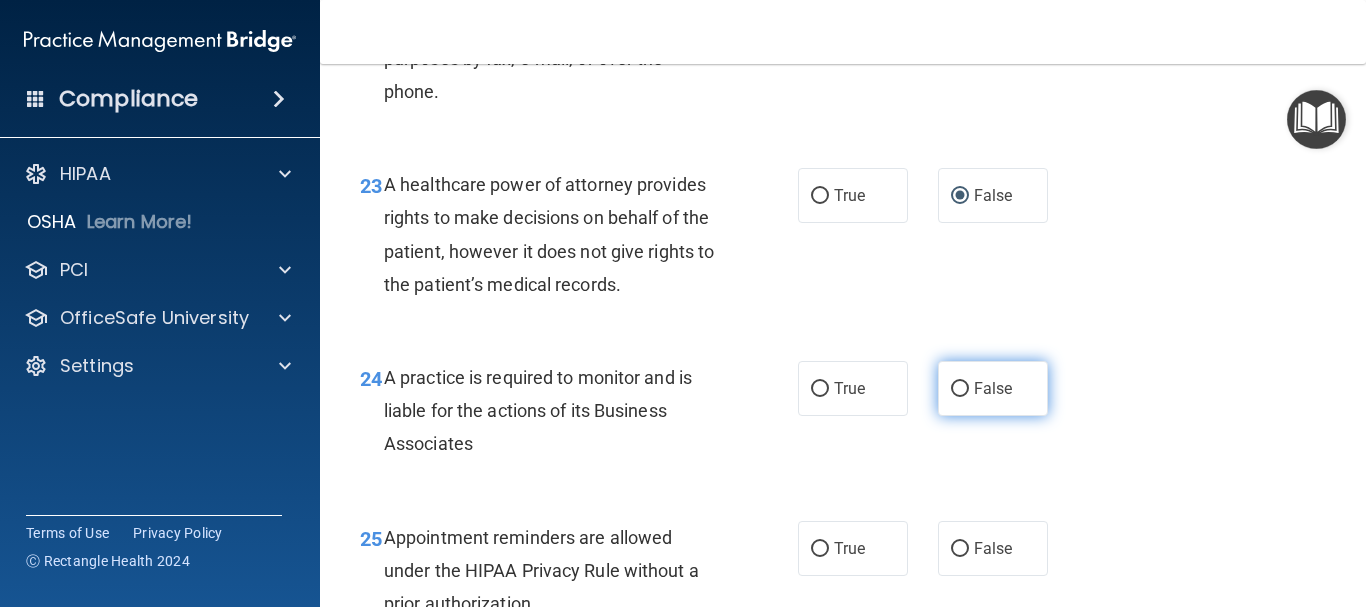click on "False" at bounding box center [960, 389] 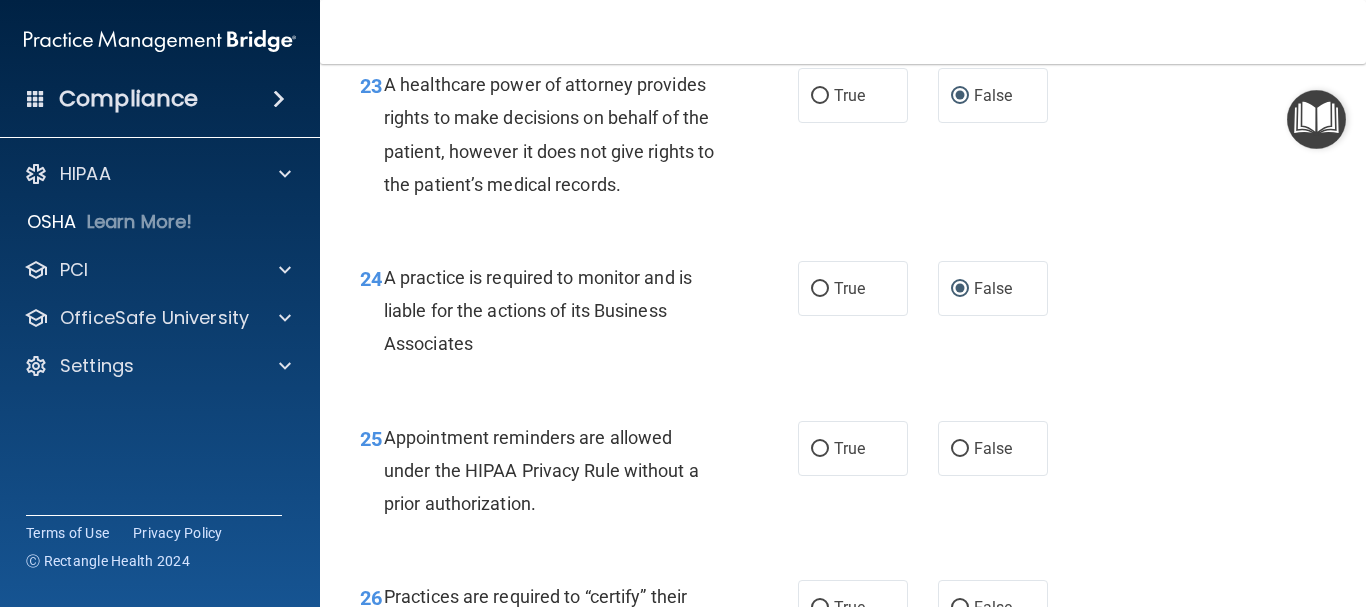 scroll, scrollTop: 4500, scrollLeft: 0, axis: vertical 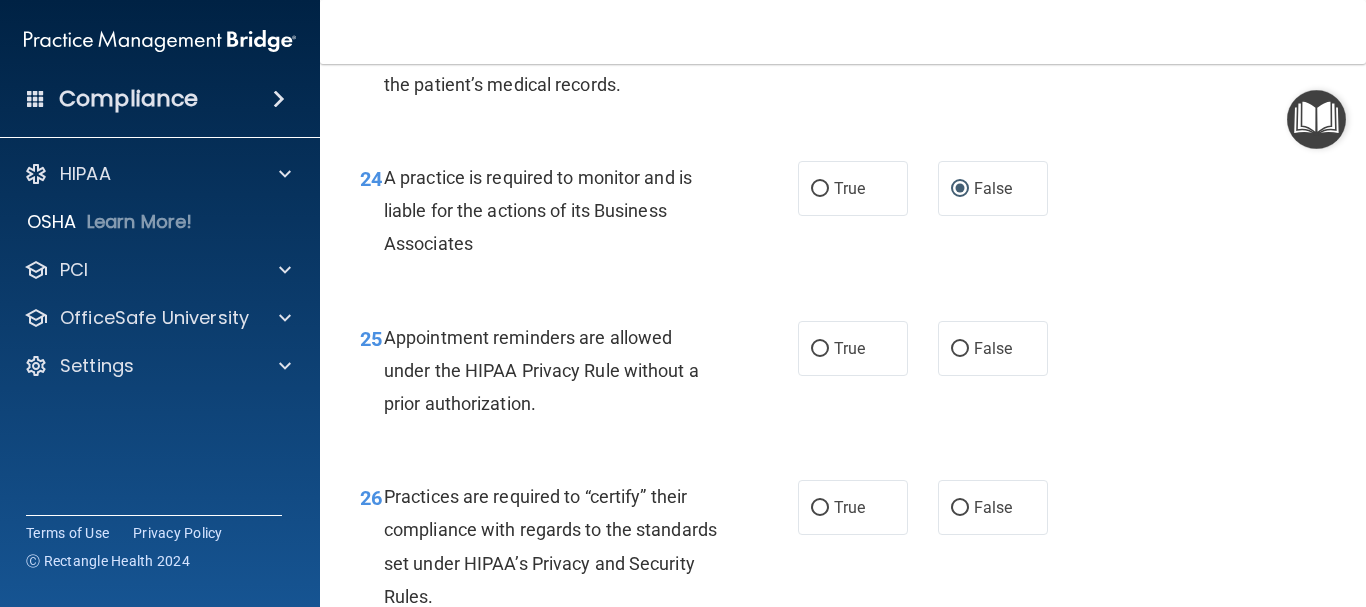 drag, startPoint x: 814, startPoint y: 417, endPoint x: 856, endPoint y: 471, distance: 68.41052 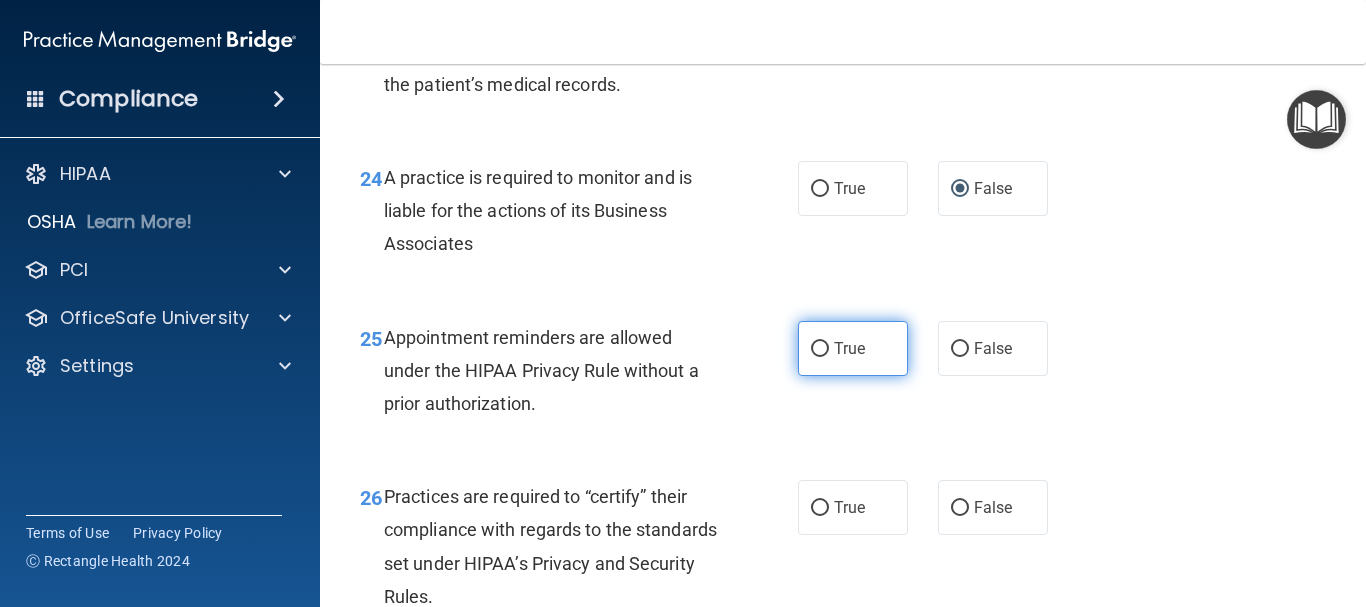 click on "True" at bounding box center (820, 349) 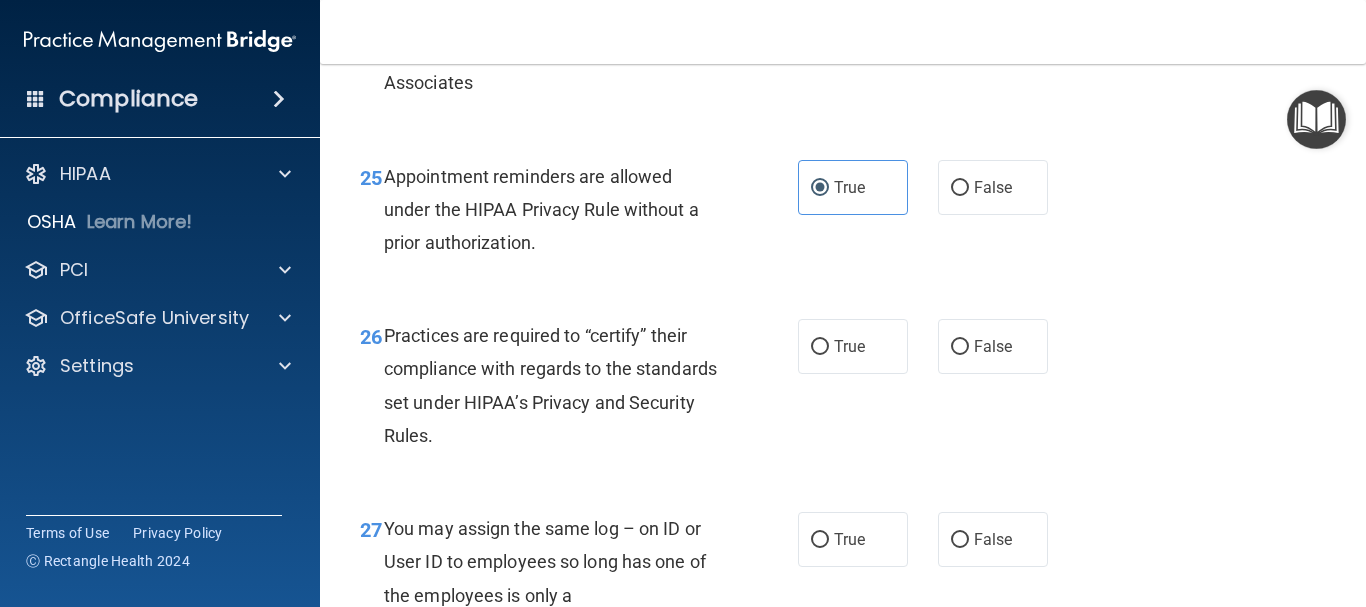 scroll, scrollTop: 4700, scrollLeft: 0, axis: vertical 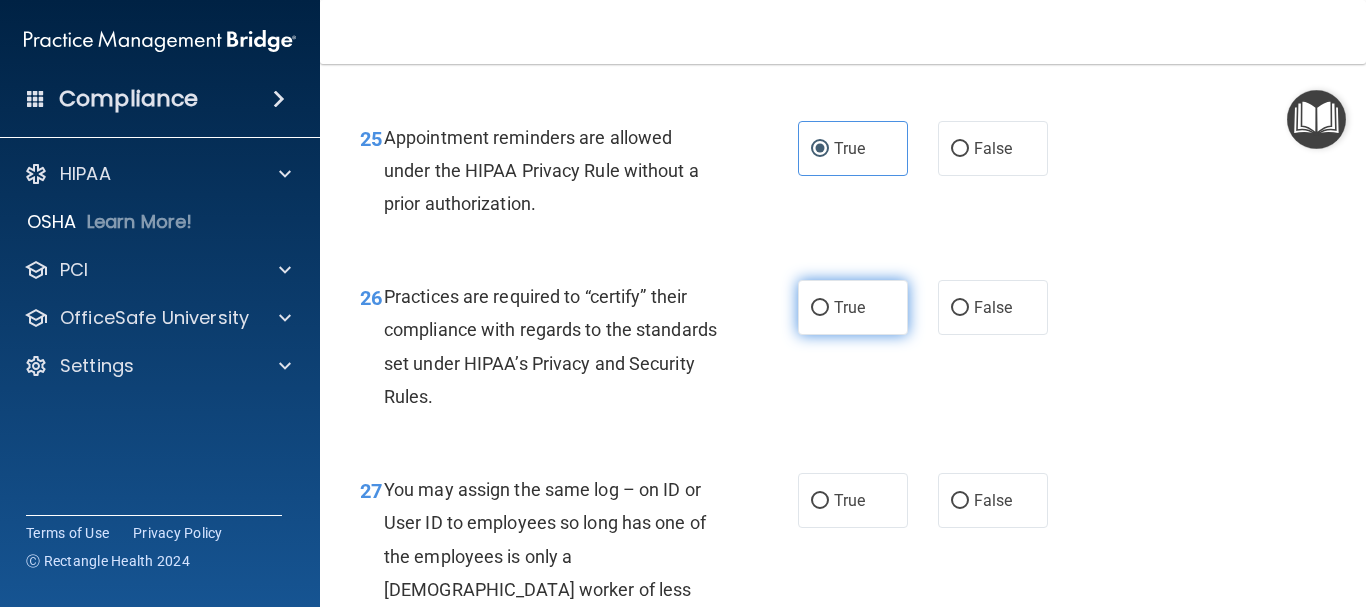 drag, startPoint x: 823, startPoint y: 375, endPoint x: 818, endPoint y: 388, distance: 13.928389 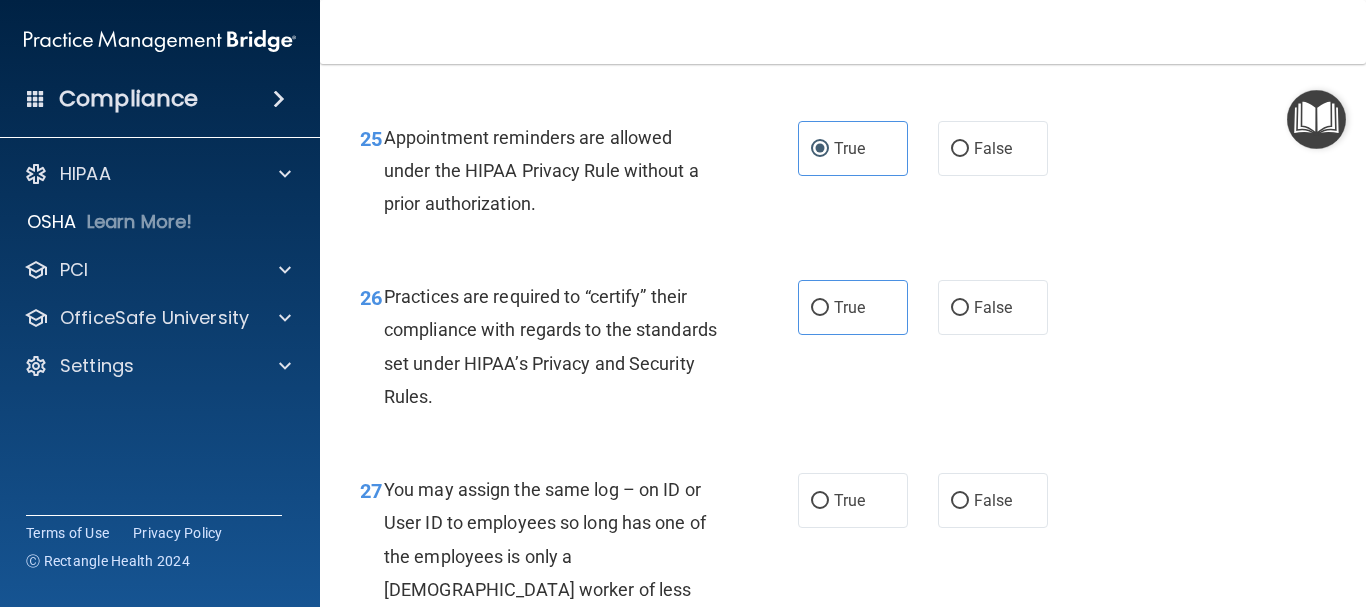 drag, startPoint x: 806, startPoint y: 368, endPoint x: 824, endPoint y: 405, distance: 41.14608 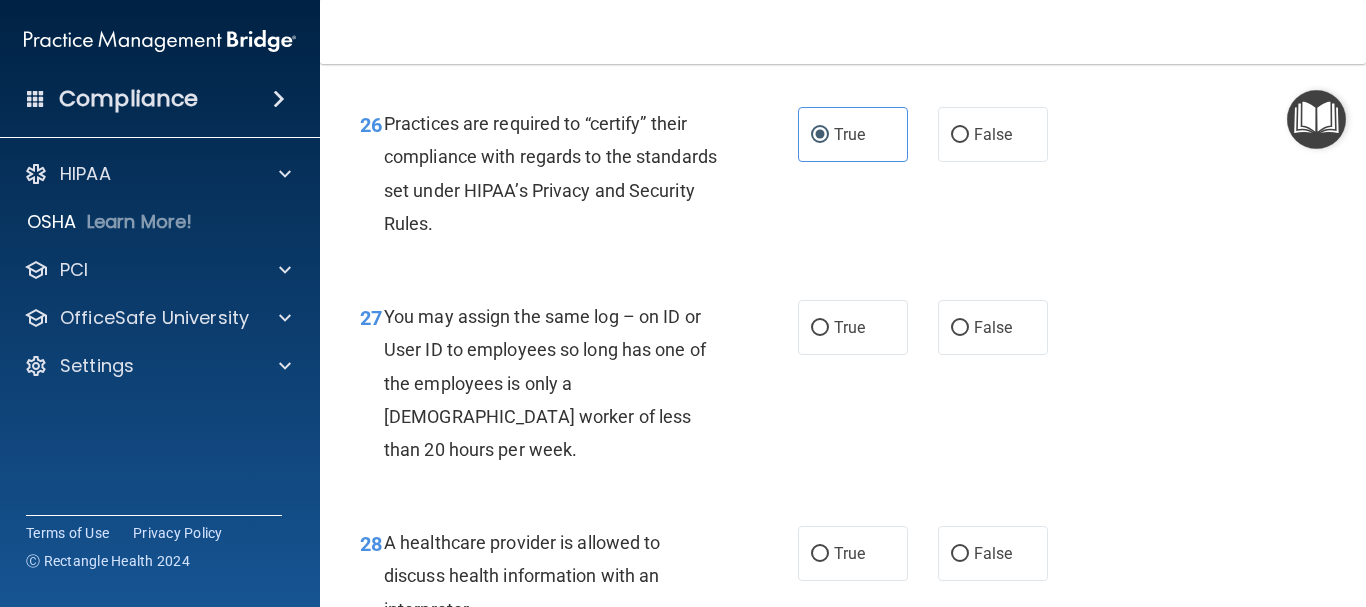 scroll, scrollTop: 4900, scrollLeft: 0, axis: vertical 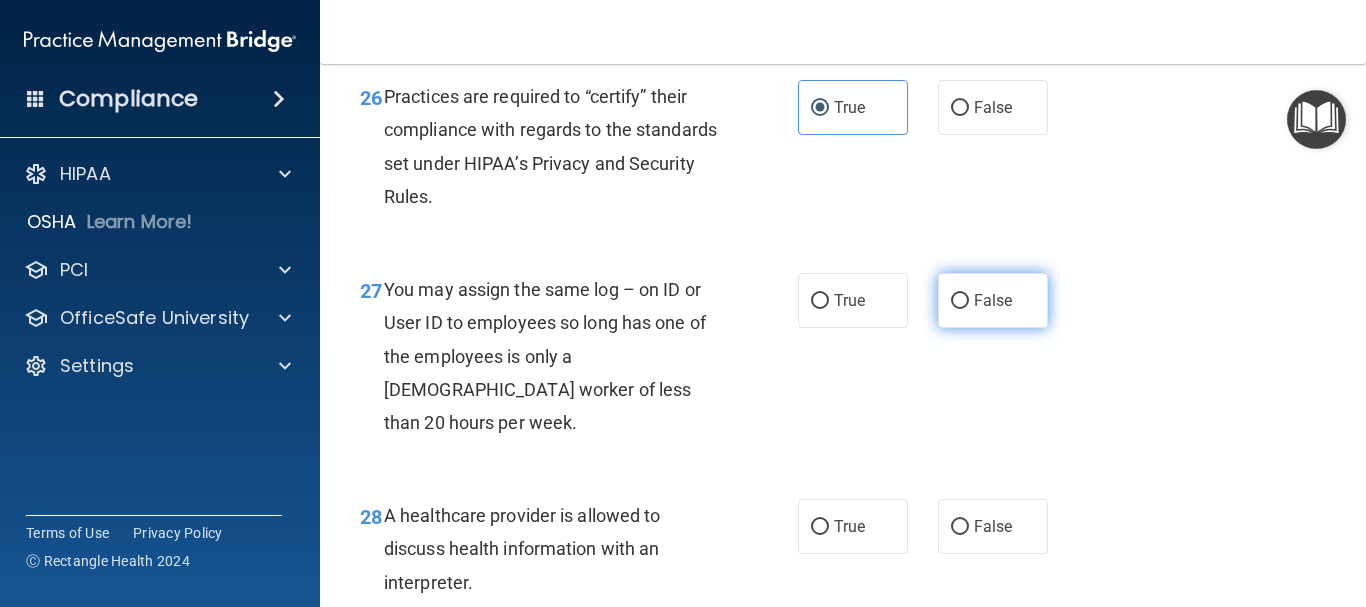 click on "False" at bounding box center [960, 301] 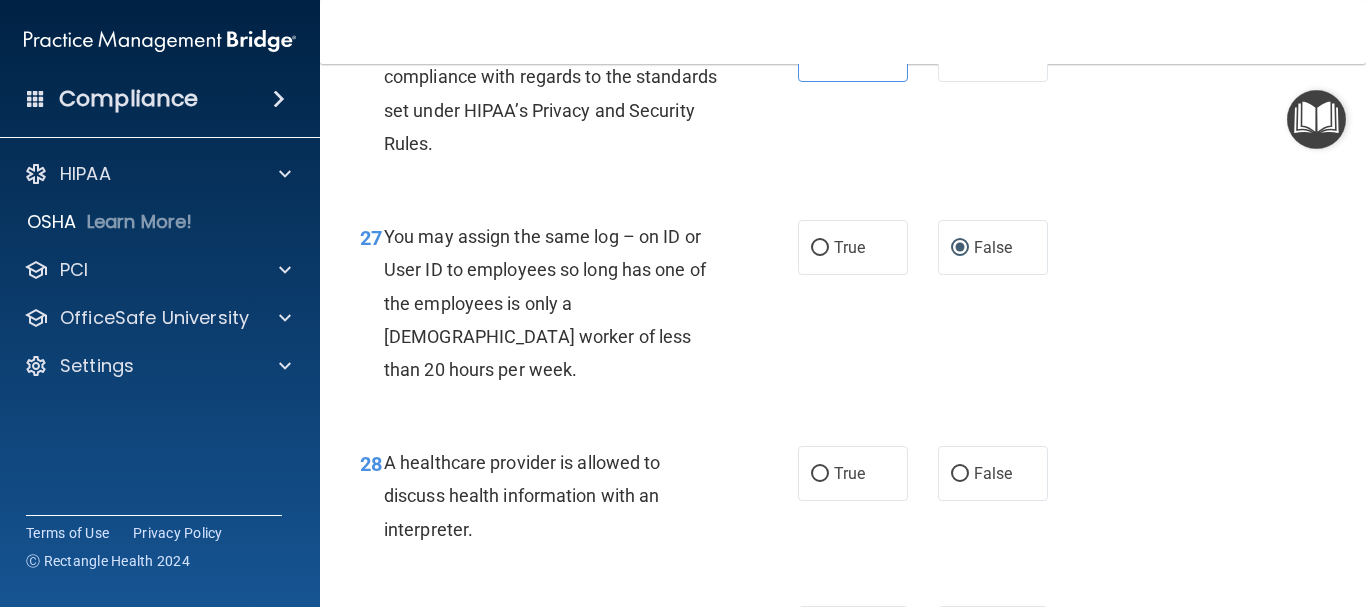 scroll, scrollTop: 5000, scrollLeft: 0, axis: vertical 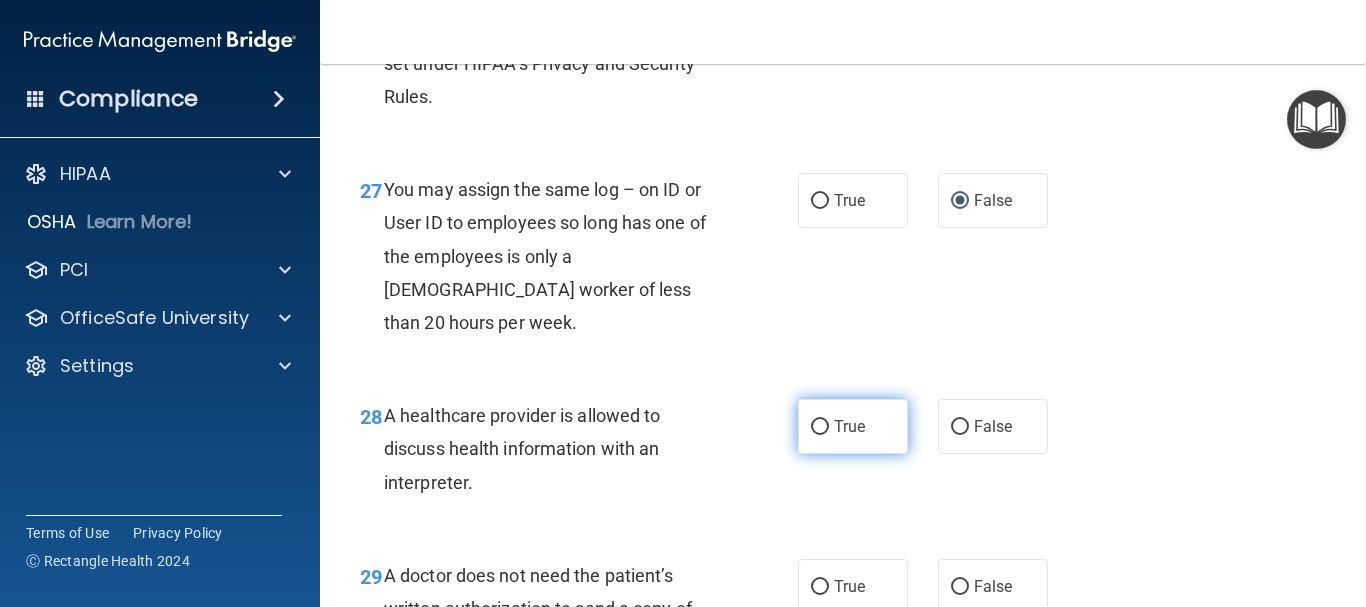 click on "True" at bounding box center [820, 427] 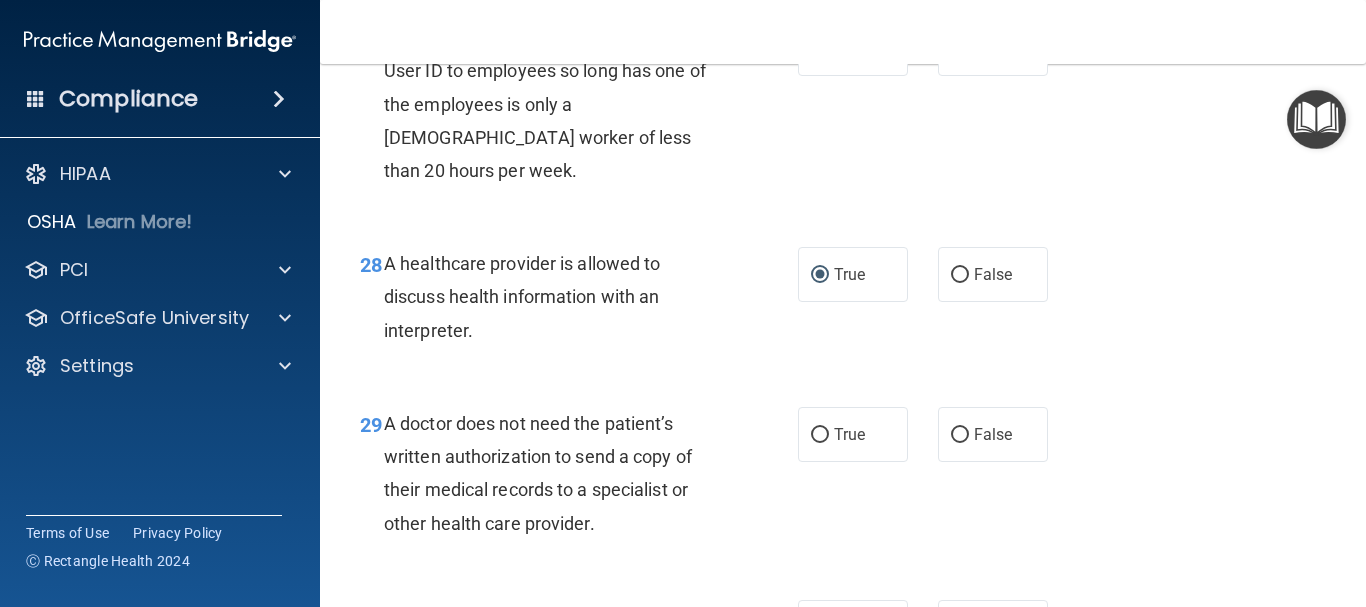 scroll, scrollTop: 5200, scrollLeft: 0, axis: vertical 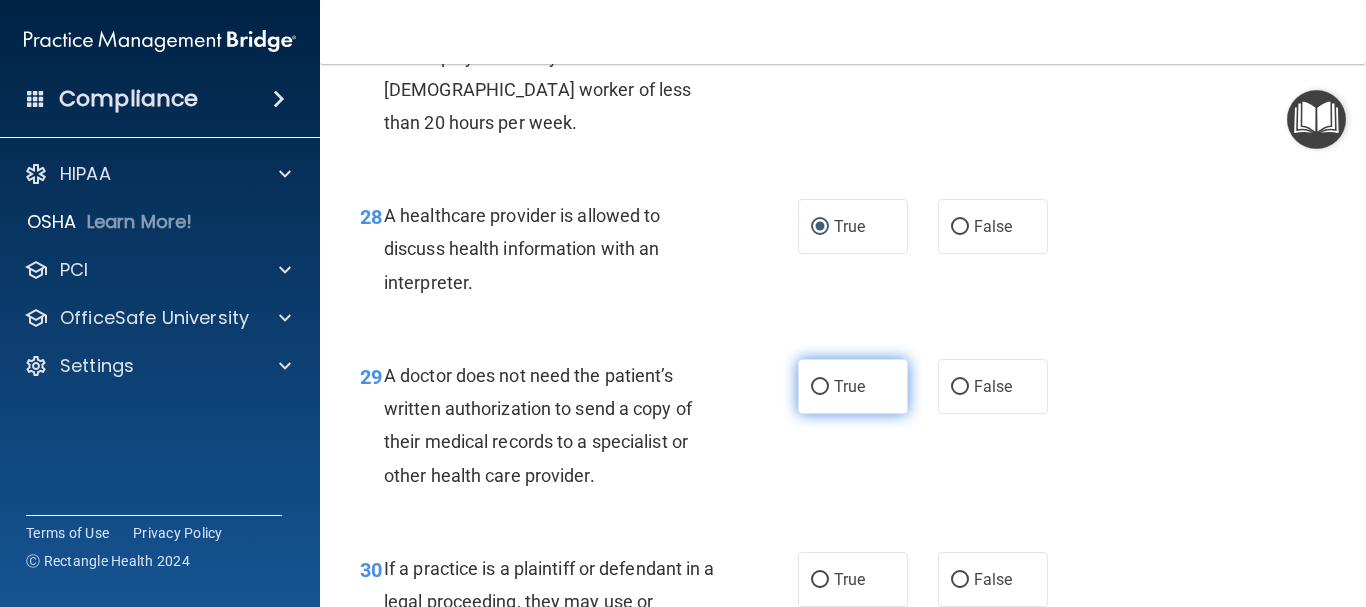 drag, startPoint x: 807, startPoint y: 418, endPoint x: 816, endPoint y: 435, distance: 19.235384 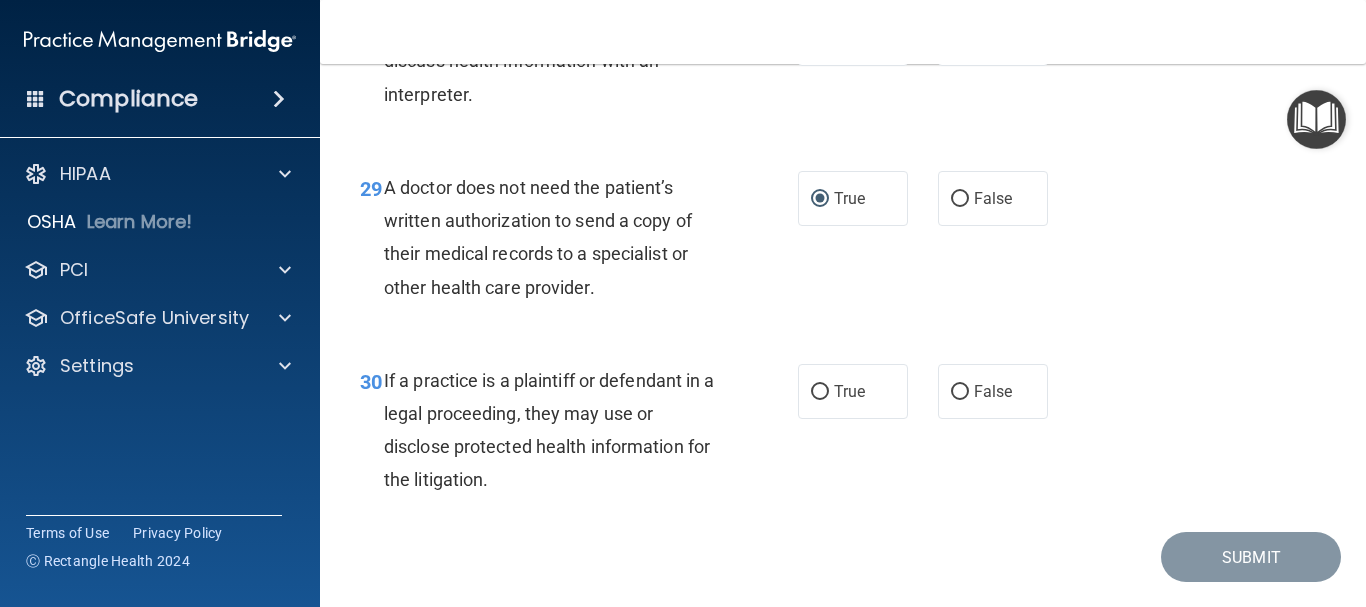 scroll, scrollTop: 5400, scrollLeft: 0, axis: vertical 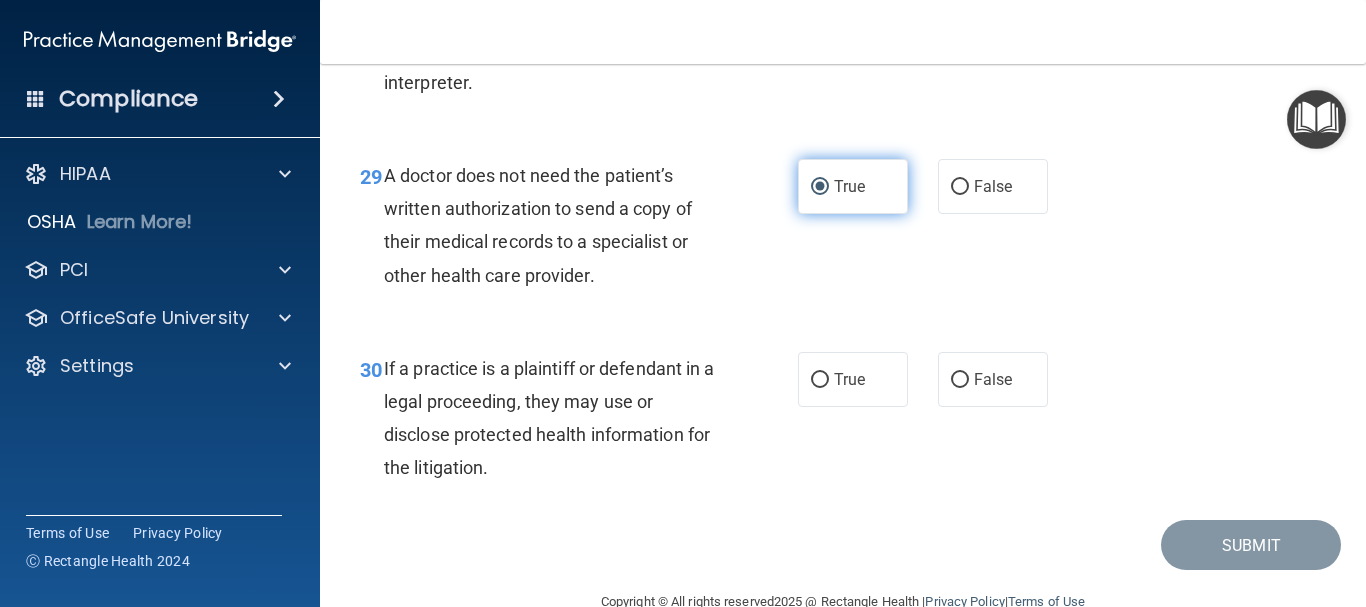 click on "True" at bounding box center [820, 187] 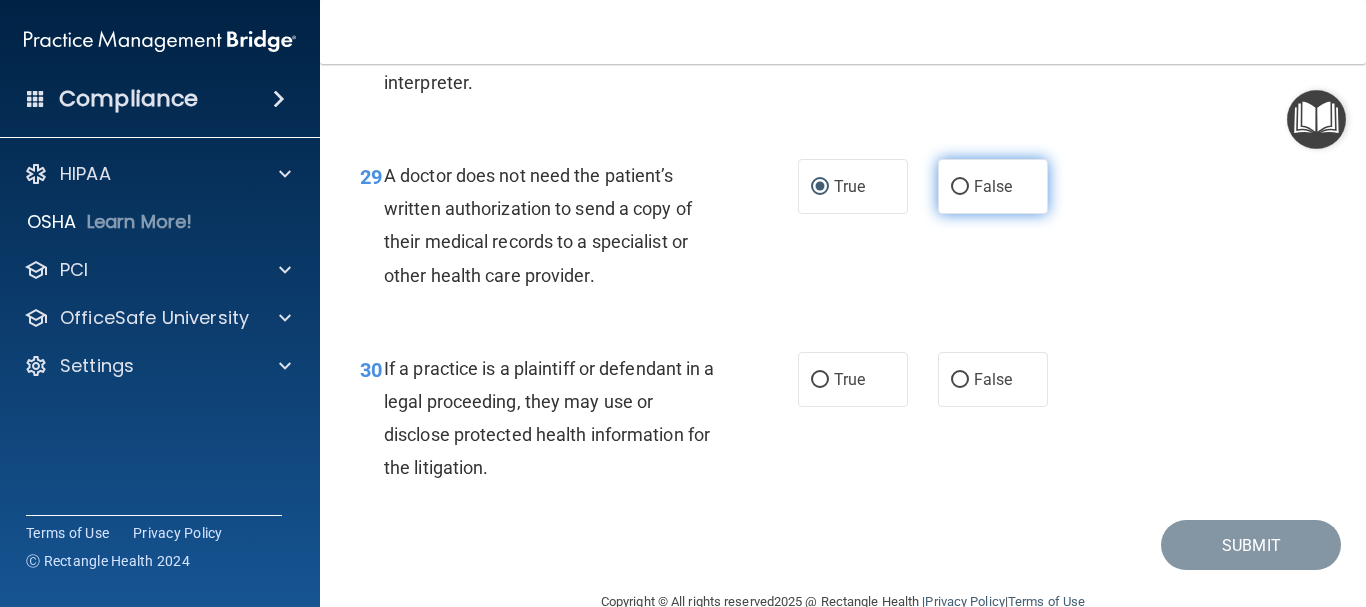 click on "False" at bounding box center [960, 187] 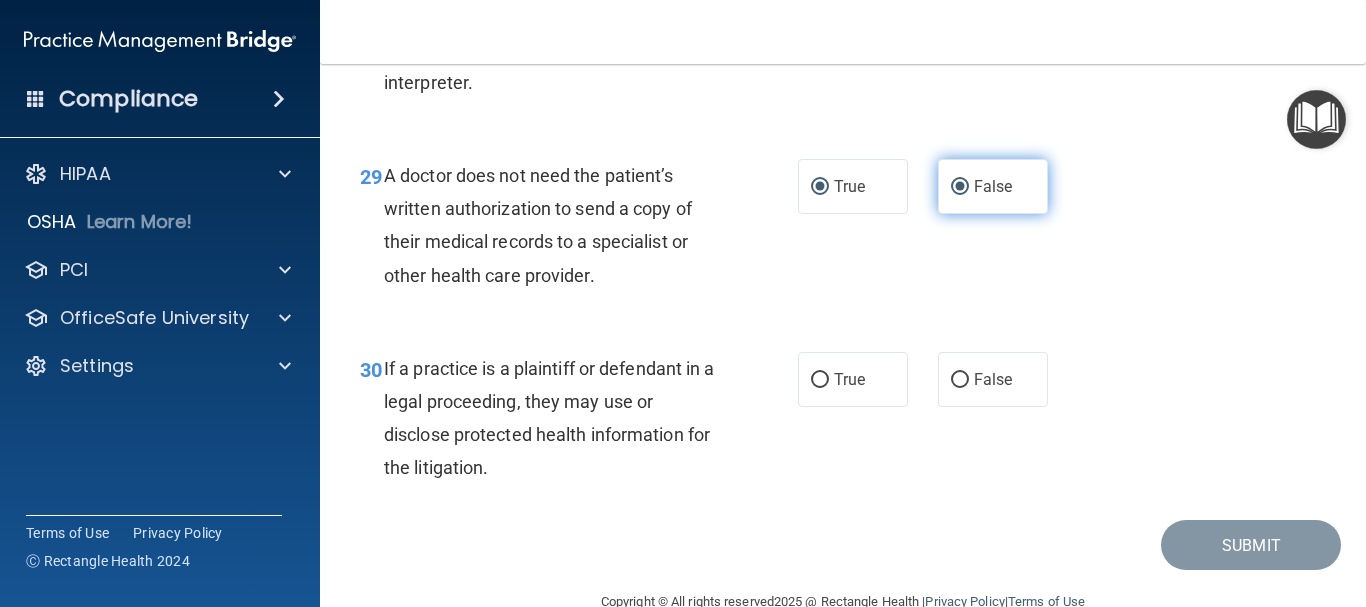 radio on "false" 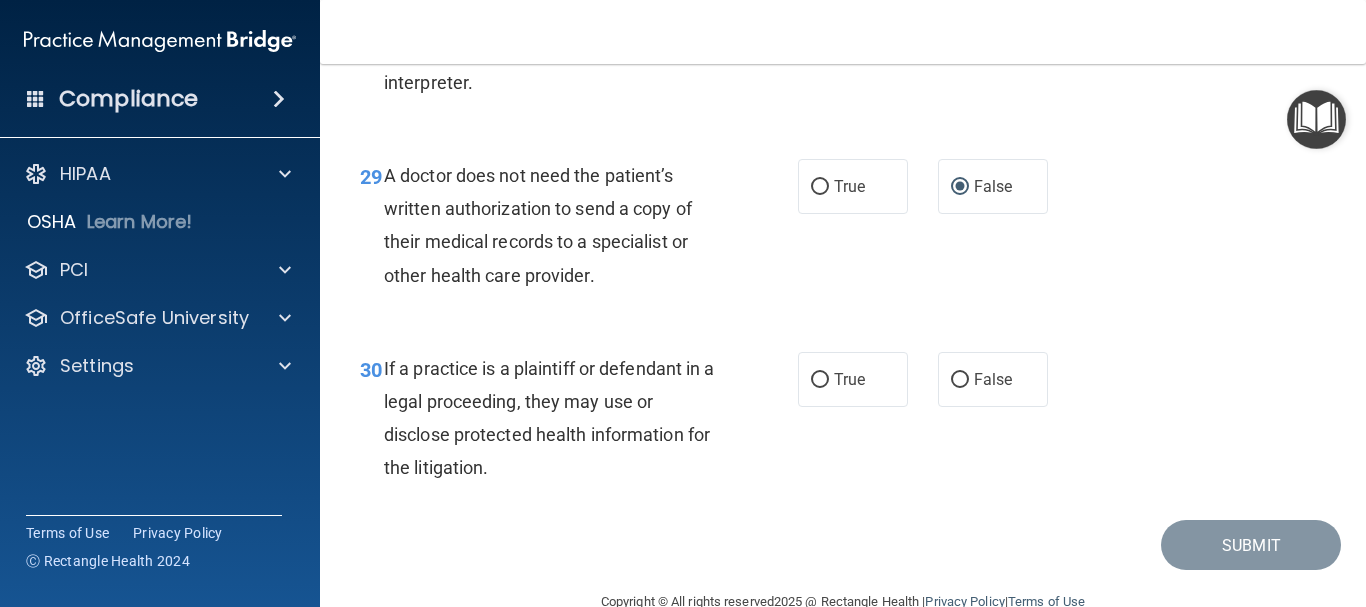 scroll, scrollTop: 5476, scrollLeft: 0, axis: vertical 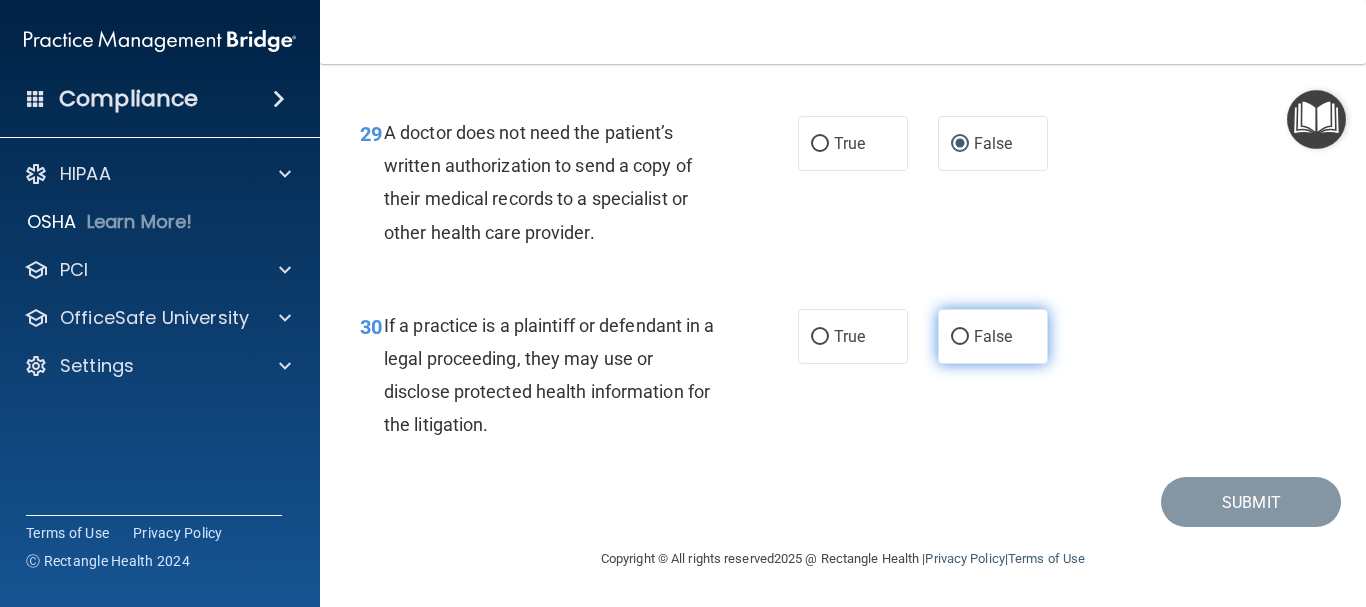 click on "False" at bounding box center [960, 337] 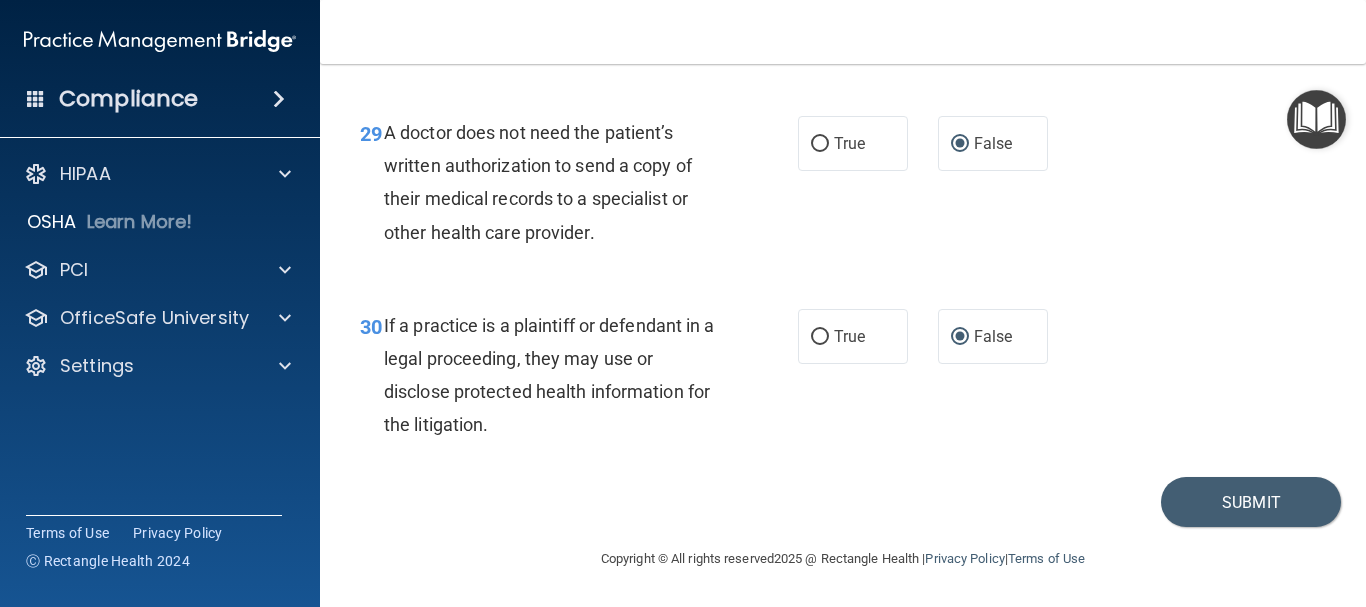 drag, startPoint x: 1234, startPoint y: 597, endPoint x: 1219, endPoint y: 587, distance: 18.027756 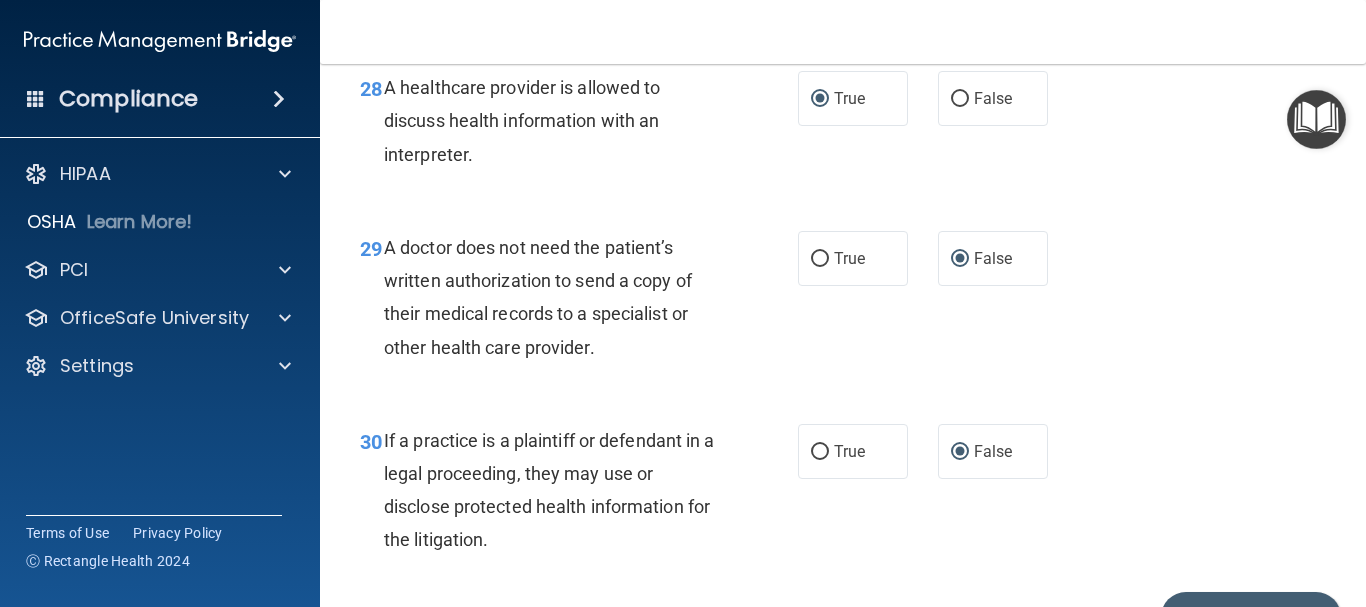 scroll, scrollTop: 5376, scrollLeft: 0, axis: vertical 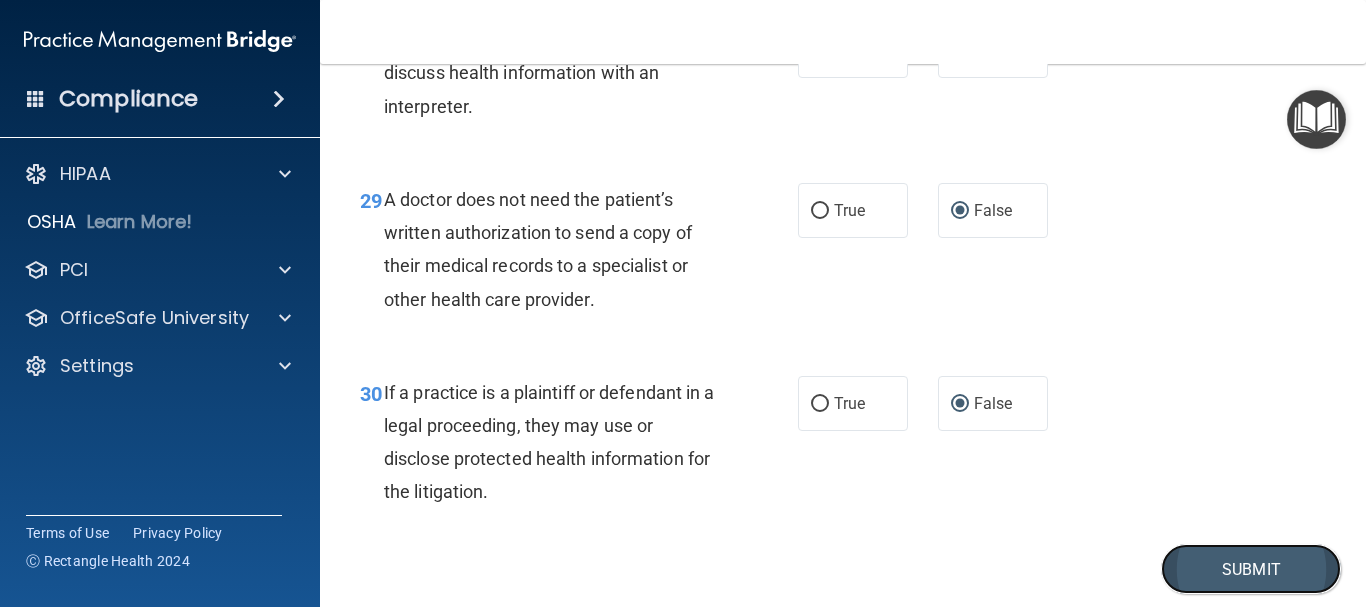 click on "Submit" at bounding box center (1251, 569) 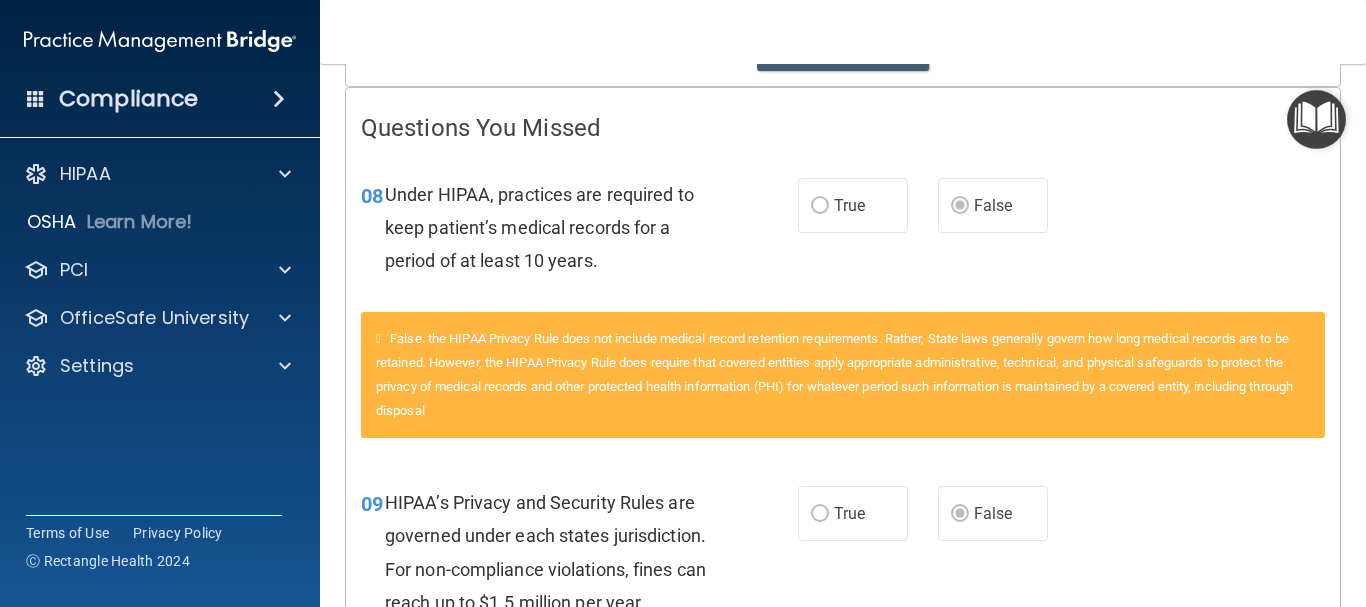 scroll, scrollTop: 0, scrollLeft: 0, axis: both 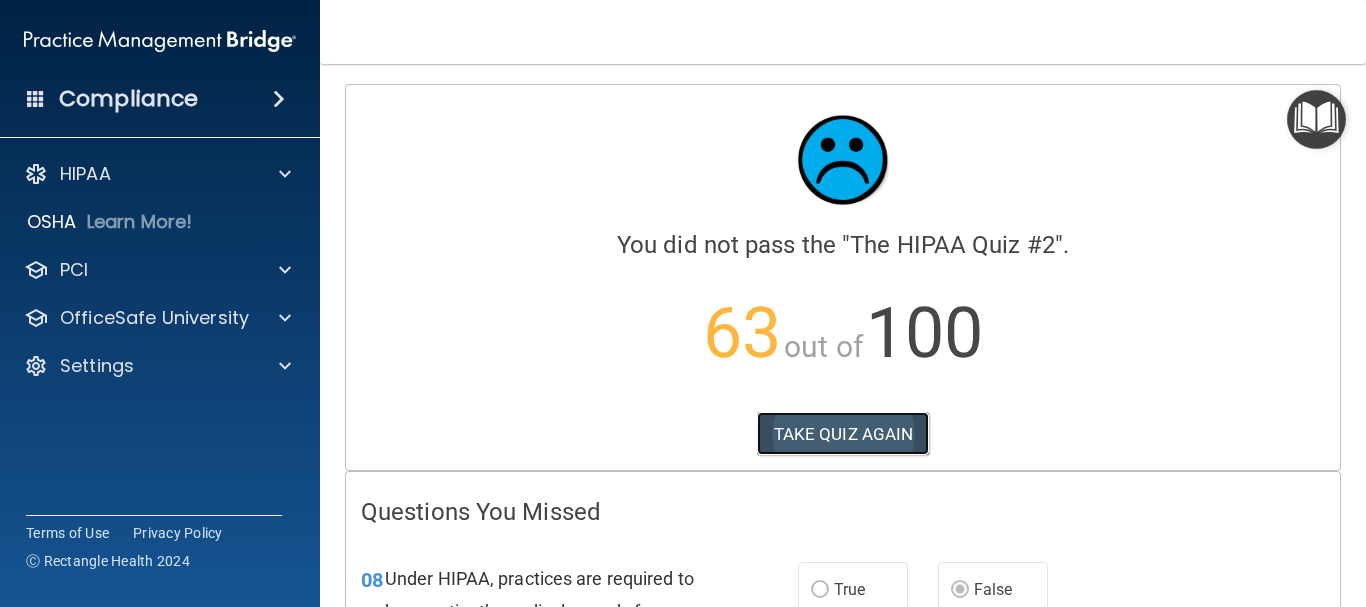 drag, startPoint x: 825, startPoint y: 427, endPoint x: 947, endPoint y: 436, distance: 122.33152 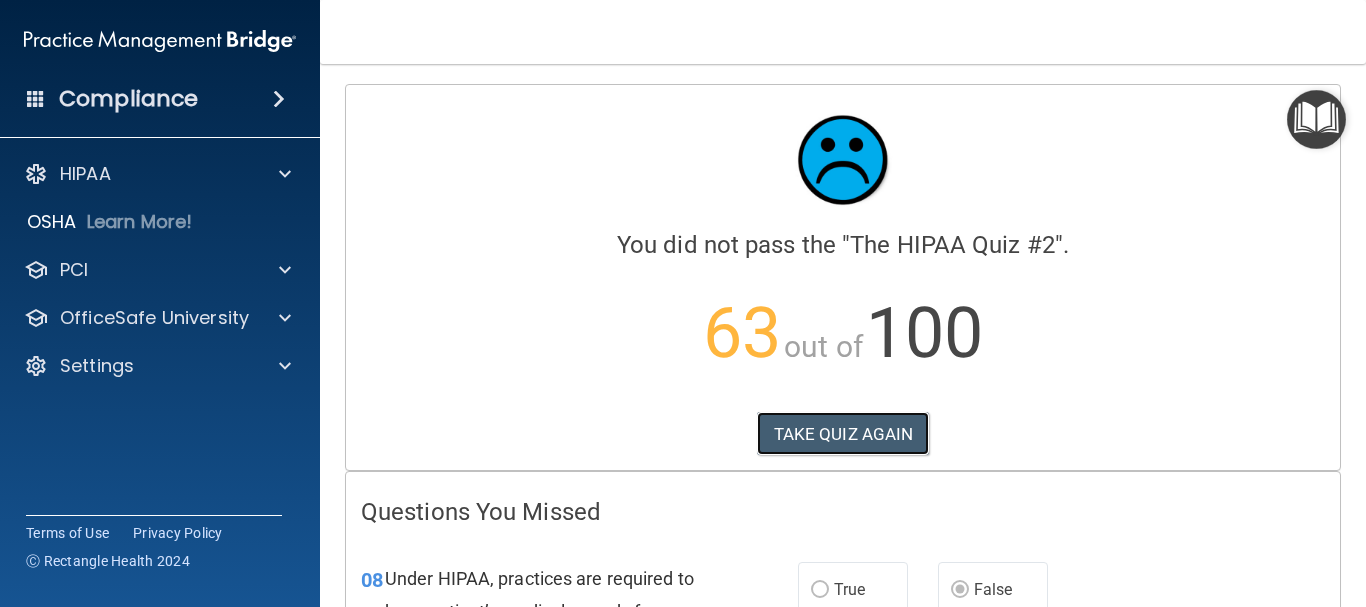 click on "TAKE QUIZ AGAIN" at bounding box center [843, 434] 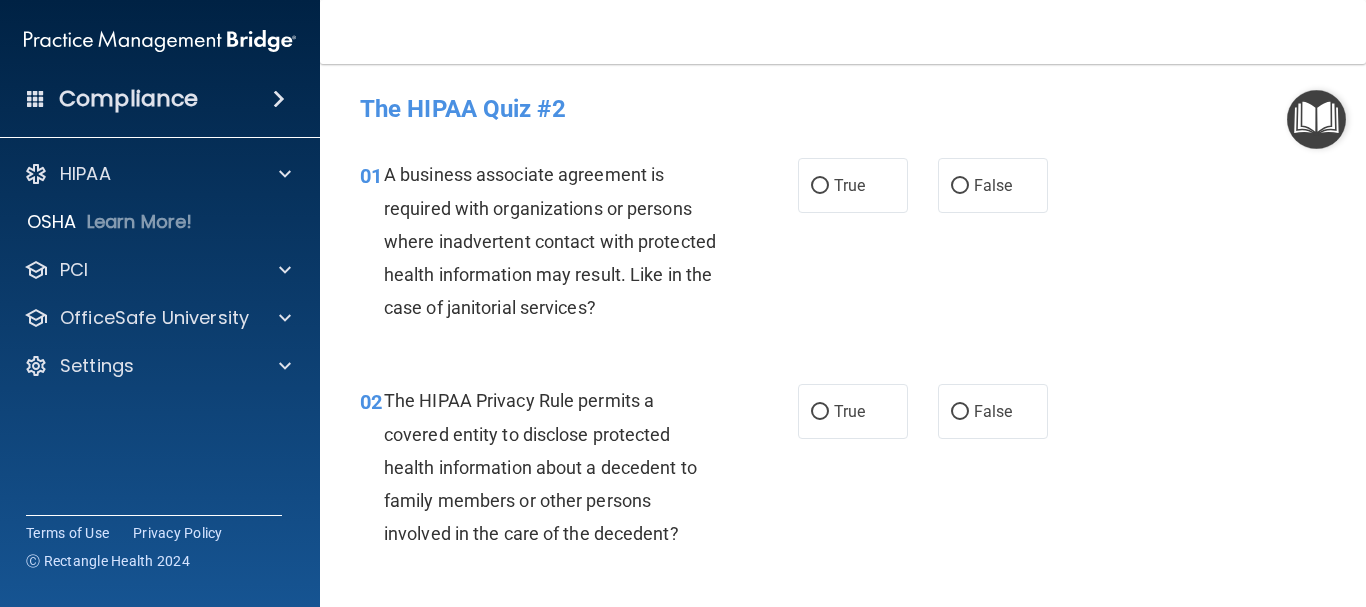 drag, startPoint x: 954, startPoint y: 183, endPoint x: 947, endPoint y: 214, distance: 31.780497 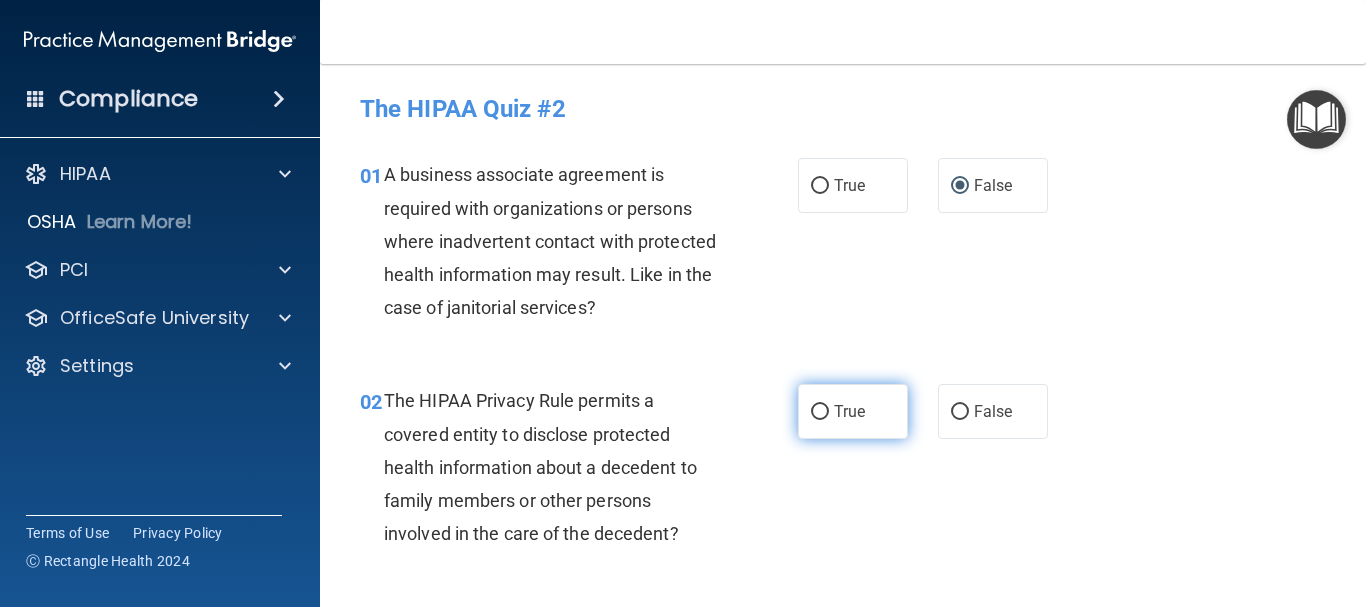 click on "True" at bounding box center [820, 412] 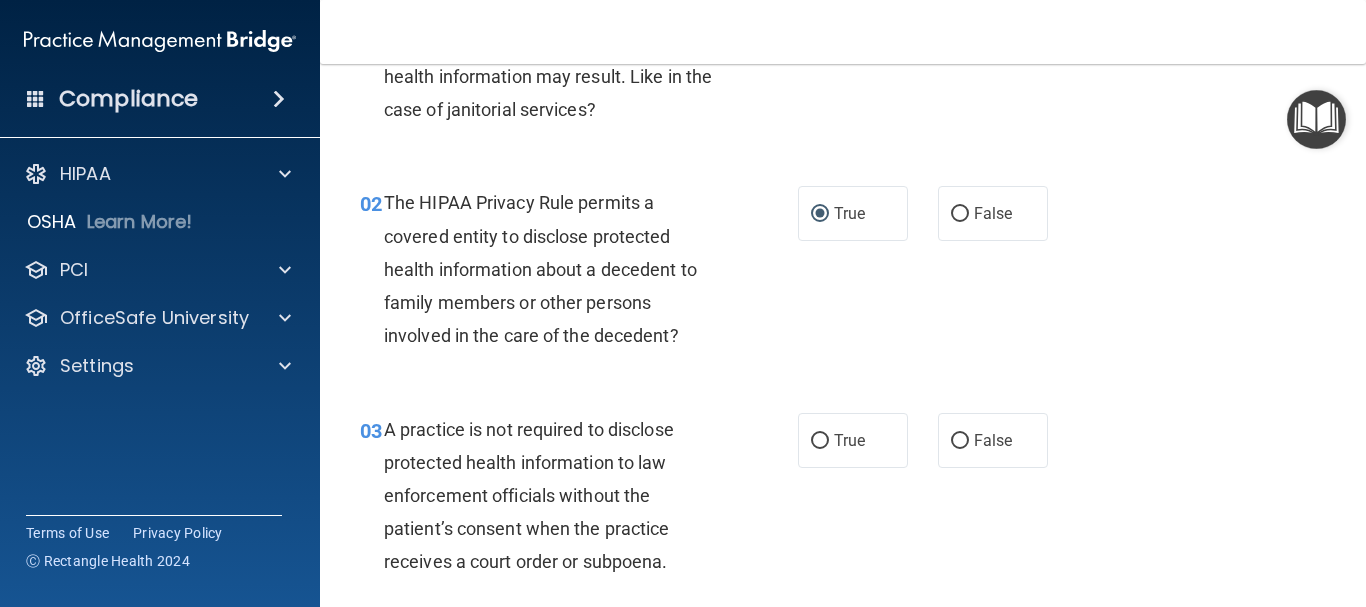 scroll, scrollTop: 200, scrollLeft: 0, axis: vertical 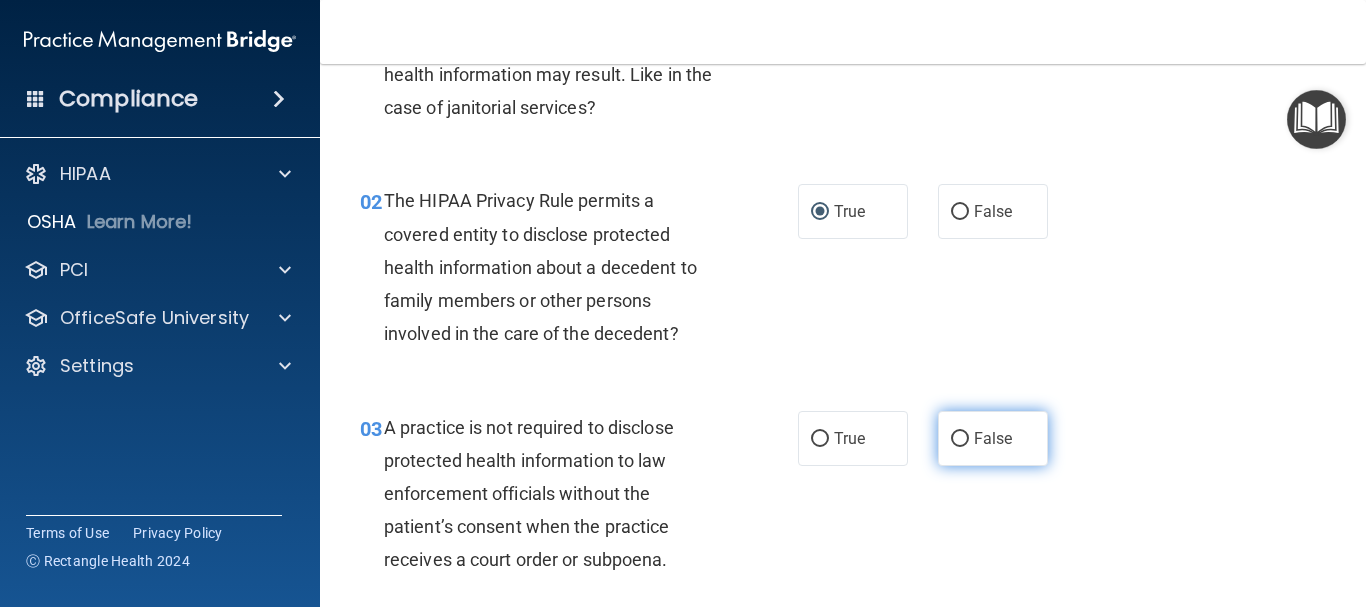 click on "False" at bounding box center (960, 439) 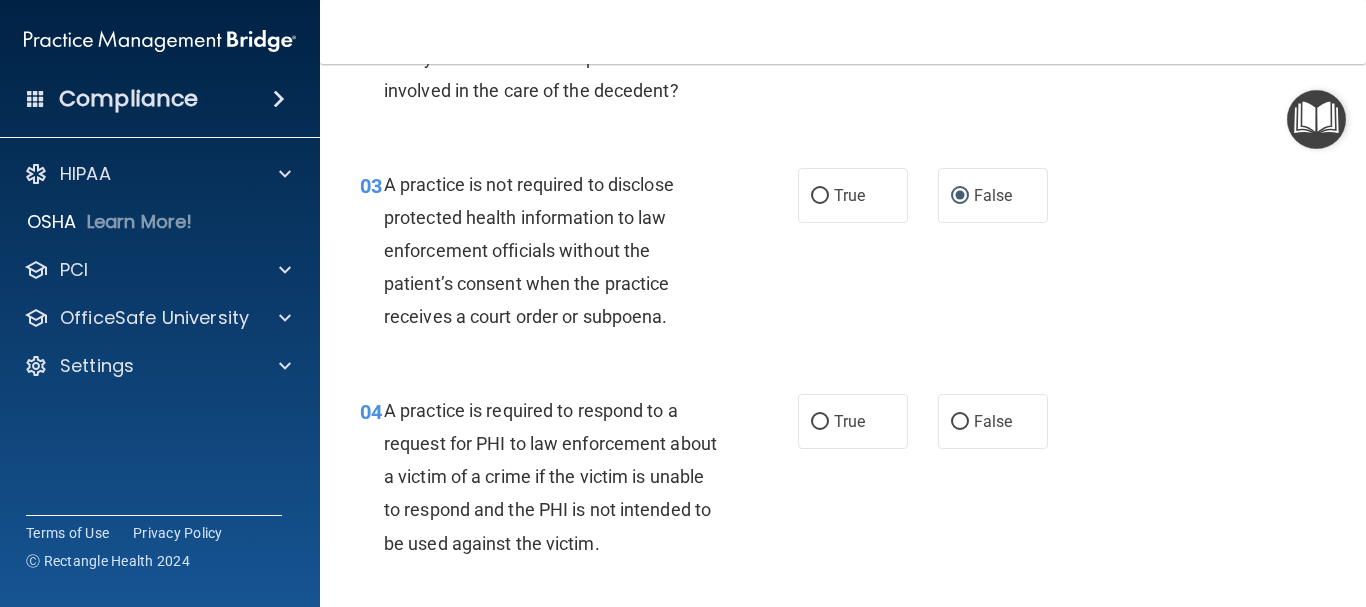 scroll, scrollTop: 500, scrollLeft: 0, axis: vertical 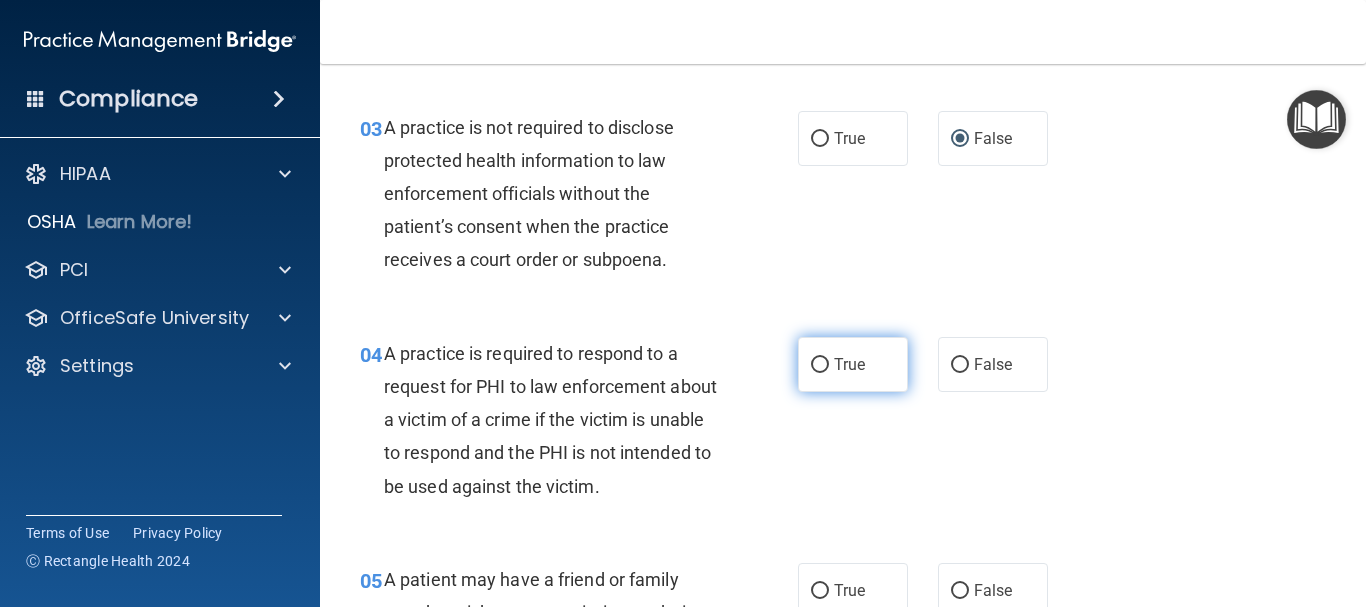 click on "True" at bounding box center (820, 365) 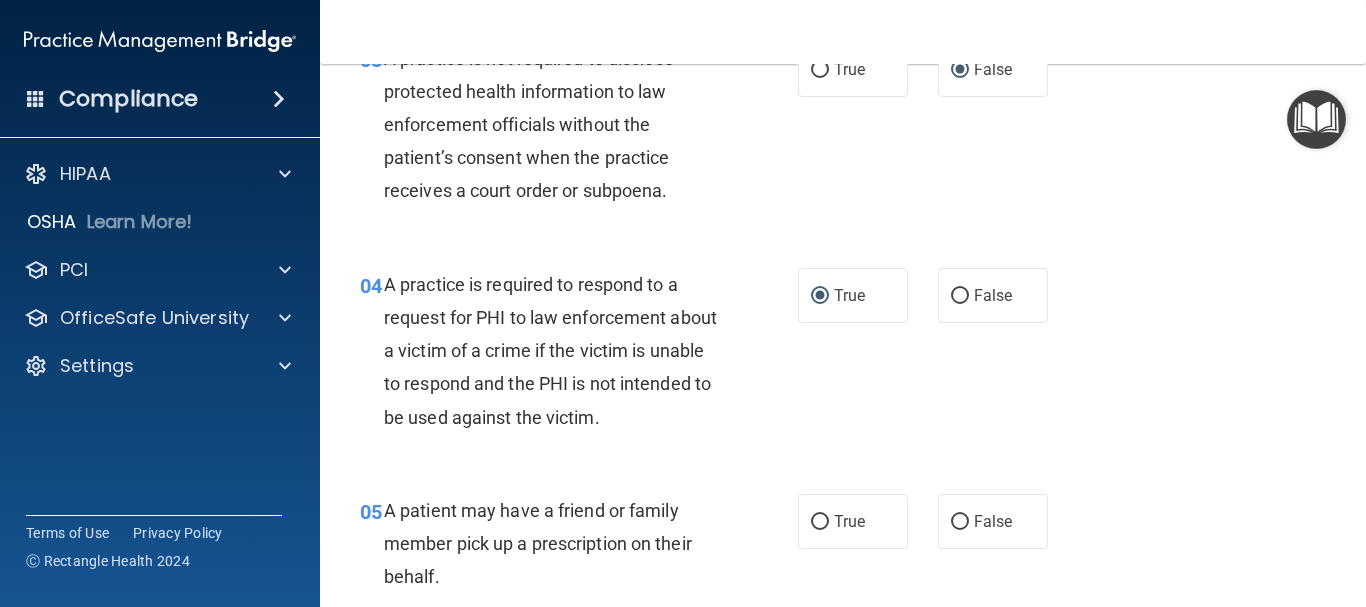scroll, scrollTop: 800, scrollLeft: 0, axis: vertical 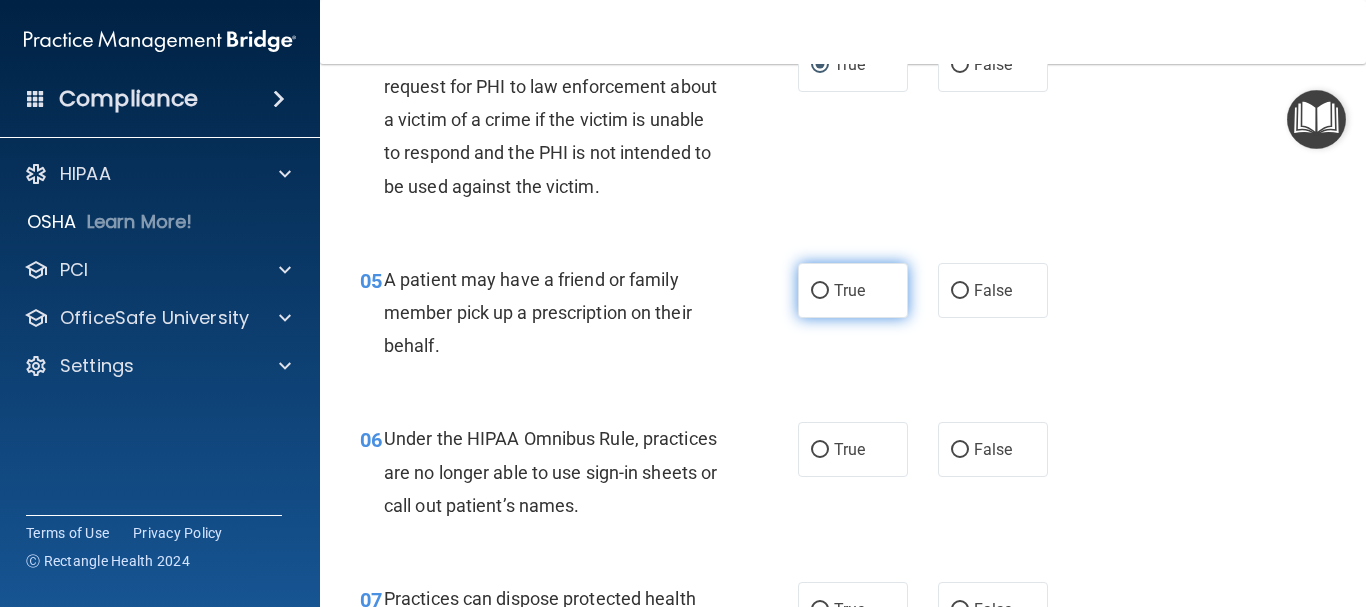 click on "True" at bounding box center (820, 291) 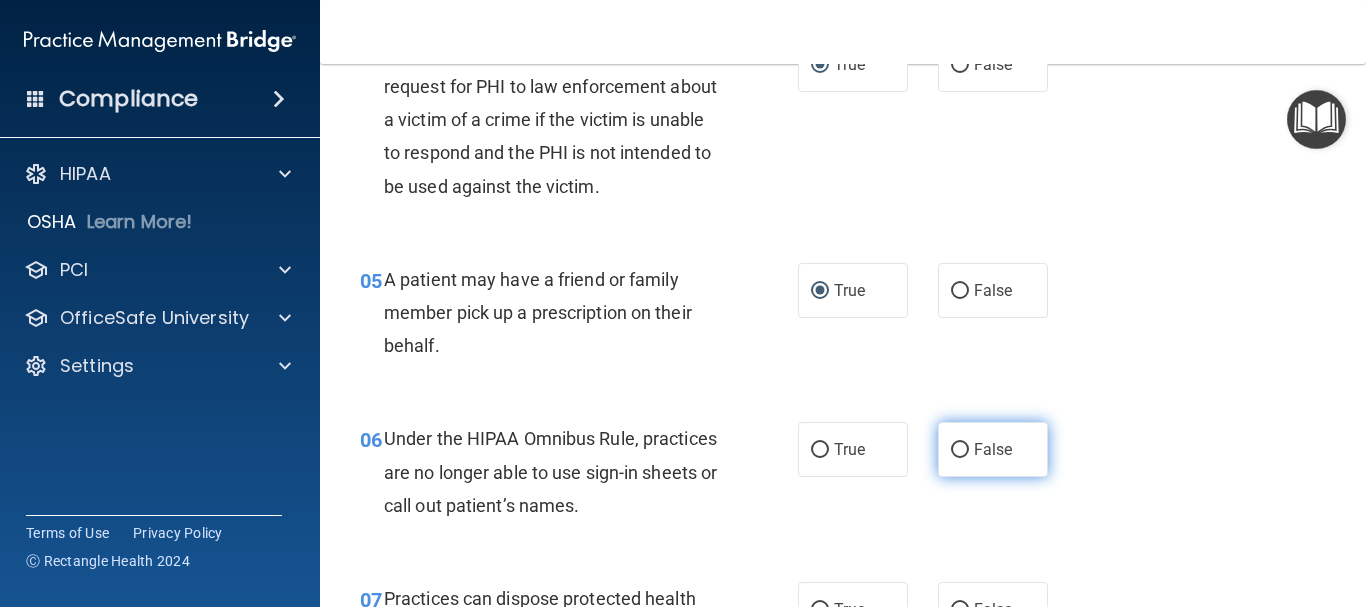 click on "False" at bounding box center [960, 450] 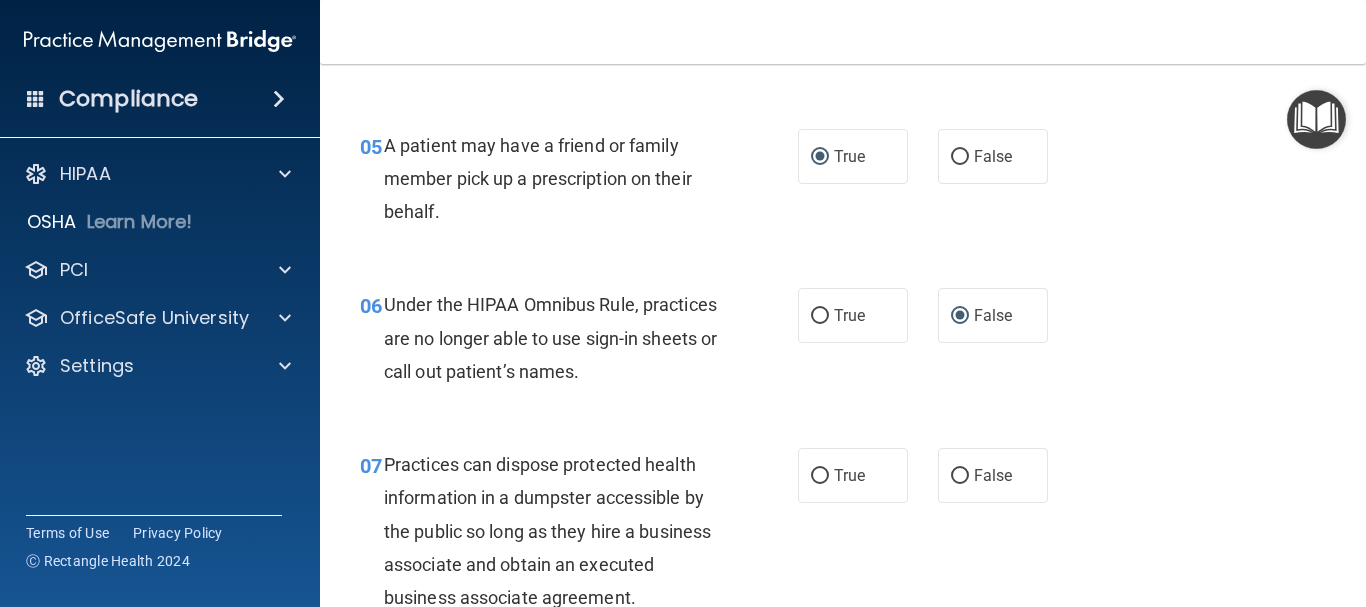 scroll, scrollTop: 1000, scrollLeft: 0, axis: vertical 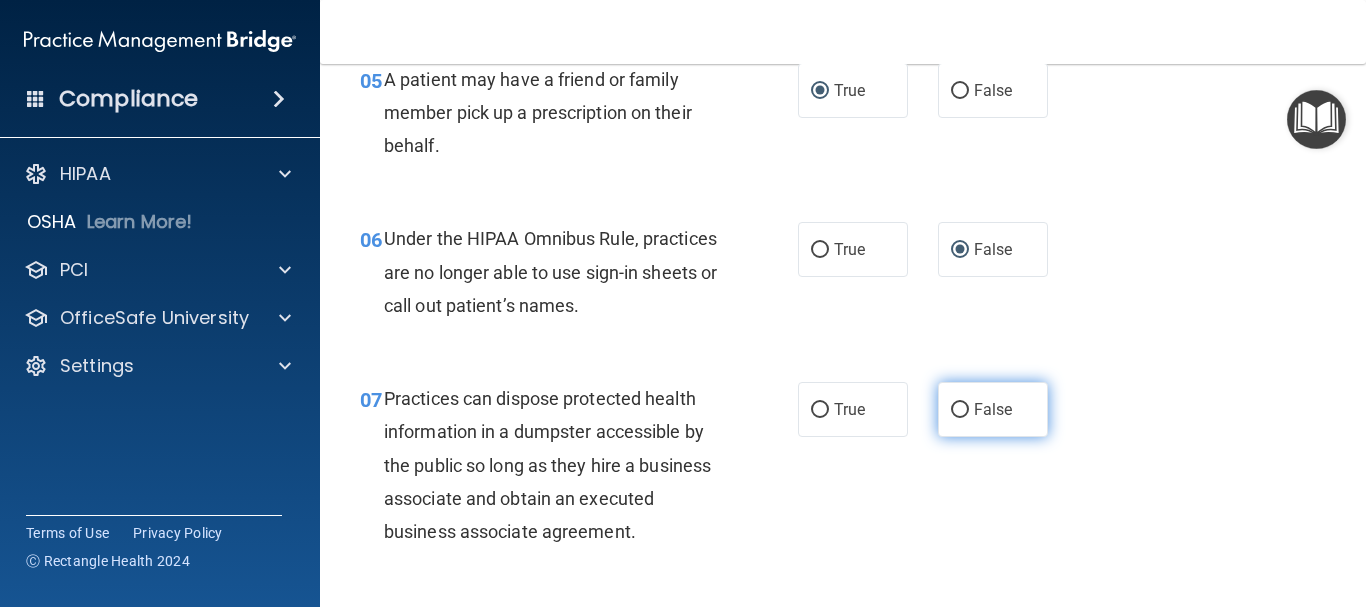 click on "False" at bounding box center (960, 410) 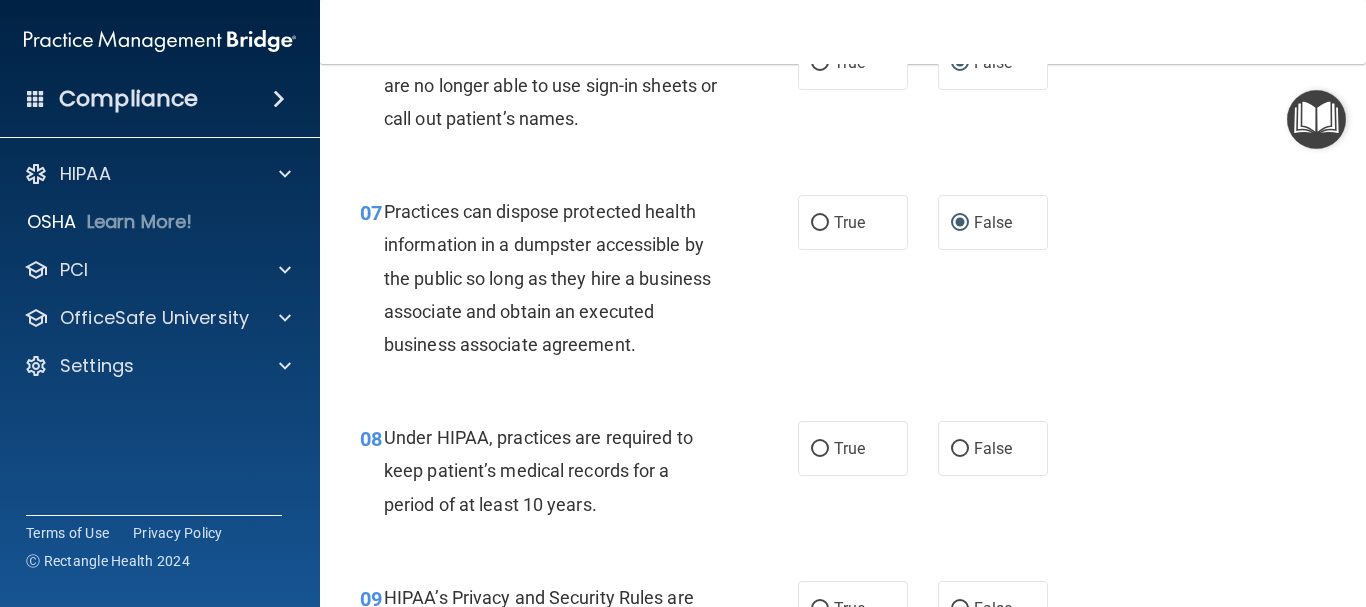scroll, scrollTop: 1200, scrollLeft: 0, axis: vertical 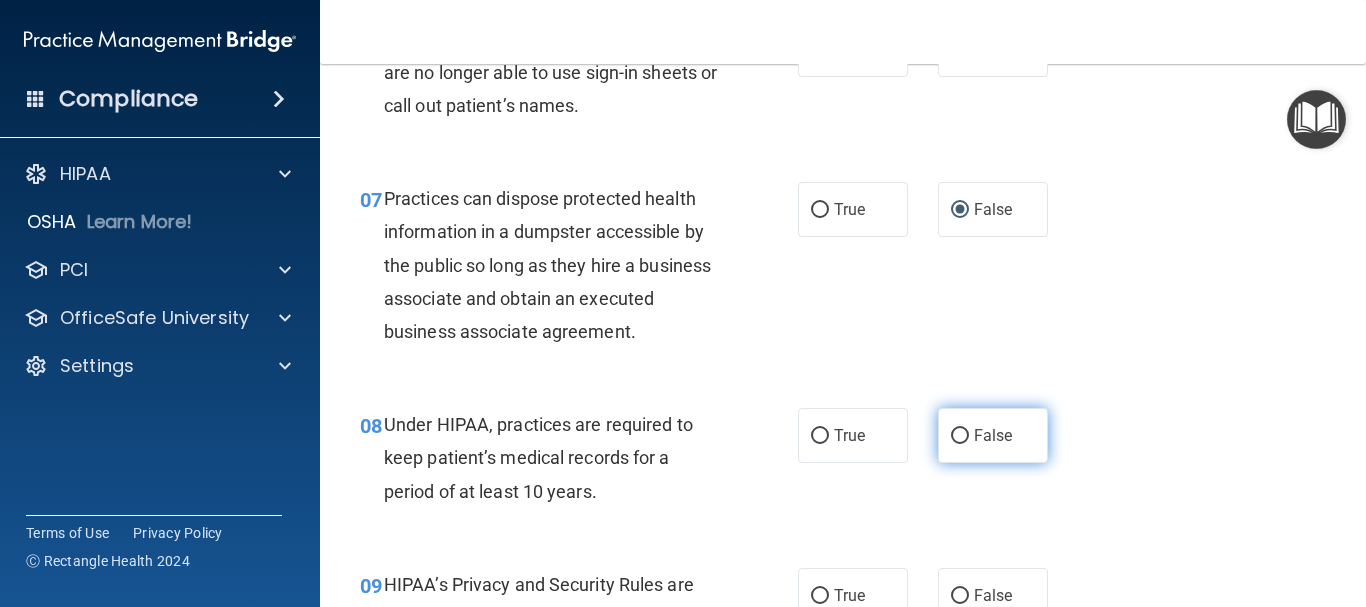 click on "False" at bounding box center (960, 436) 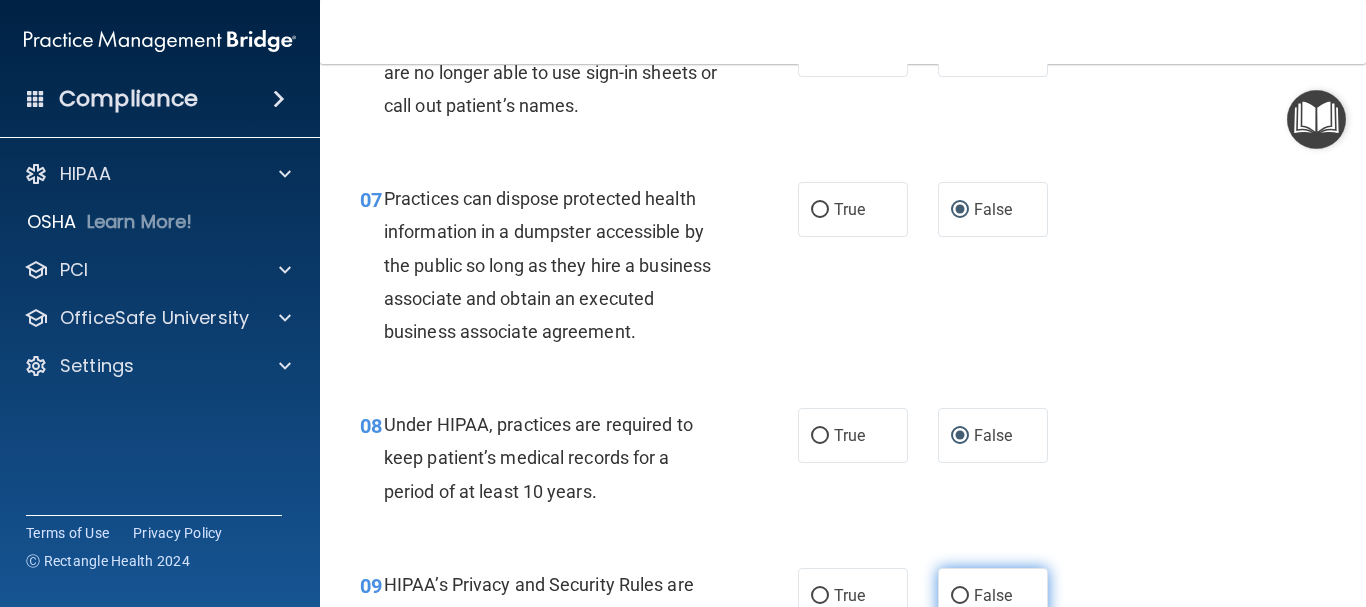 drag, startPoint x: 950, startPoint y: 591, endPoint x: 964, endPoint y: 567, distance: 27.784887 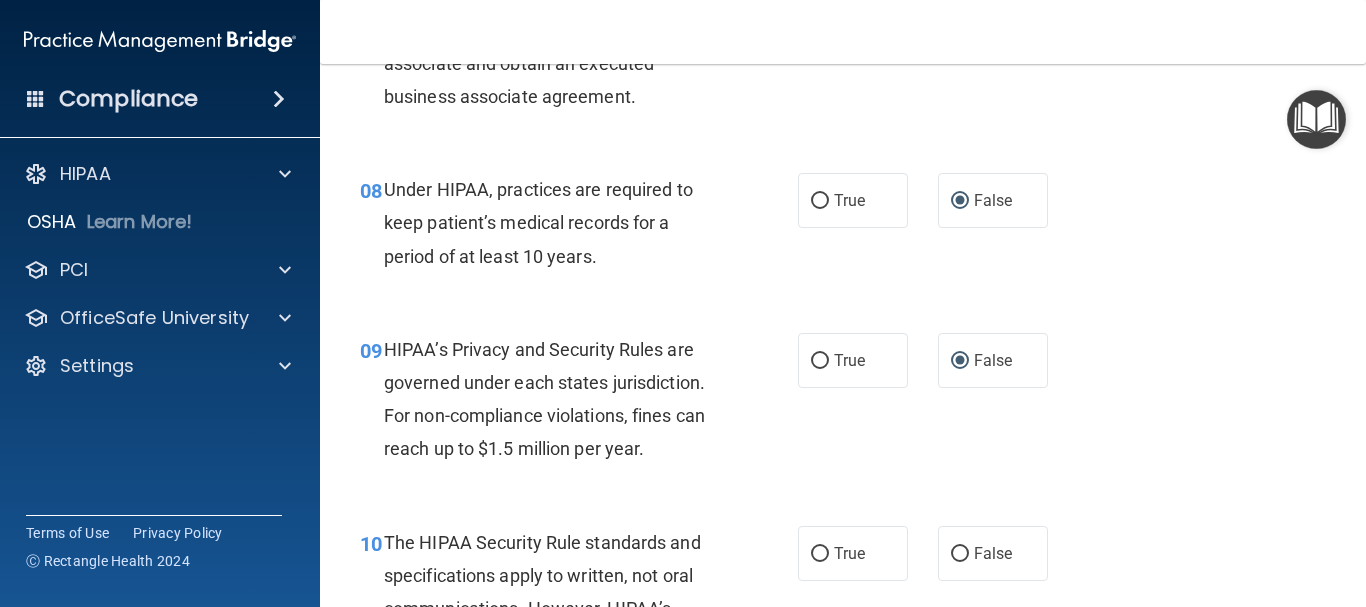 scroll, scrollTop: 1600, scrollLeft: 0, axis: vertical 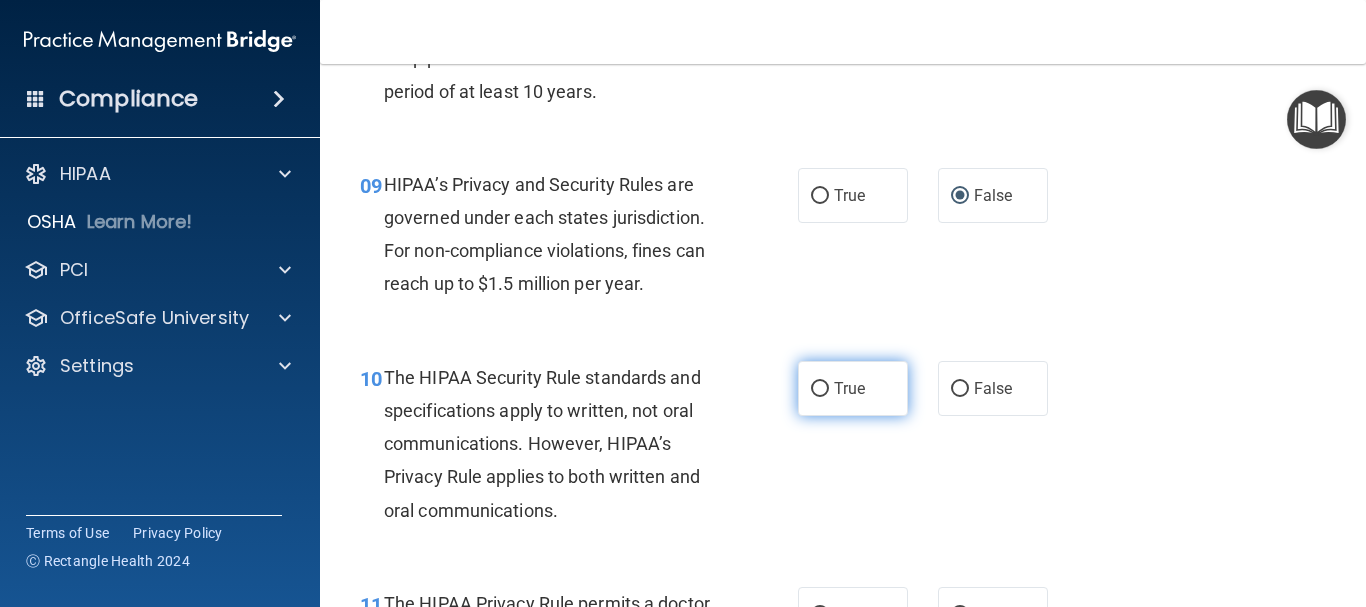 click on "True" at bounding box center (820, 389) 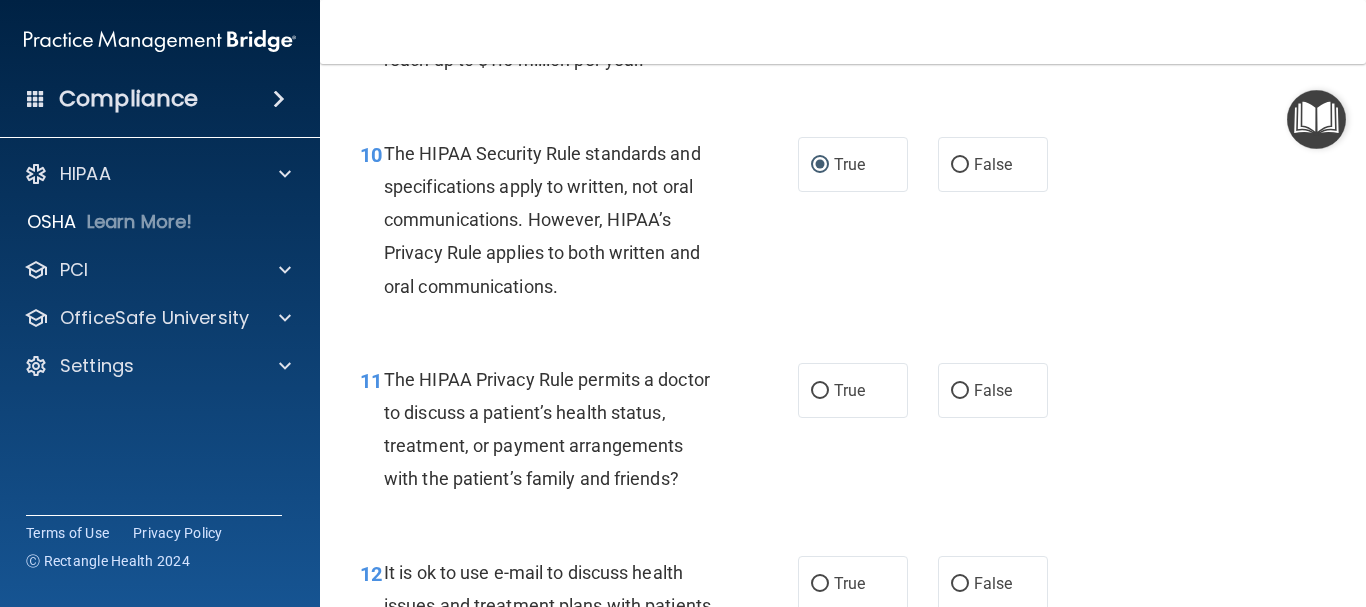scroll, scrollTop: 1900, scrollLeft: 0, axis: vertical 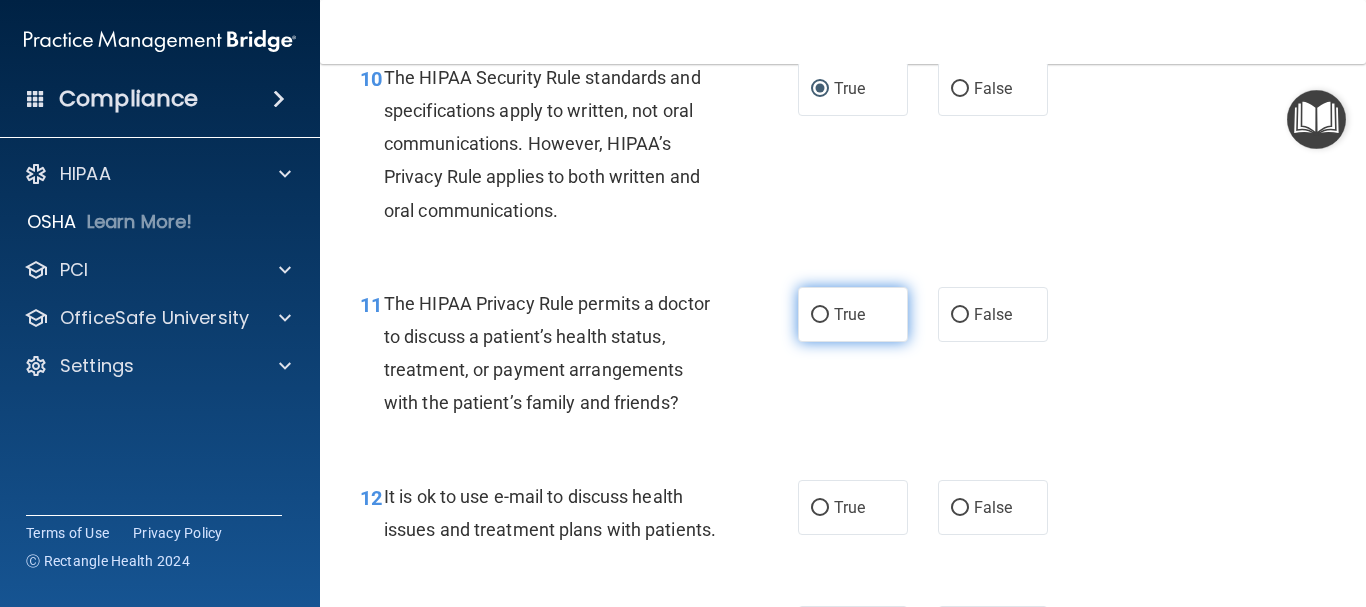 click on "True" at bounding box center [820, 315] 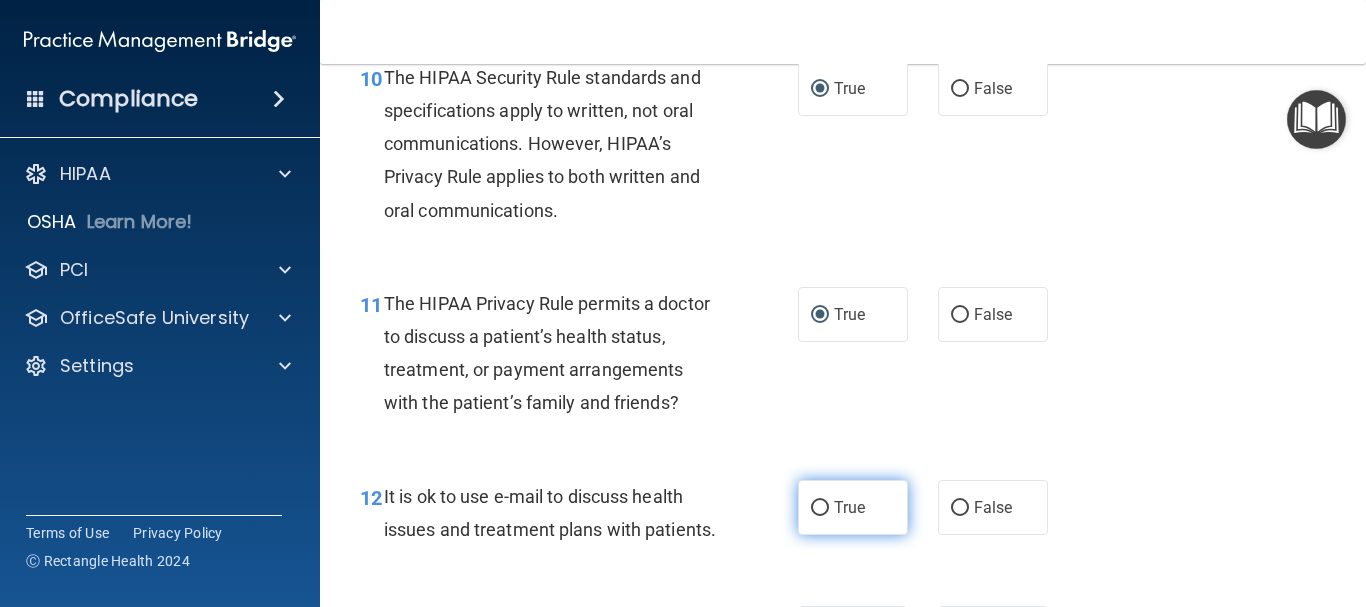 click on "True" at bounding box center [820, 508] 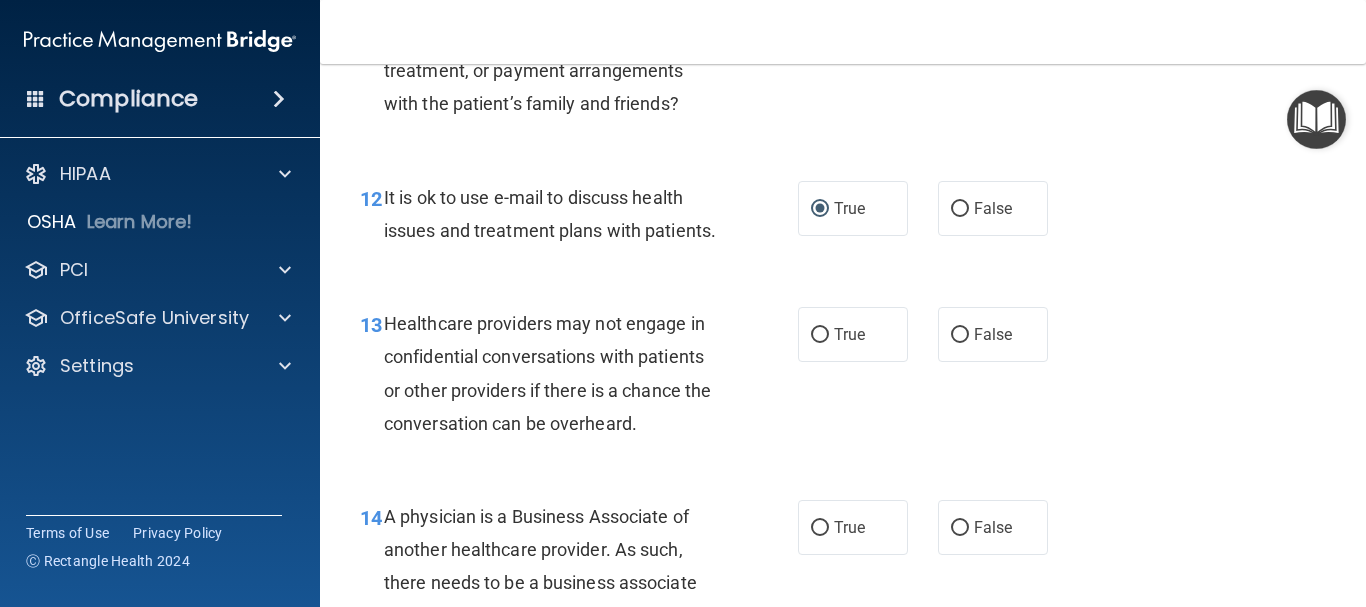 scroll, scrollTop: 2200, scrollLeft: 0, axis: vertical 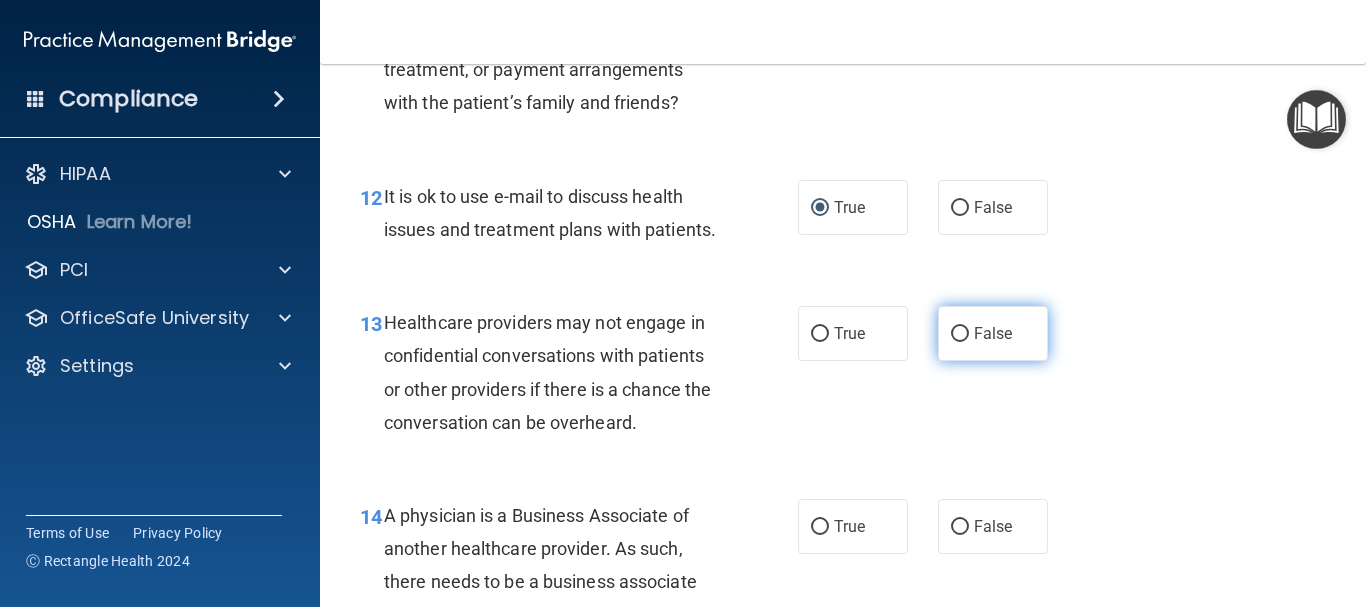 click on "False" at bounding box center [960, 334] 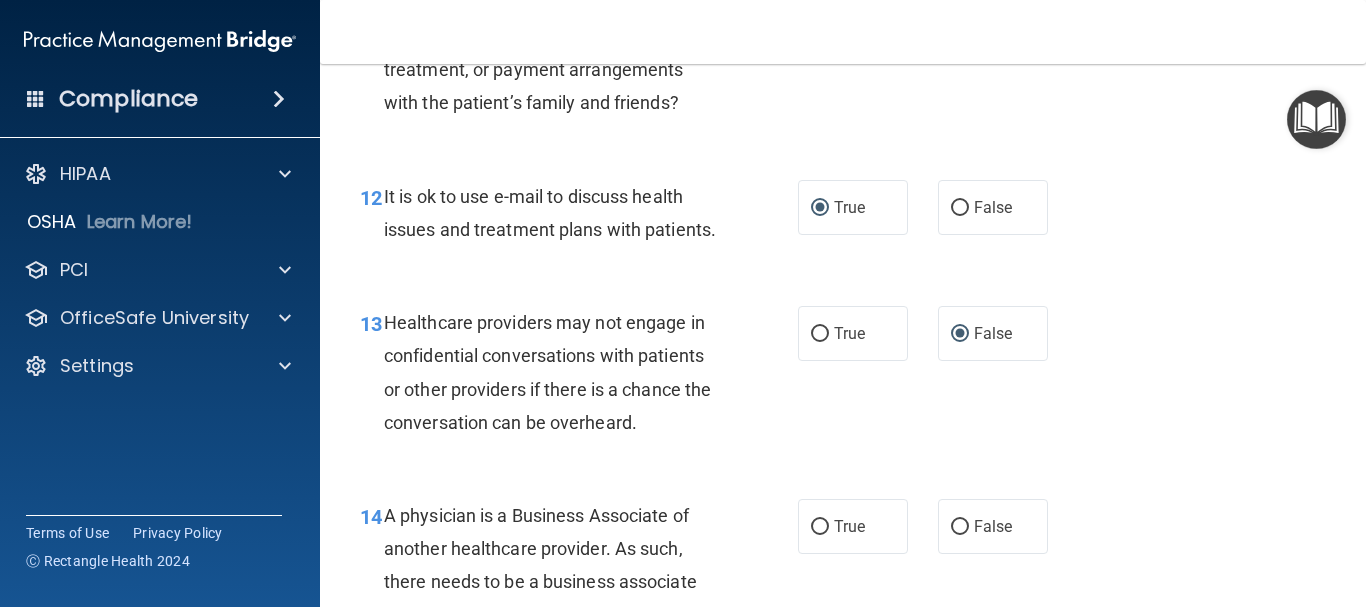 scroll, scrollTop: 2300, scrollLeft: 0, axis: vertical 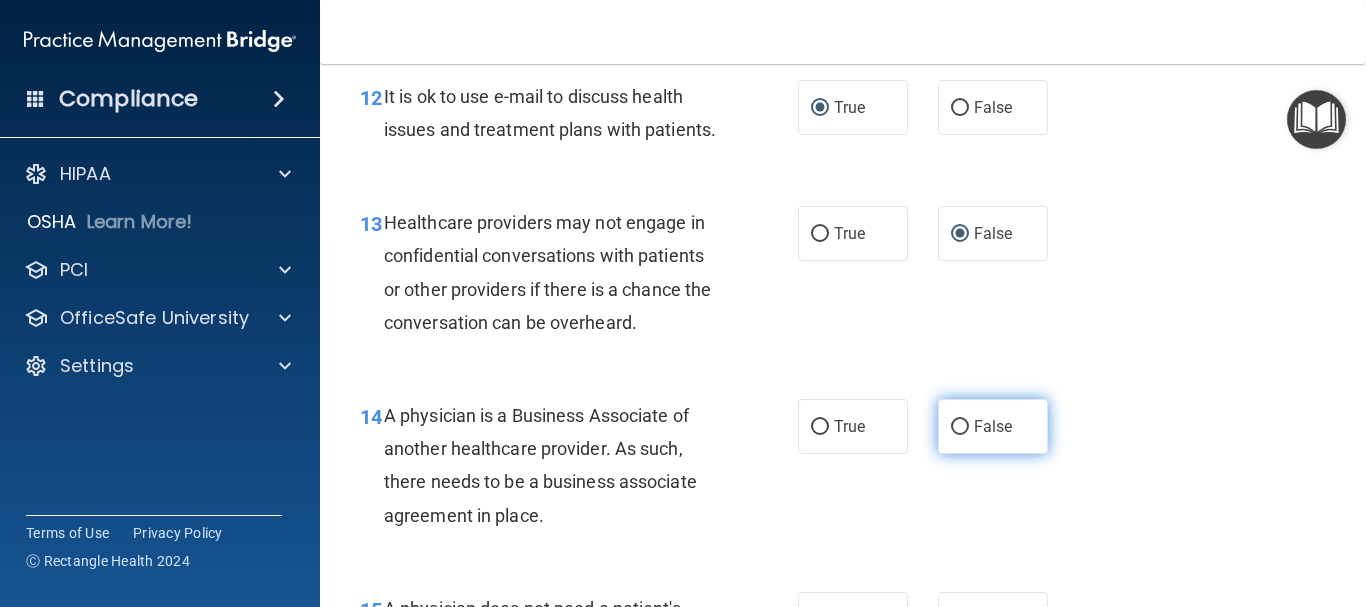 click on "False" at bounding box center [960, 427] 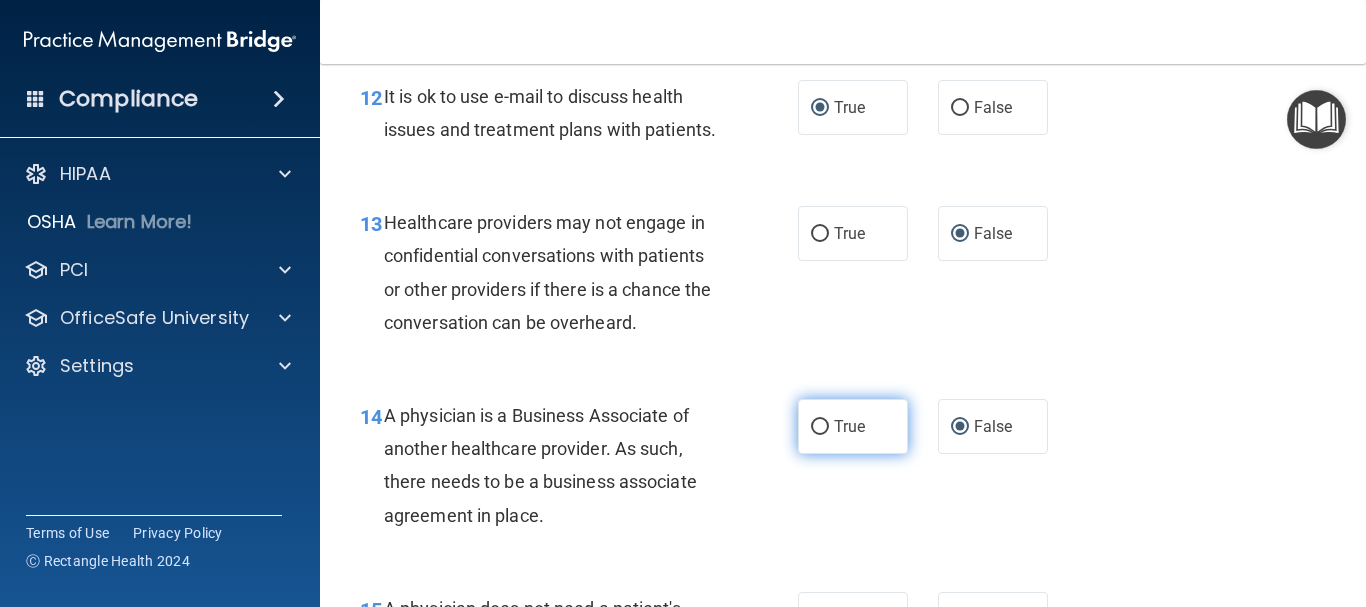 scroll, scrollTop: 2700, scrollLeft: 0, axis: vertical 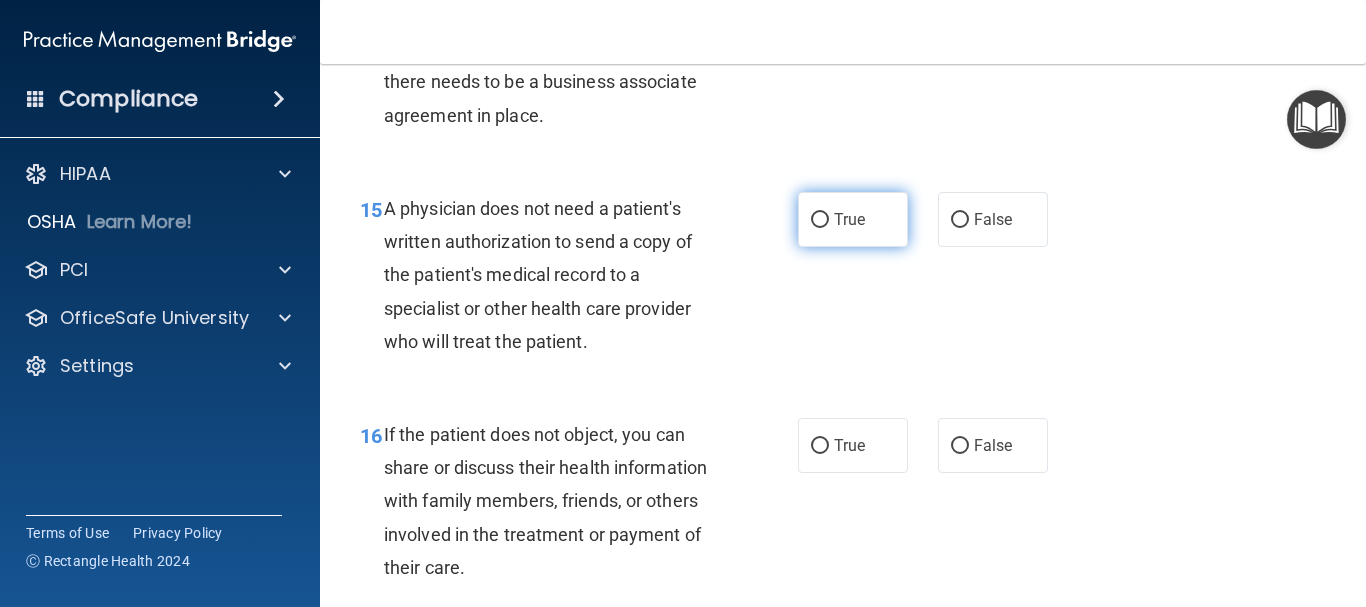 click on "True" at bounding box center [820, 220] 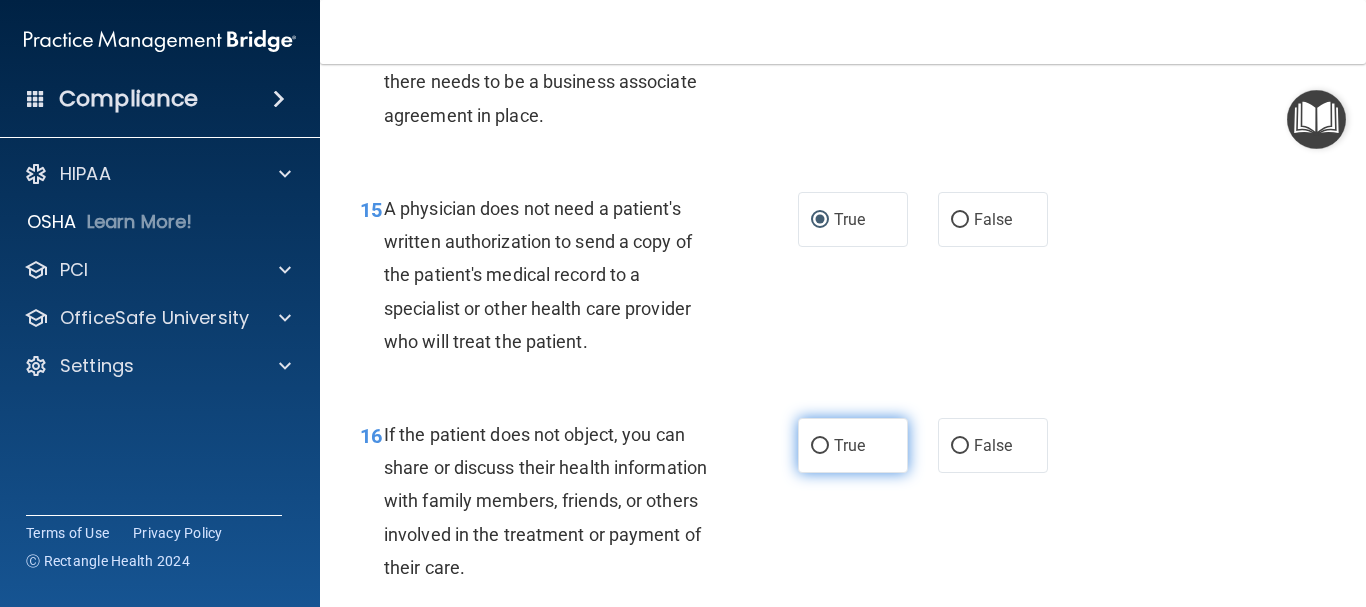 click on "True" at bounding box center [820, 446] 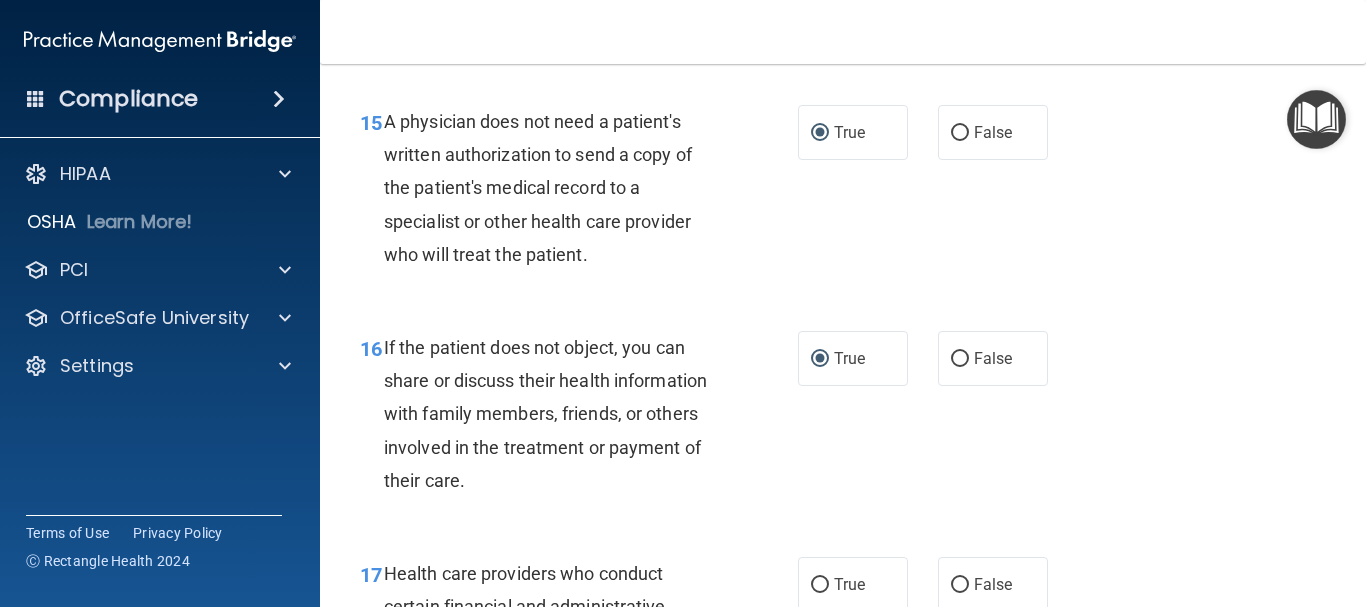 scroll, scrollTop: 3000, scrollLeft: 0, axis: vertical 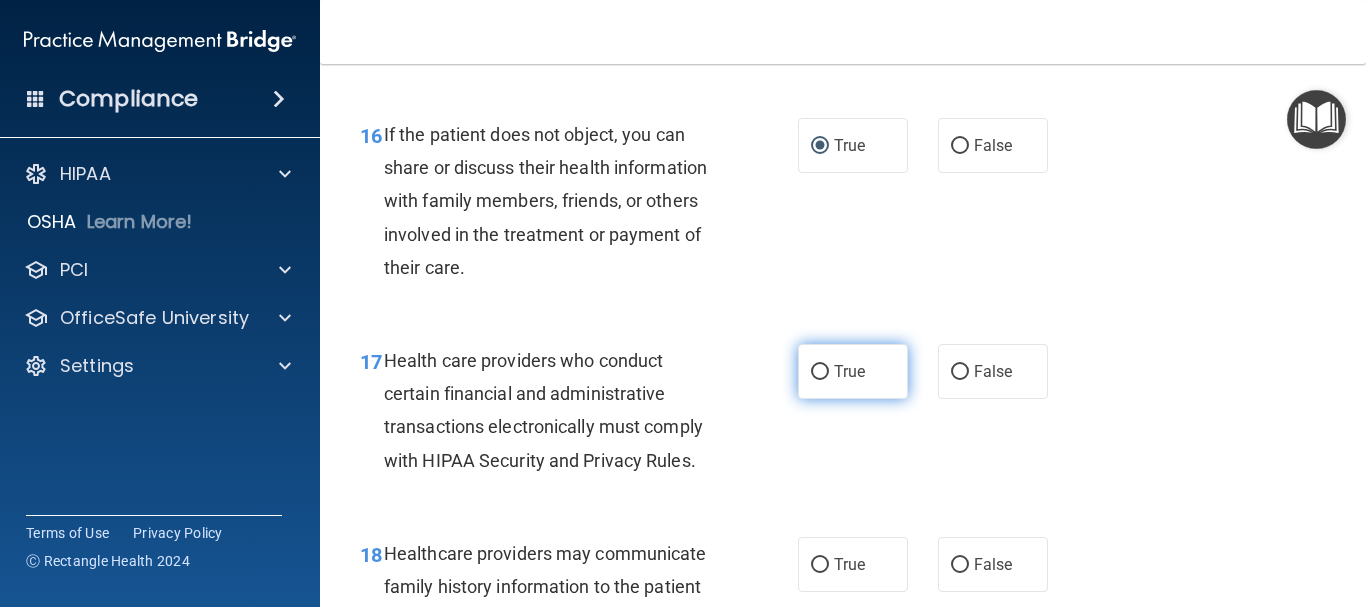 click on "True" at bounding box center [820, 372] 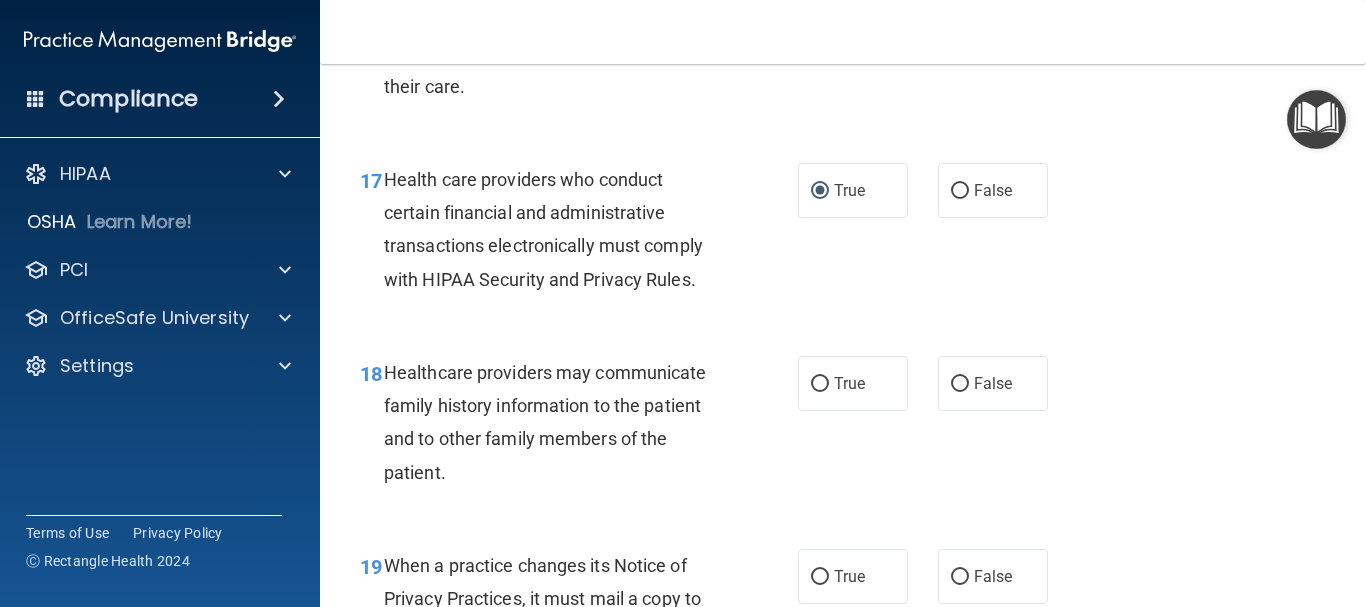 scroll, scrollTop: 3200, scrollLeft: 0, axis: vertical 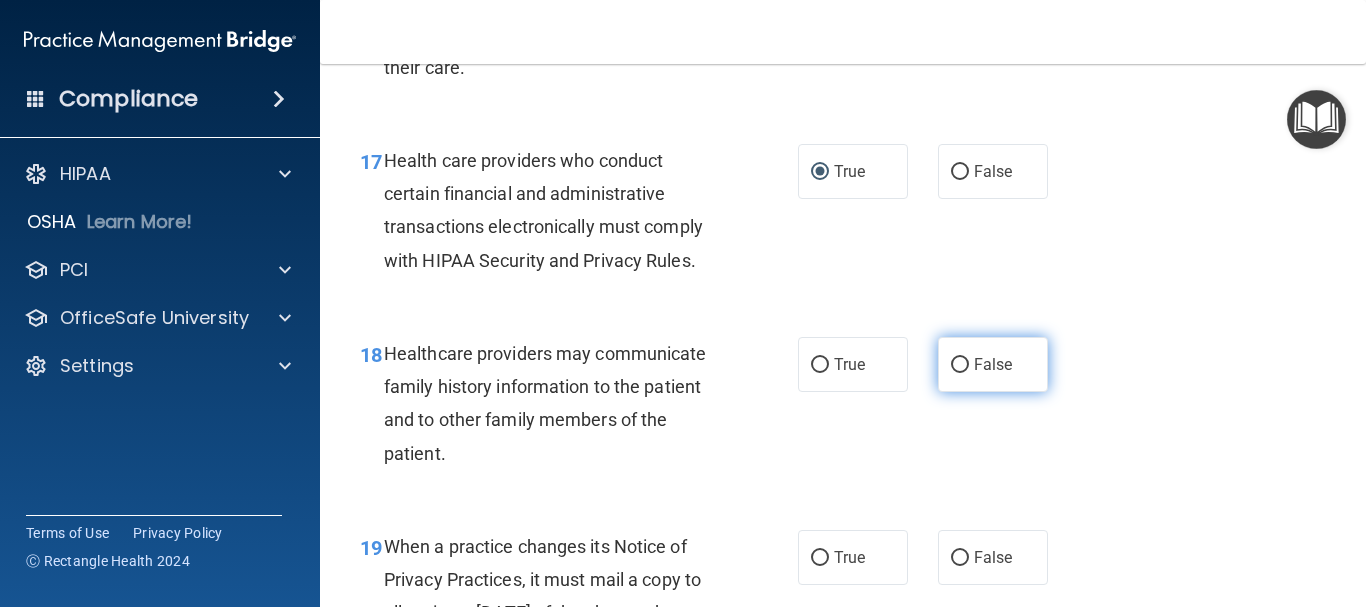 click on "False" at bounding box center (960, 365) 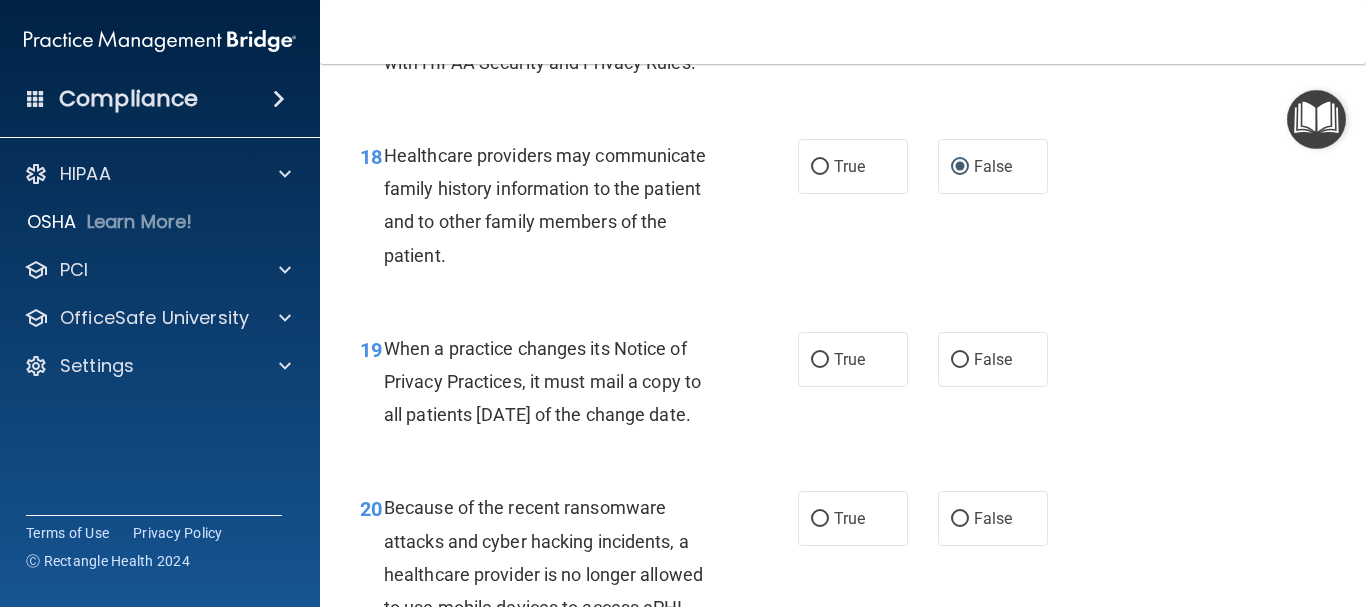 scroll, scrollTop: 3400, scrollLeft: 0, axis: vertical 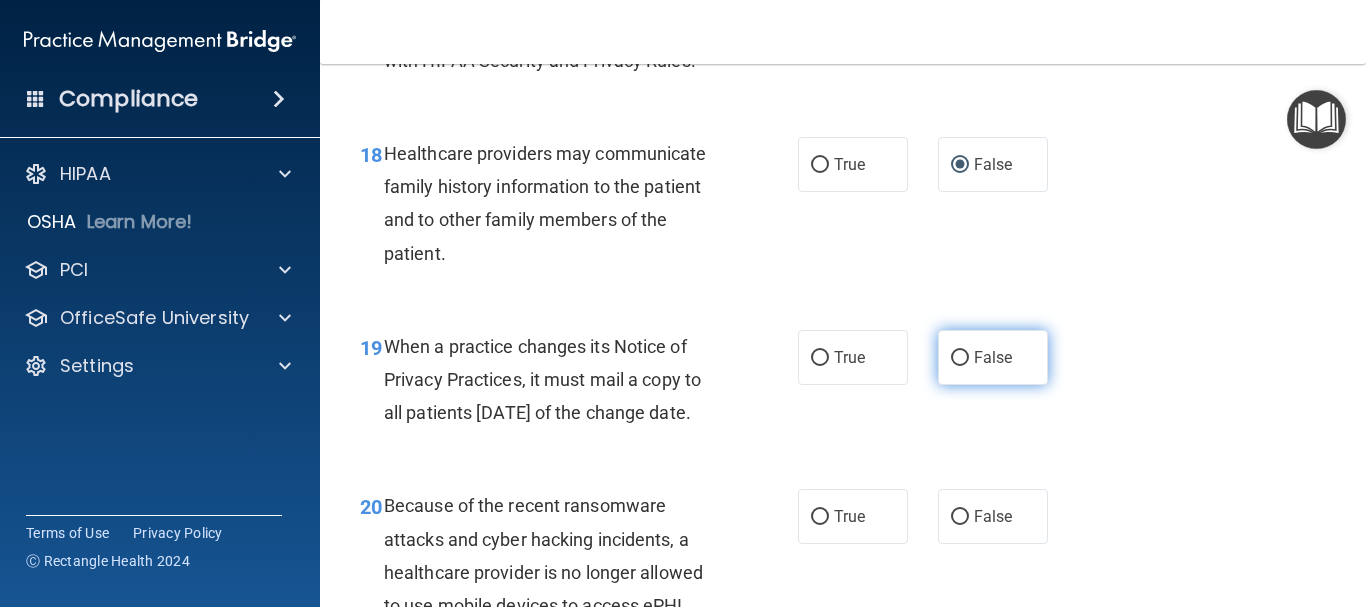 drag, startPoint x: 953, startPoint y: 389, endPoint x: 949, endPoint y: 404, distance: 15.524175 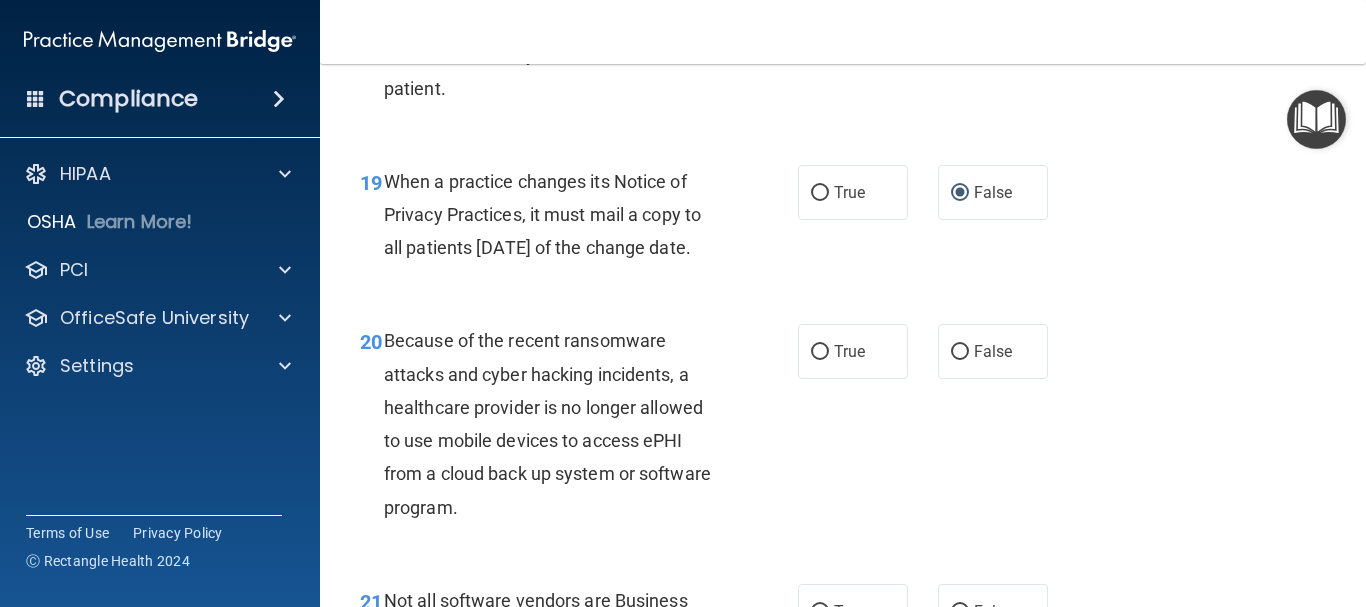scroll, scrollTop: 3600, scrollLeft: 0, axis: vertical 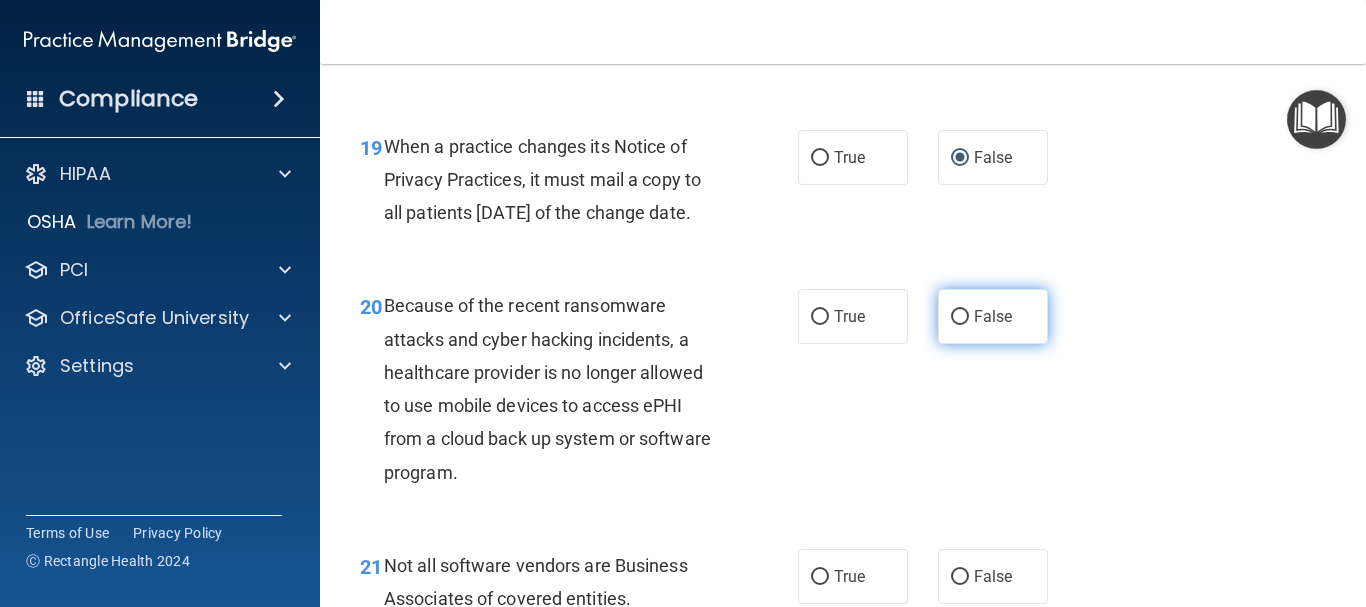 click on "False" at bounding box center [993, 316] 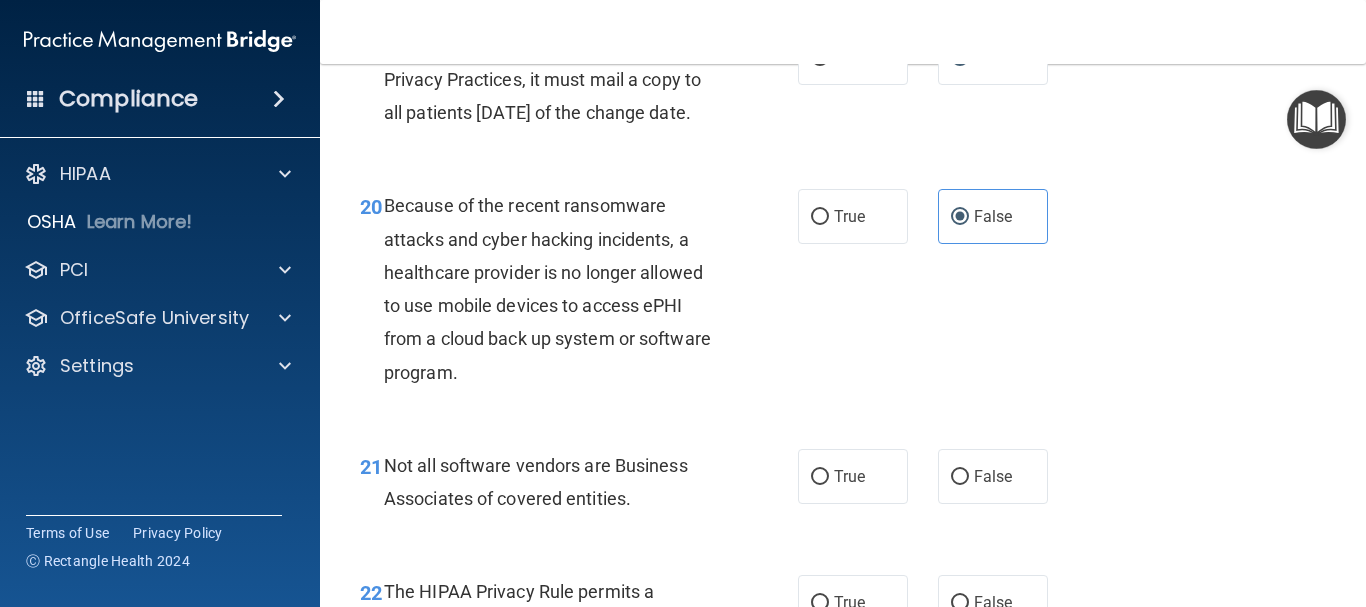 scroll, scrollTop: 3800, scrollLeft: 0, axis: vertical 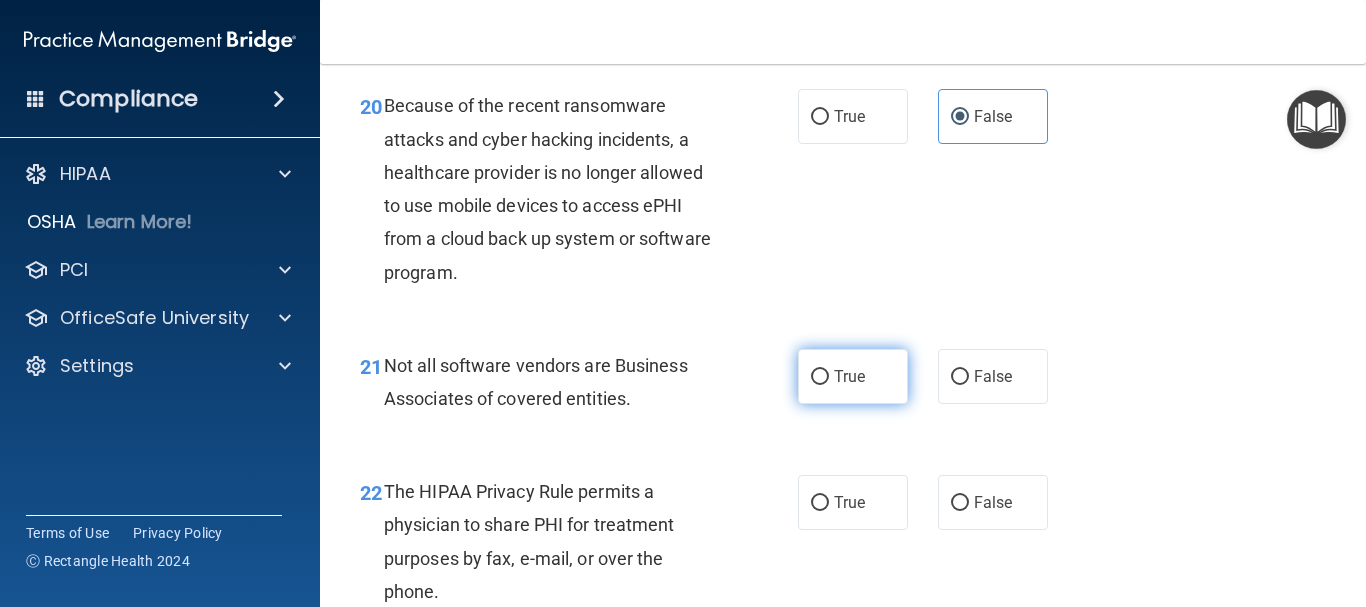 click on "True" at bounding box center [820, 377] 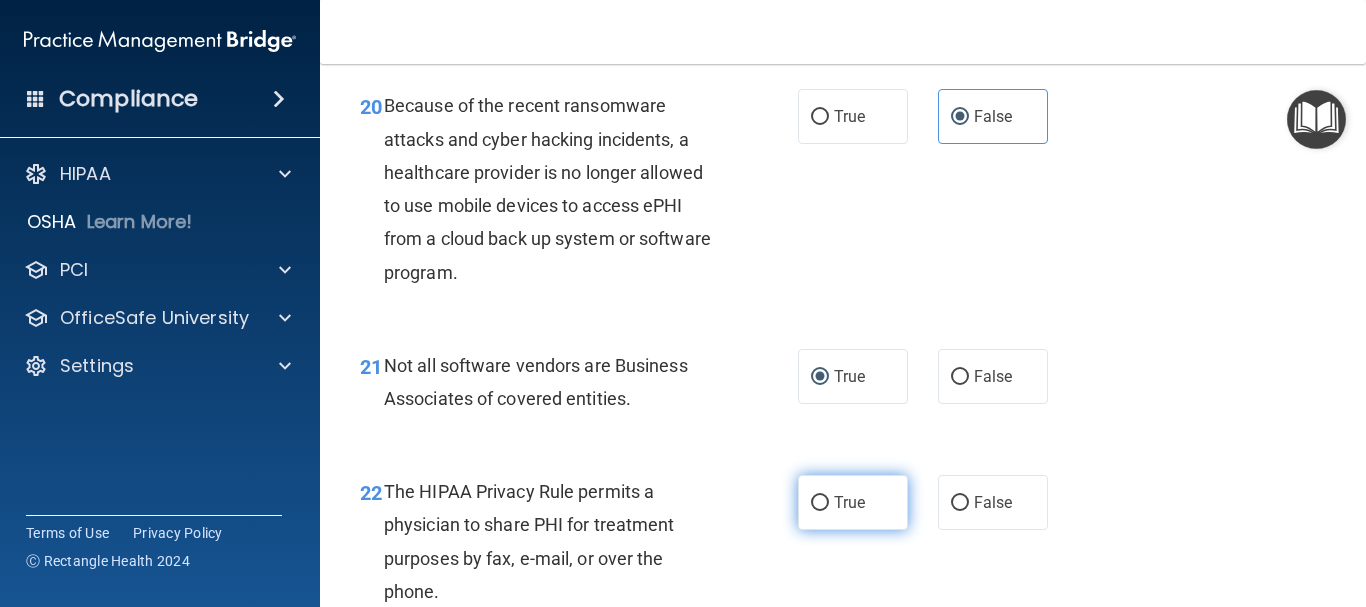 click on "True" at bounding box center [820, 503] 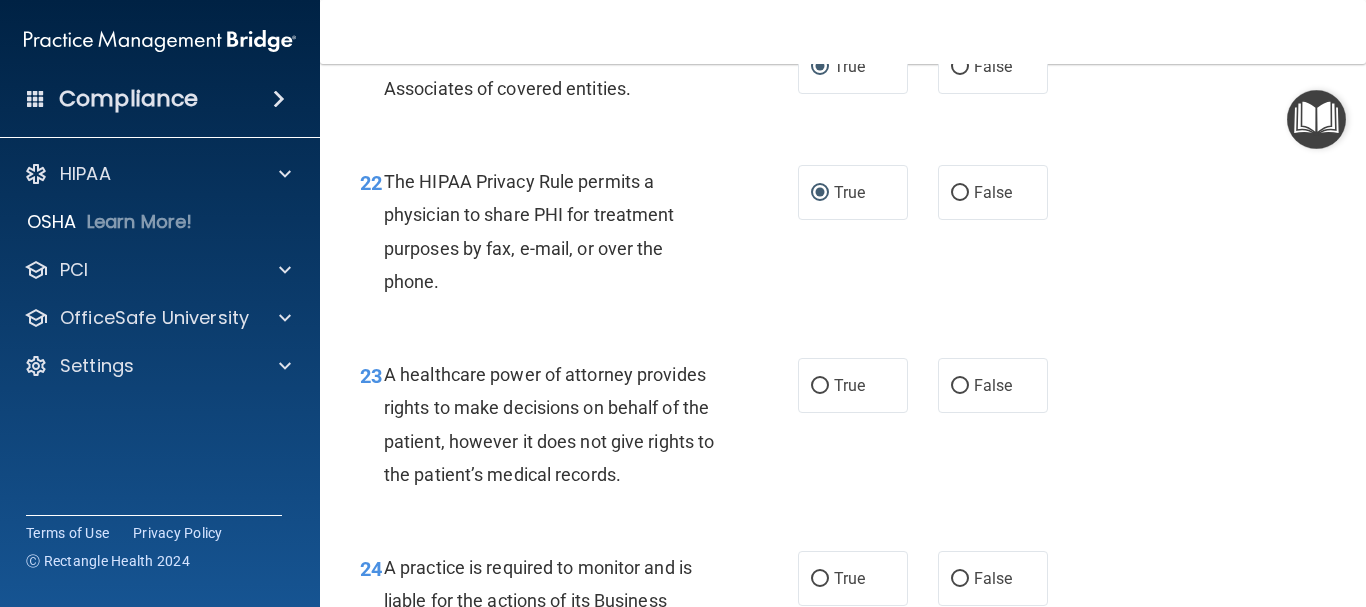 scroll, scrollTop: 4200, scrollLeft: 0, axis: vertical 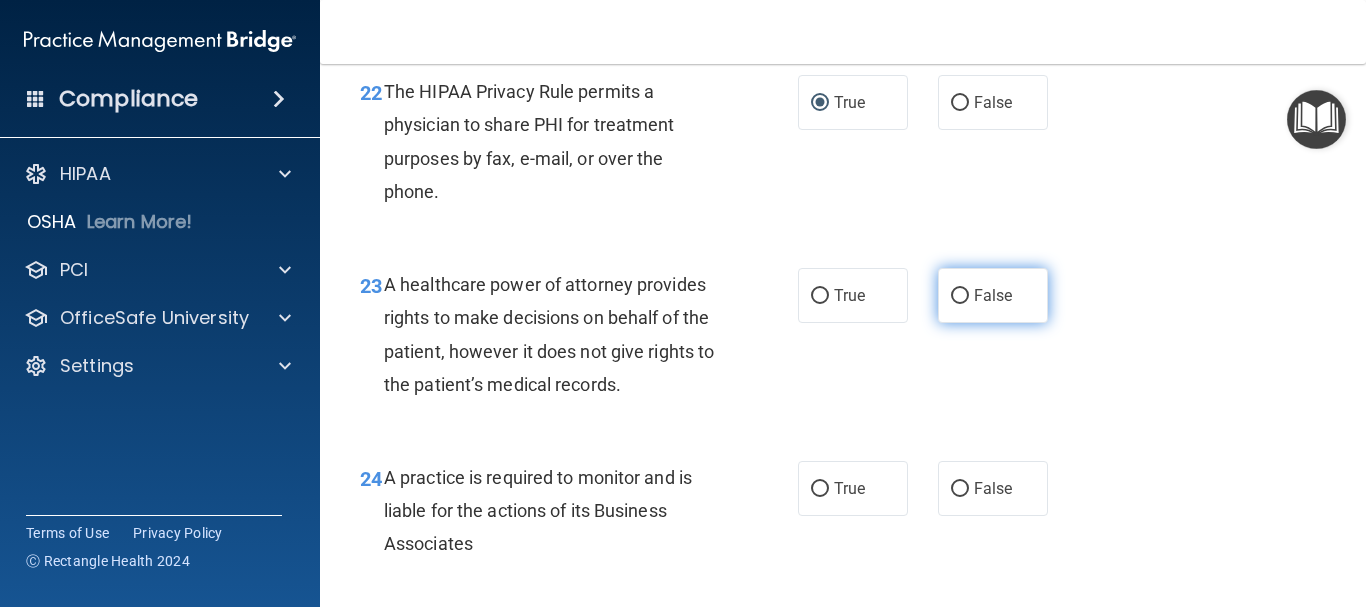 click on "False" at bounding box center (960, 296) 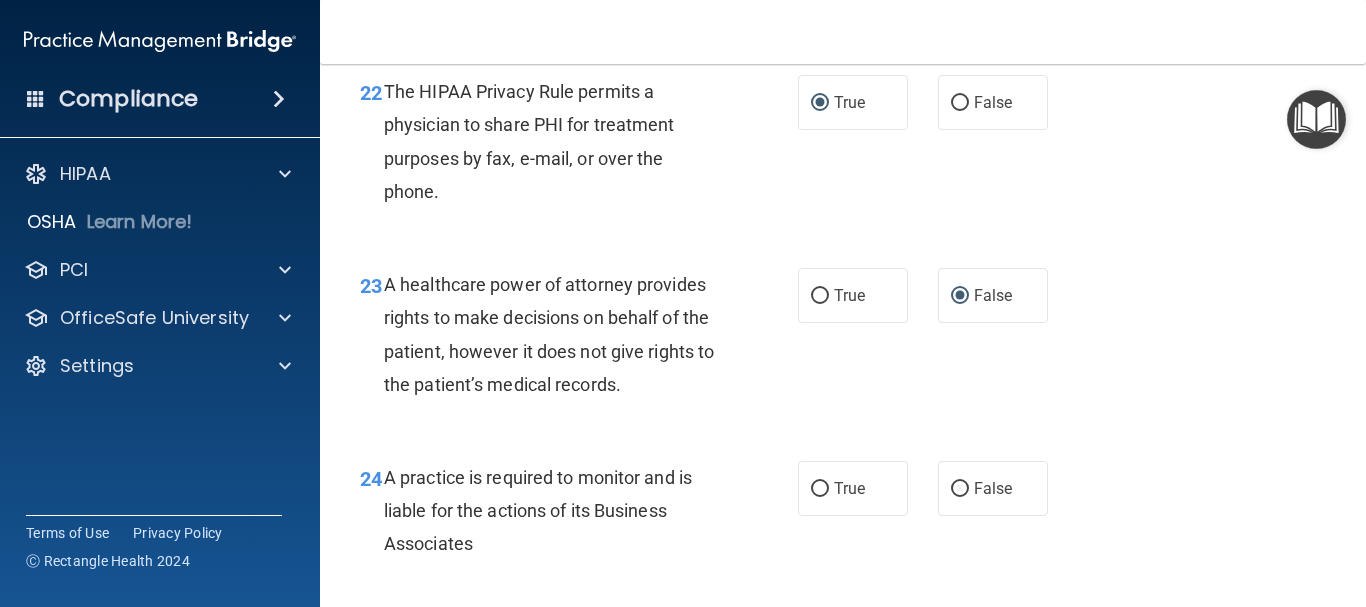 scroll, scrollTop: 4300, scrollLeft: 0, axis: vertical 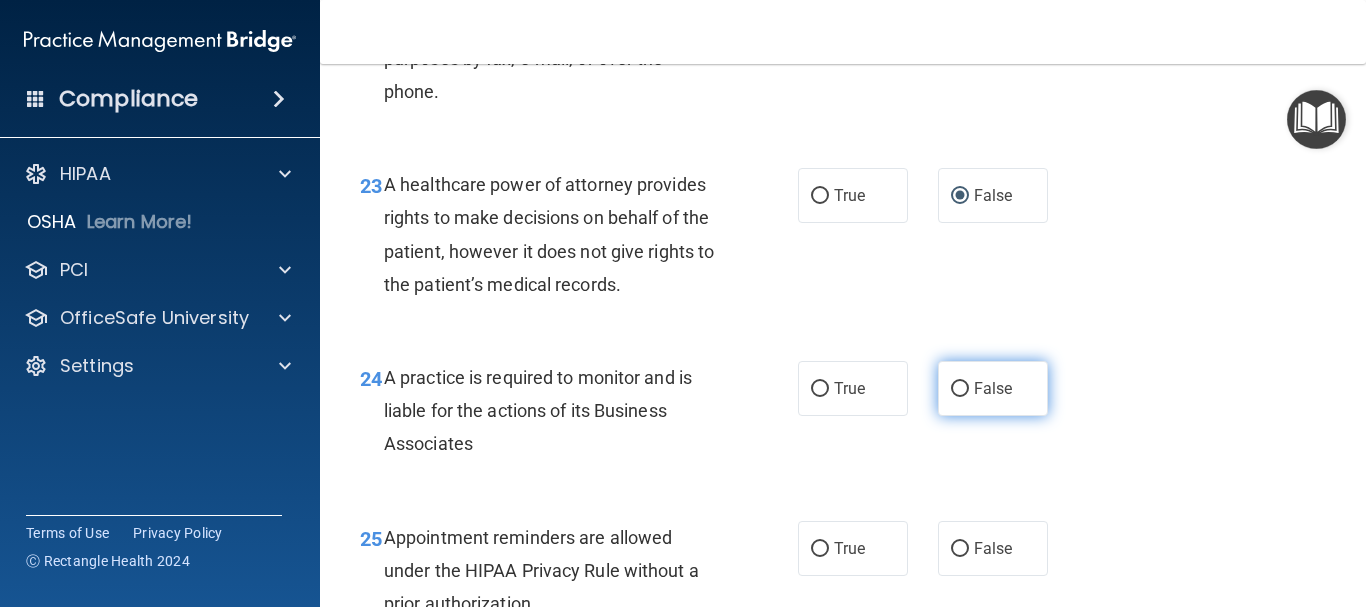 click on "False" at bounding box center (960, 389) 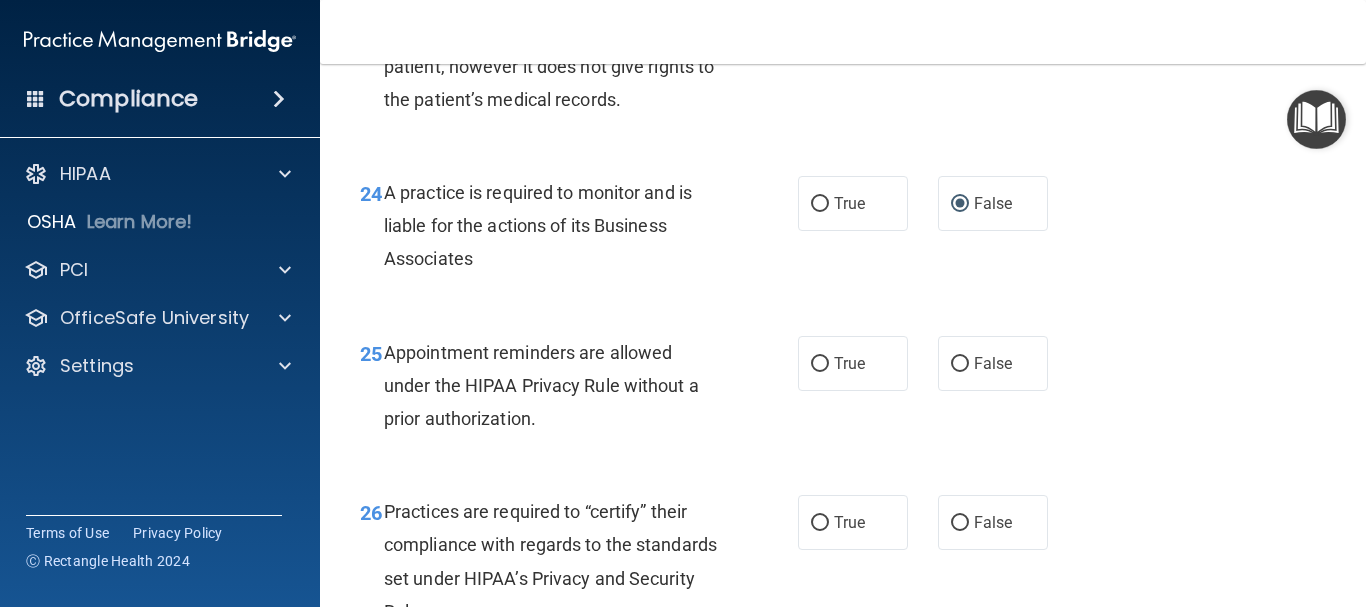 scroll, scrollTop: 4500, scrollLeft: 0, axis: vertical 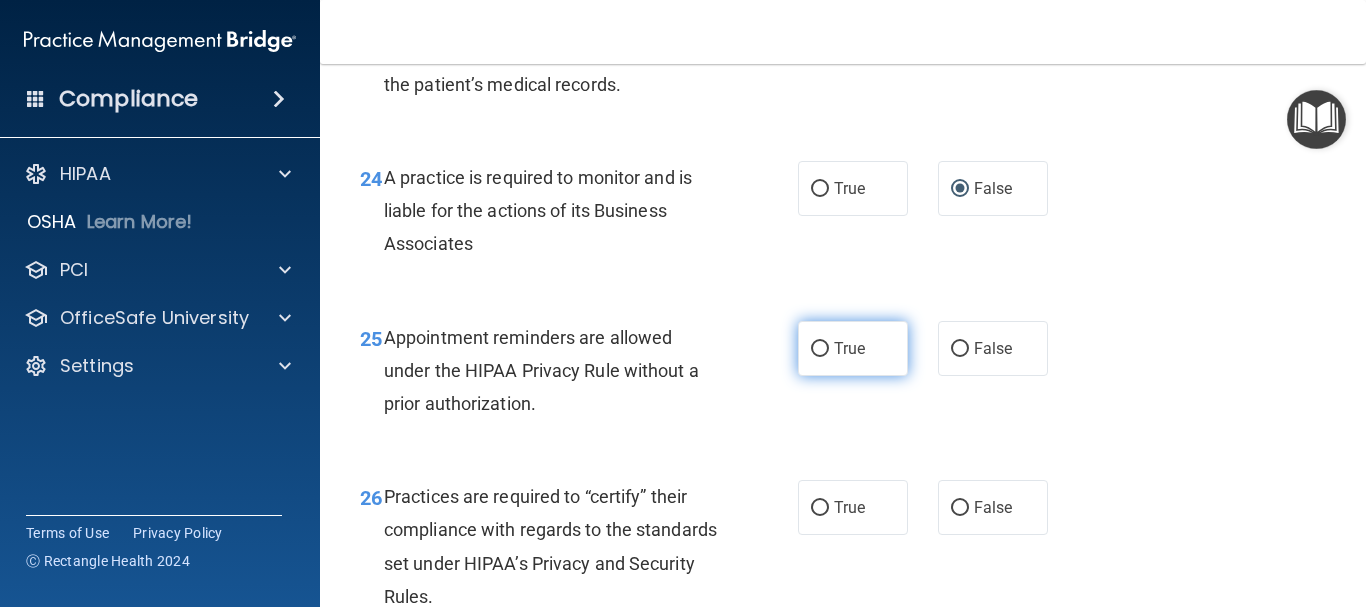drag, startPoint x: 816, startPoint y: 406, endPoint x: 832, endPoint y: 432, distance: 30.528675 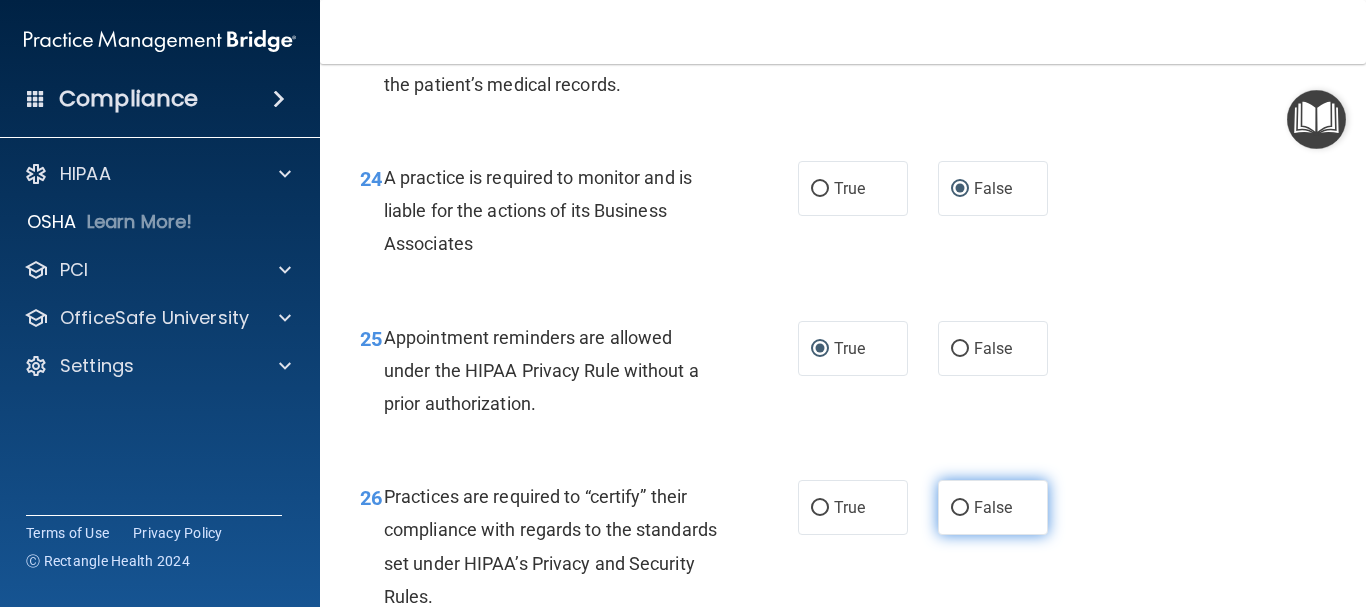click on "False" at bounding box center [960, 508] 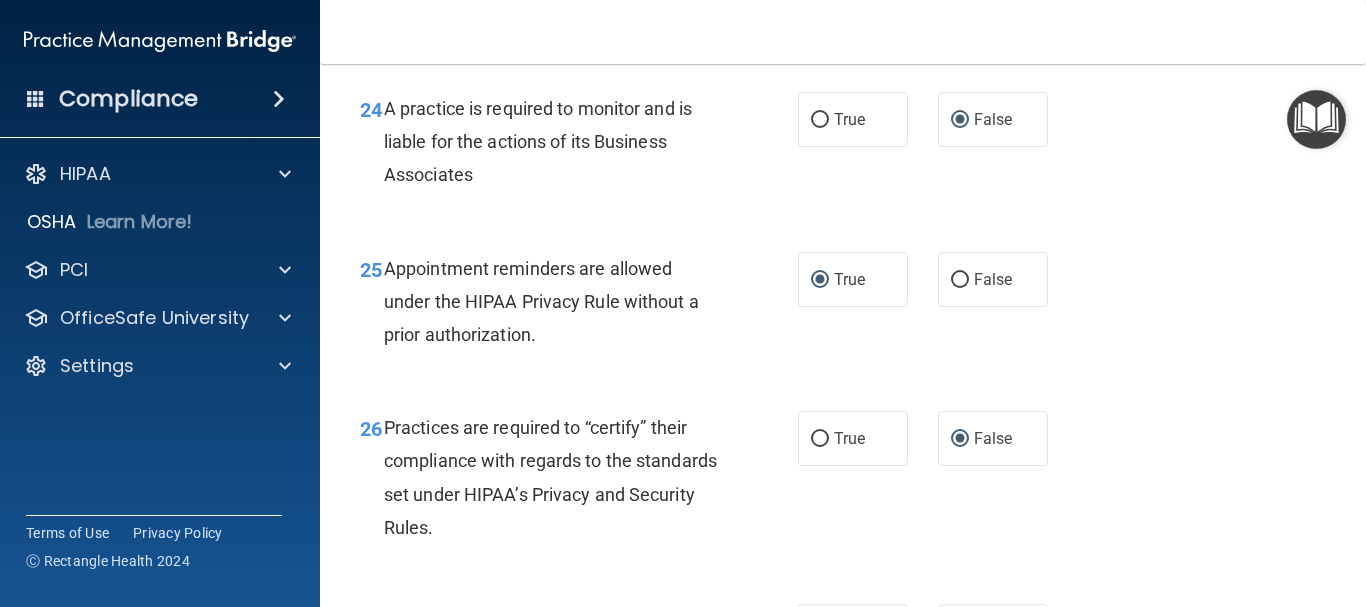 scroll, scrollTop: 4800, scrollLeft: 0, axis: vertical 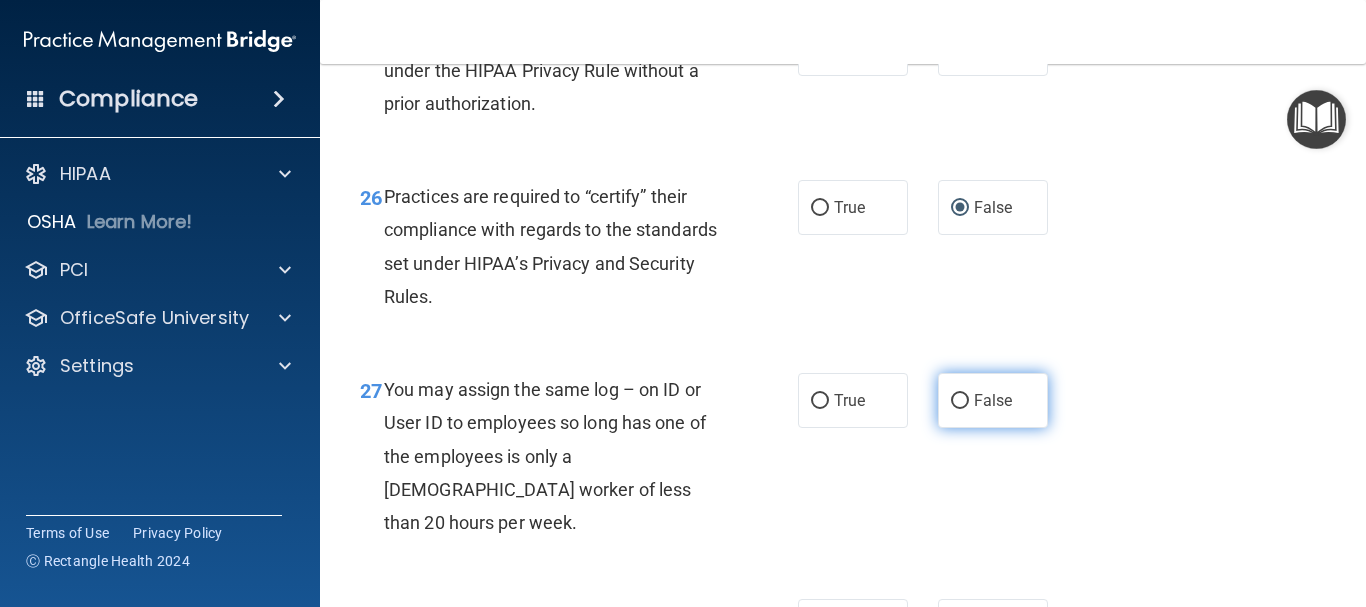 click on "False" at bounding box center (960, 401) 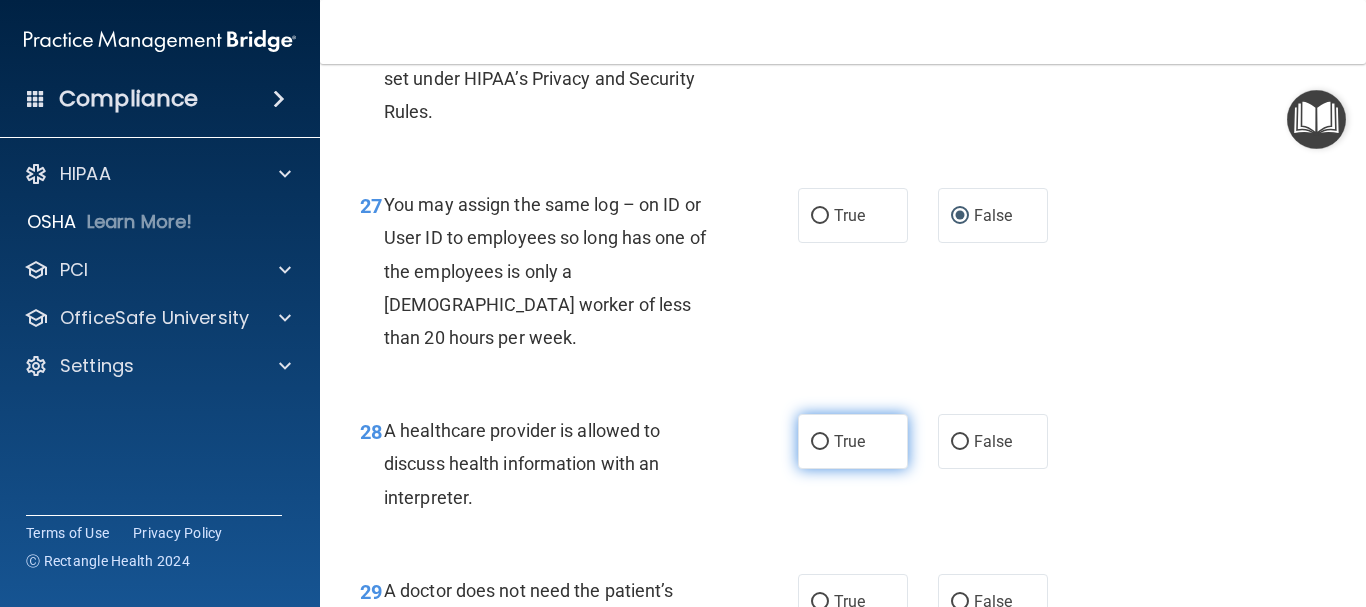scroll, scrollTop: 5000, scrollLeft: 0, axis: vertical 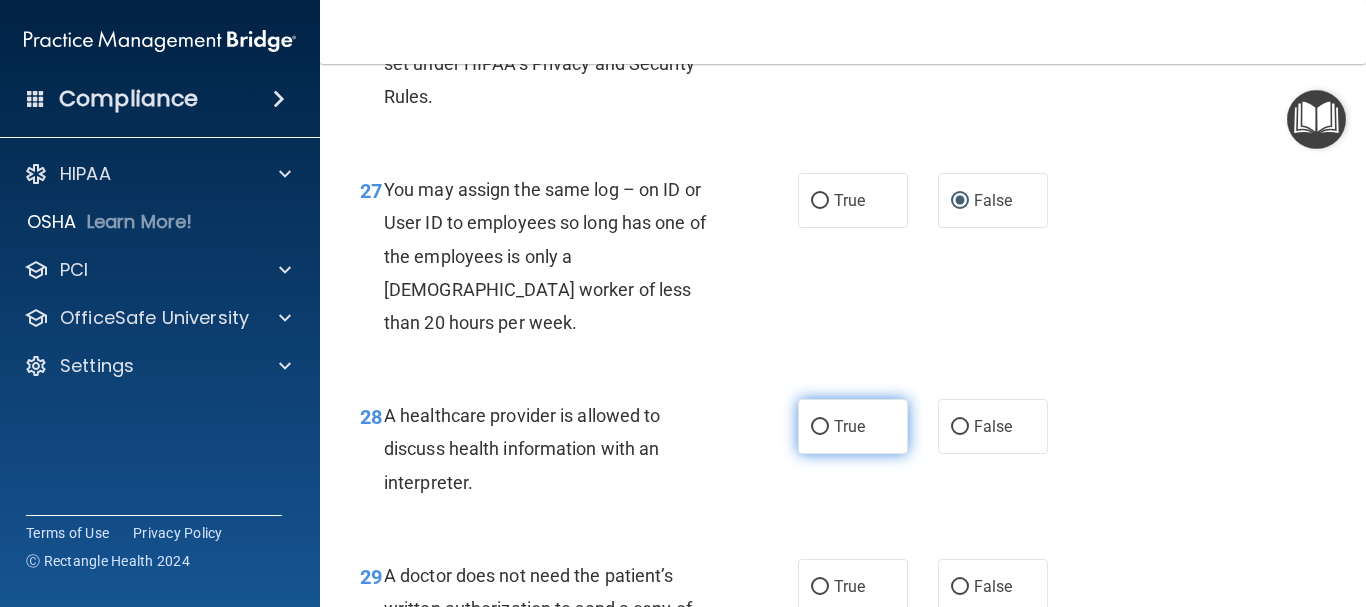 click on "True" at bounding box center [820, 427] 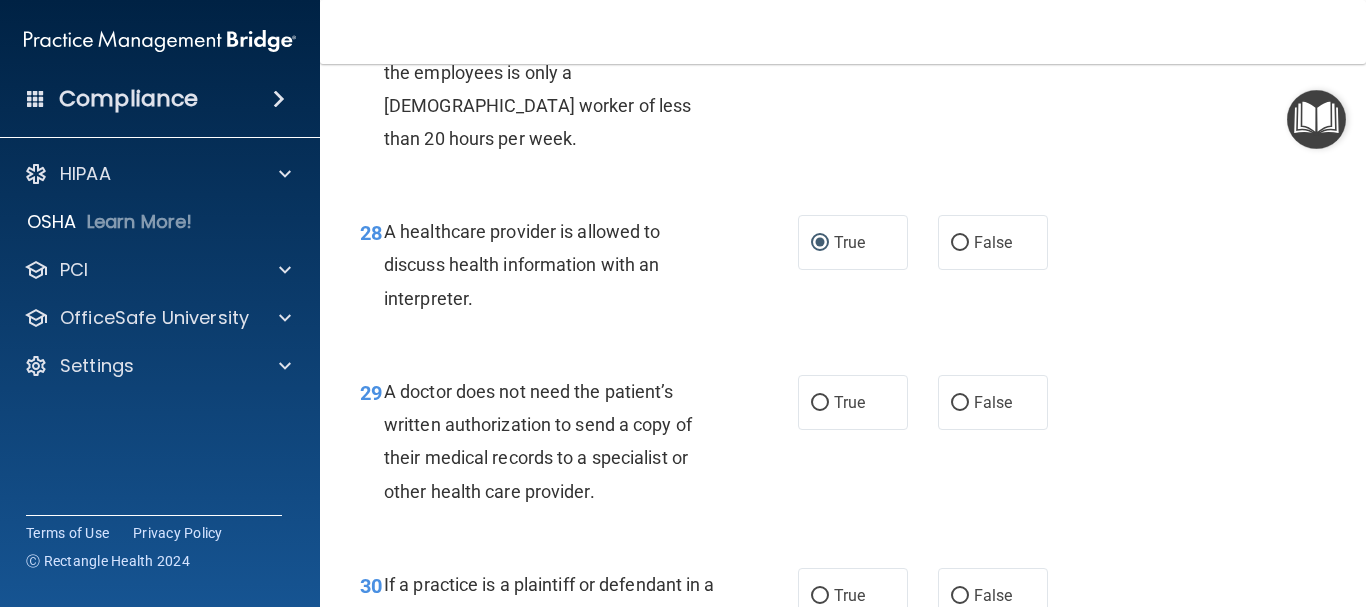 scroll, scrollTop: 5200, scrollLeft: 0, axis: vertical 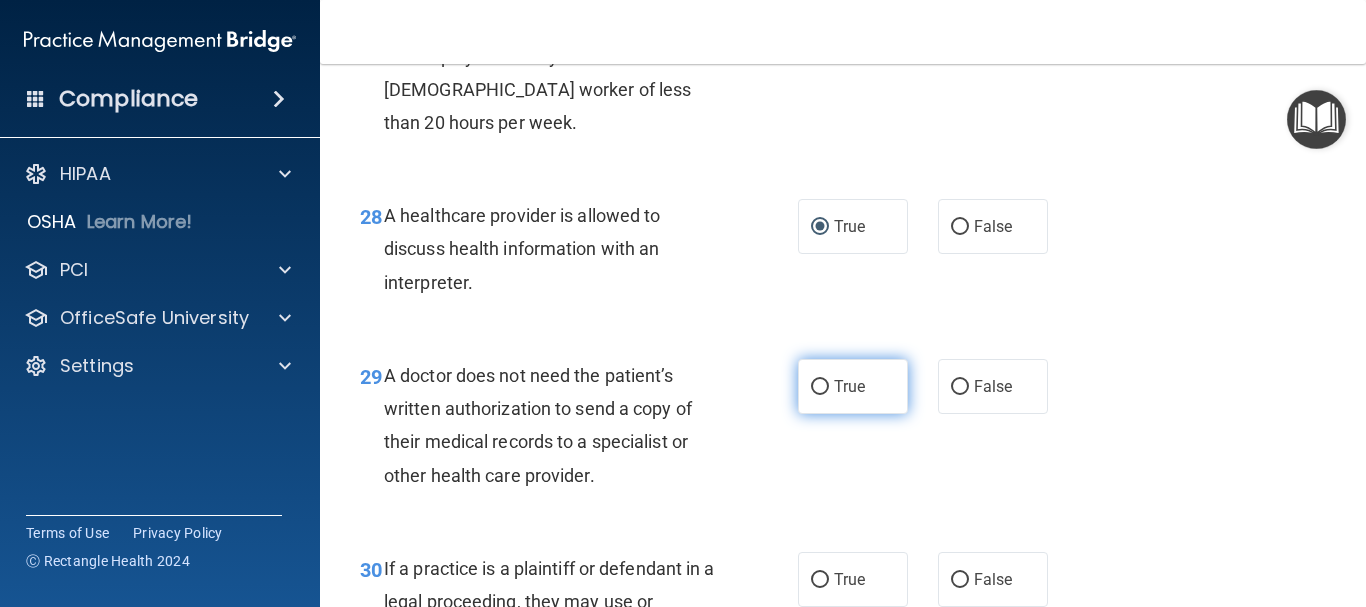 drag, startPoint x: 811, startPoint y: 417, endPoint x: 835, endPoint y: 412, distance: 24.5153 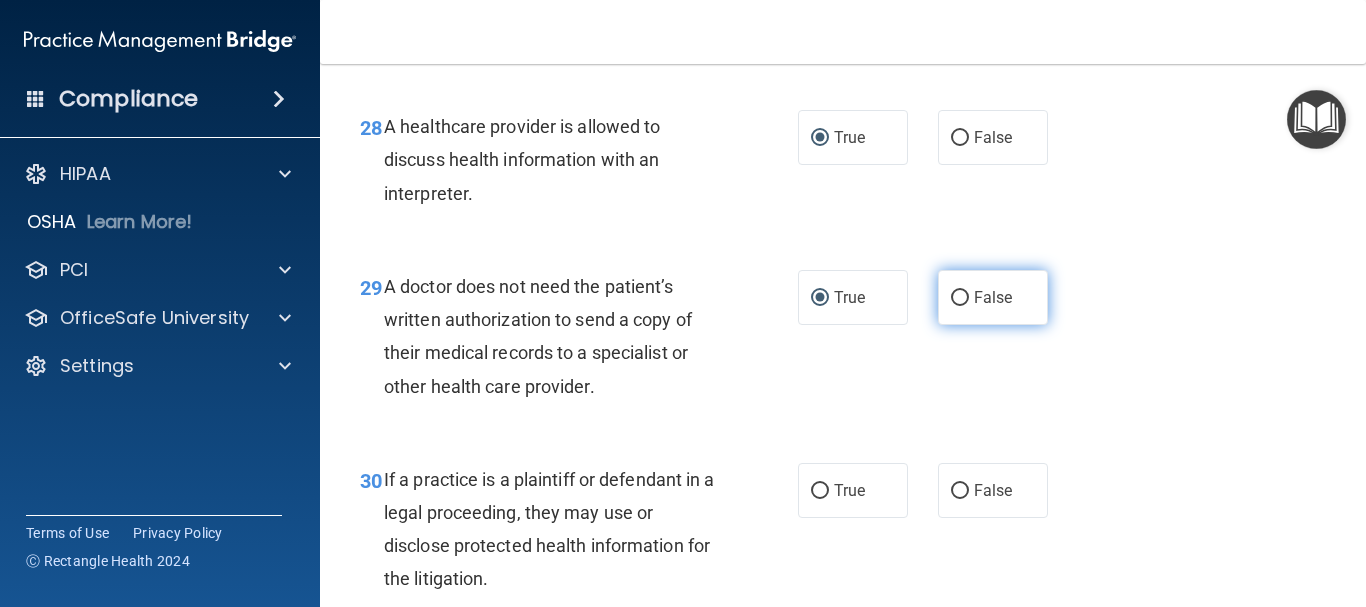 scroll, scrollTop: 5400, scrollLeft: 0, axis: vertical 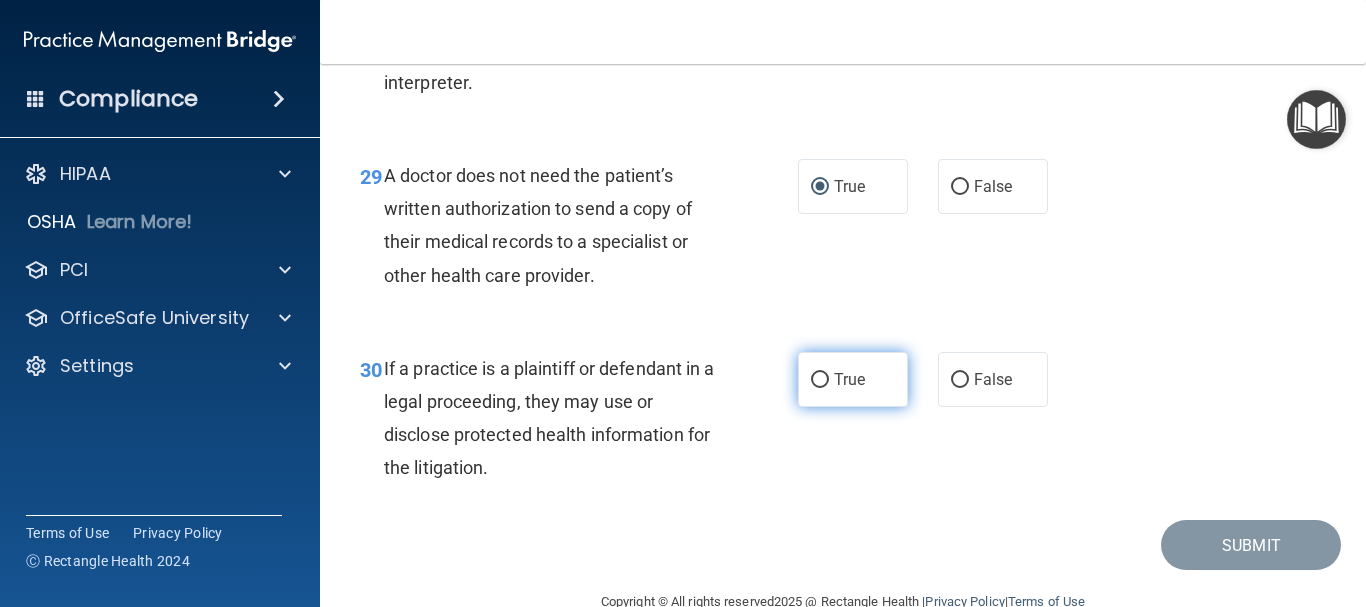 click on "True" at bounding box center (820, 380) 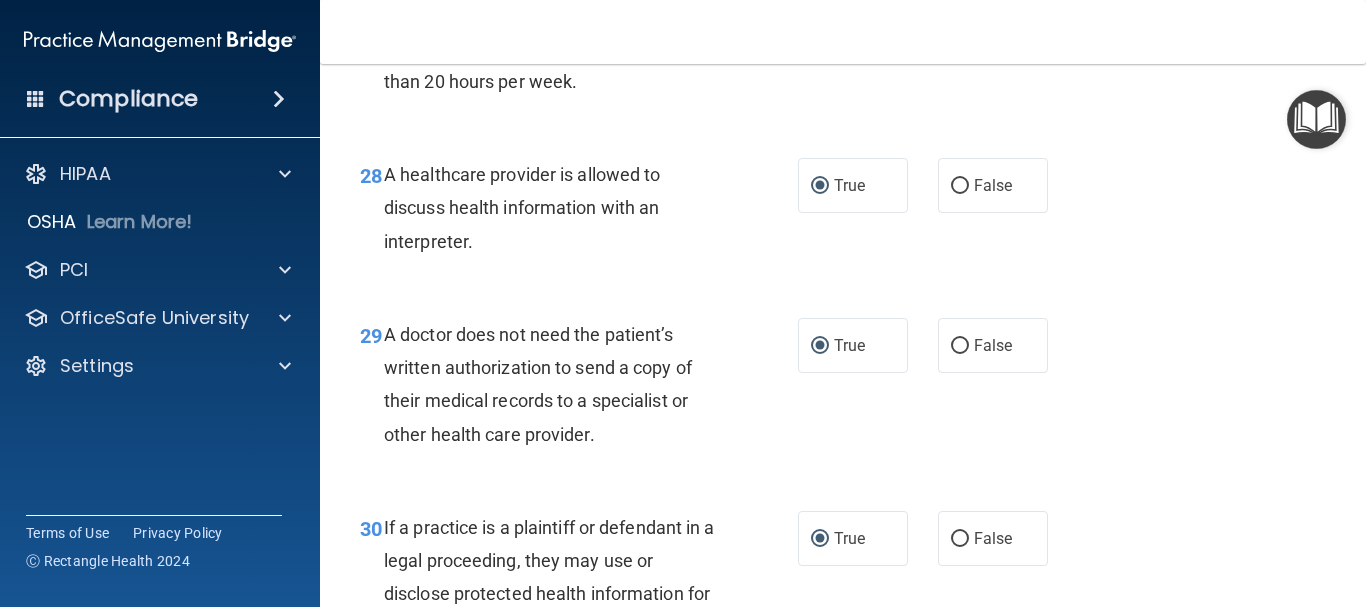 scroll, scrollTop: 5376, scrollLeft: 0, axis: vertical 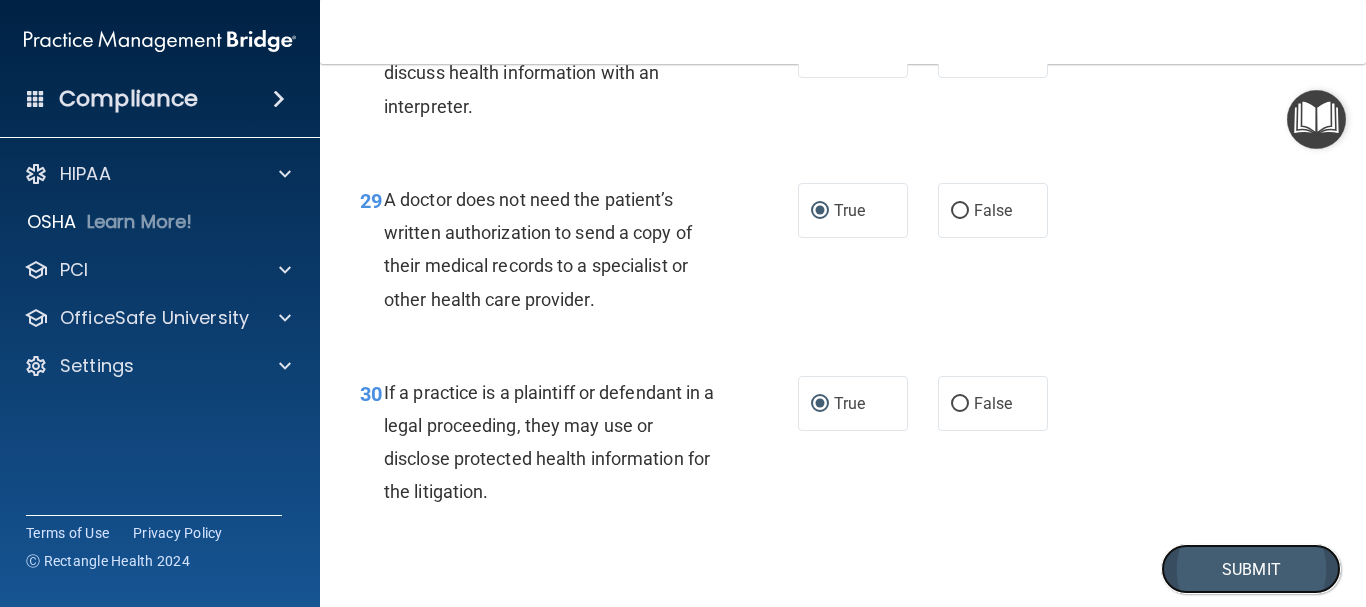 click on "Submit" at bounding box center [1251, 569] 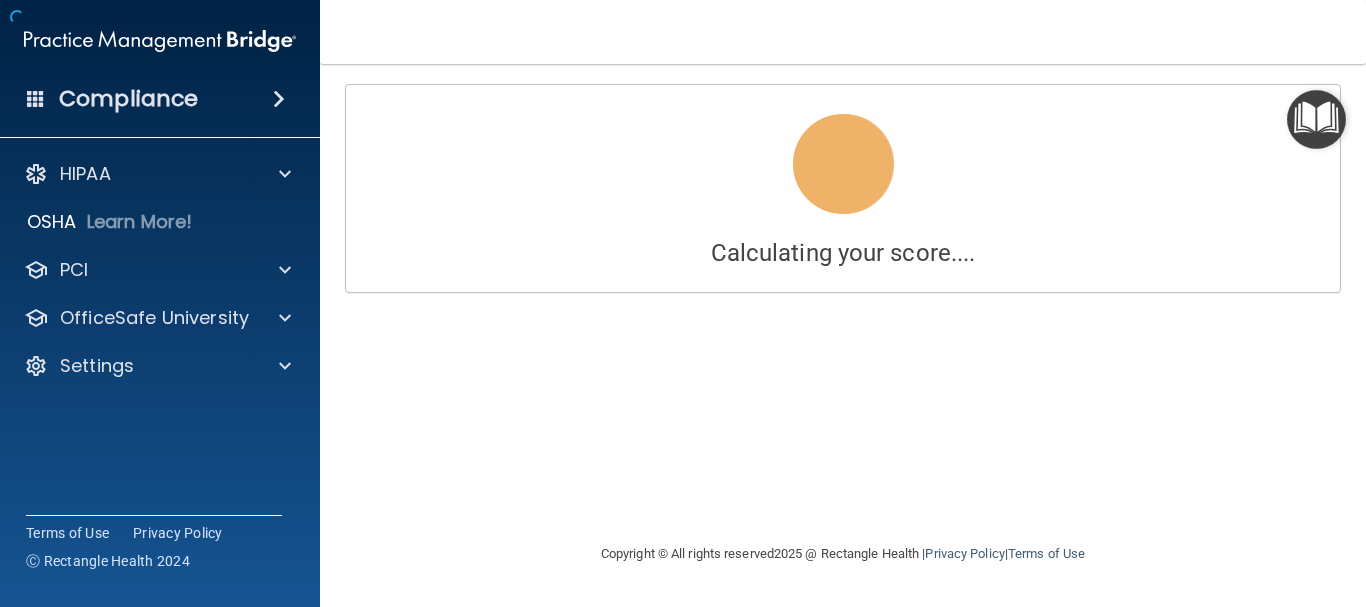 scroll, scrollTop: 0, scrollLeft: 0, axis: both 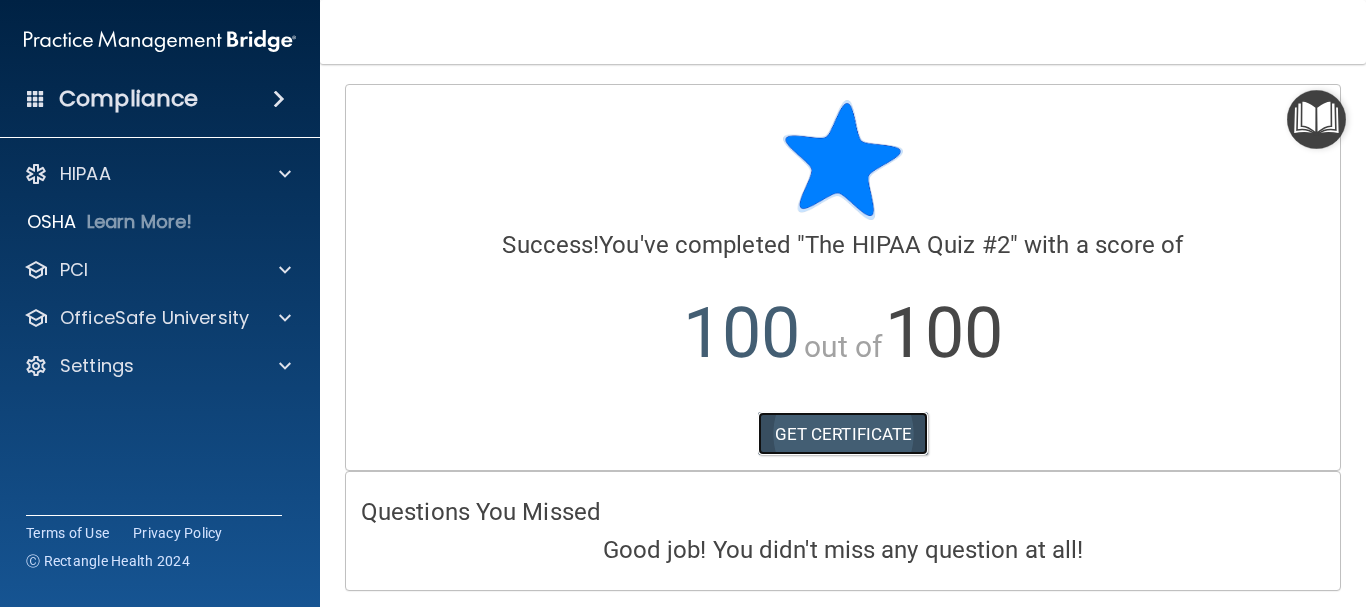 click on "GET CERTIFICATE" at bounding box center (843, 434) 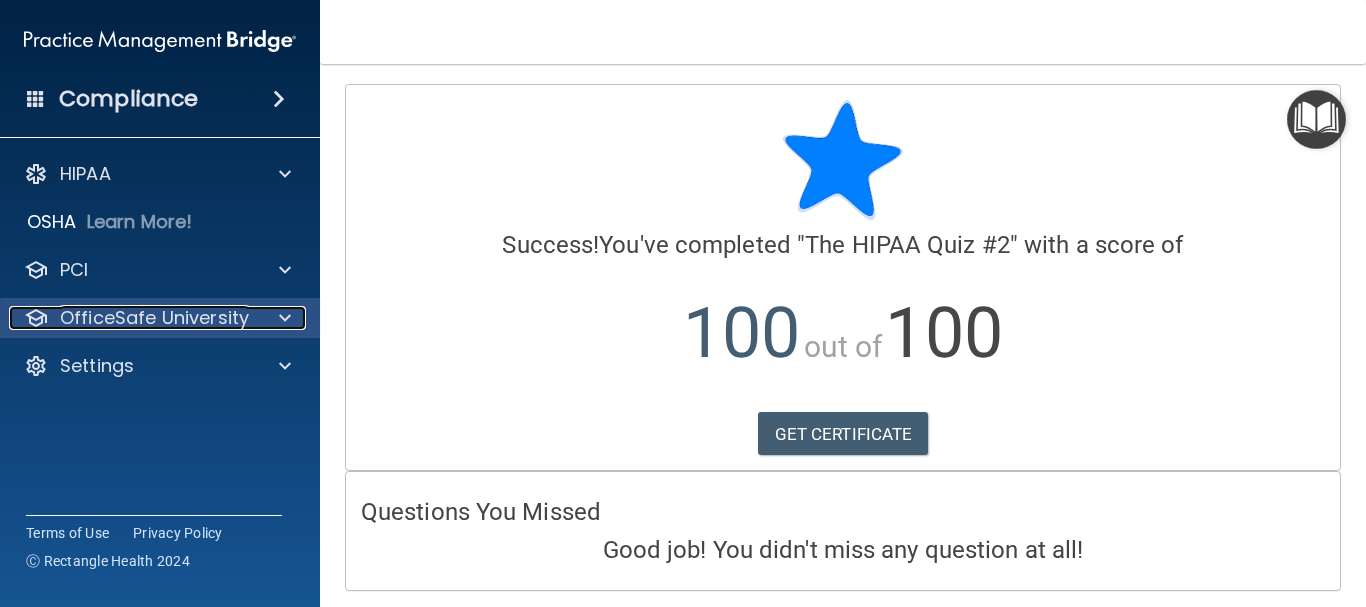 click on "OfficeSafe University" at bounding box center [154, 318] 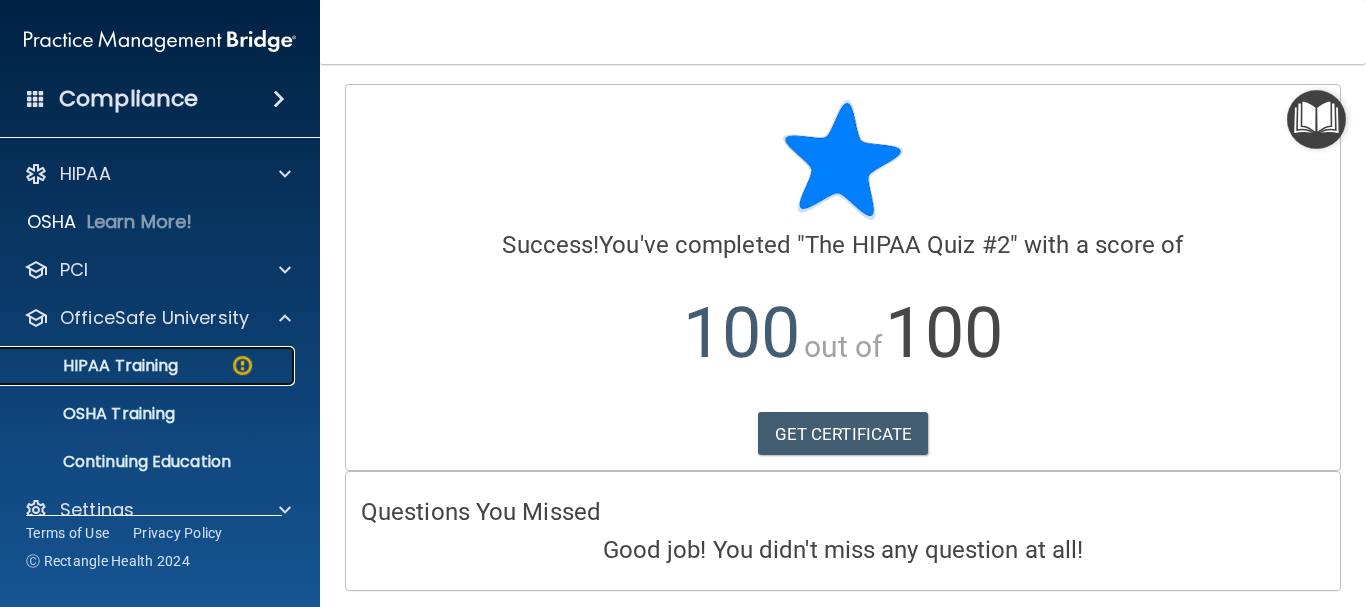 click at bounding box center (242, 365) 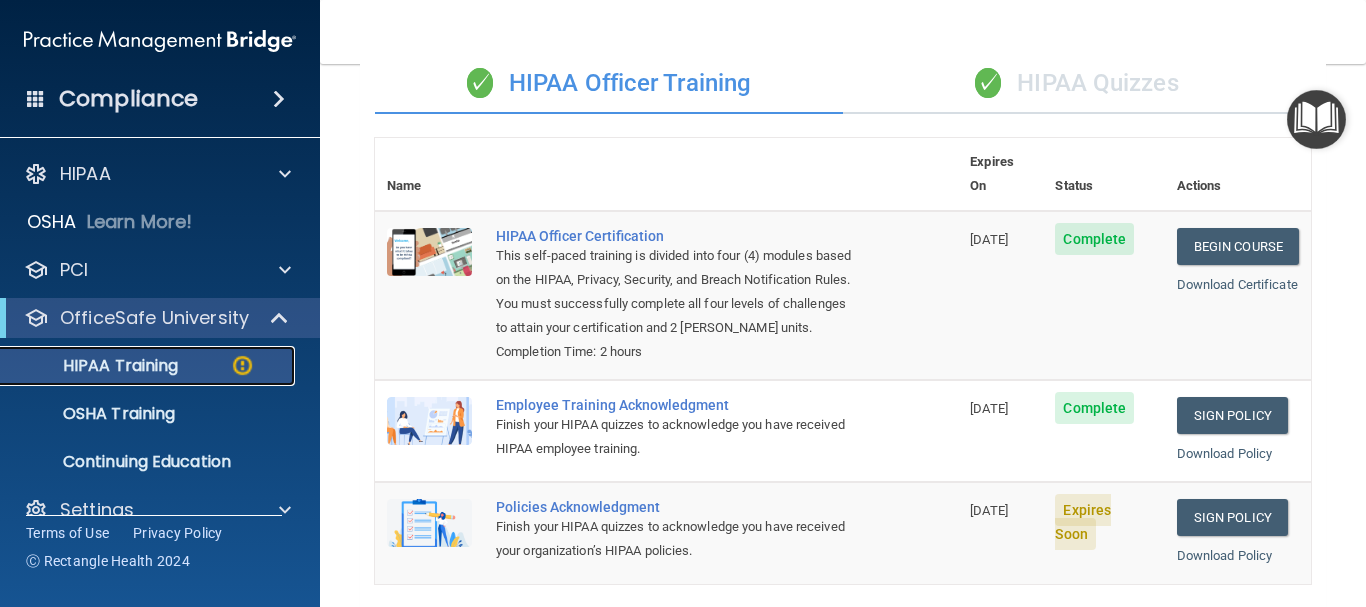 scroll, scrollTop: 0, scrollLeft: 0, axis: both 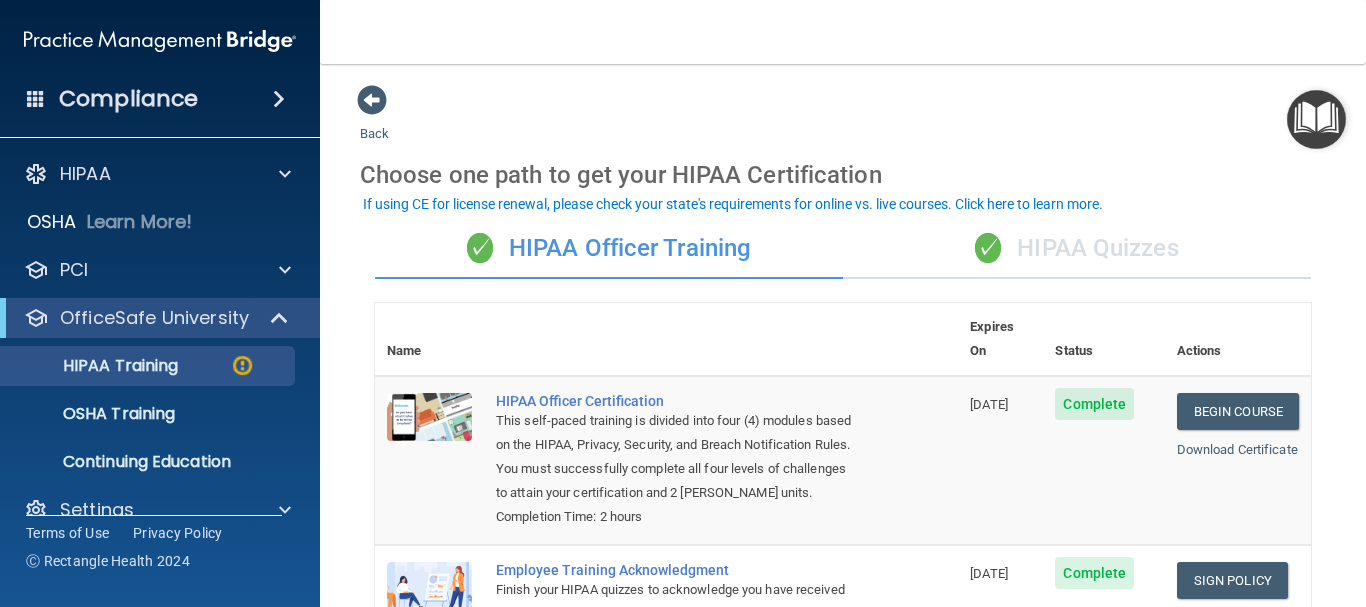 click on "✓   HIPAA Quizzes" at bounding box center [1077, 249] 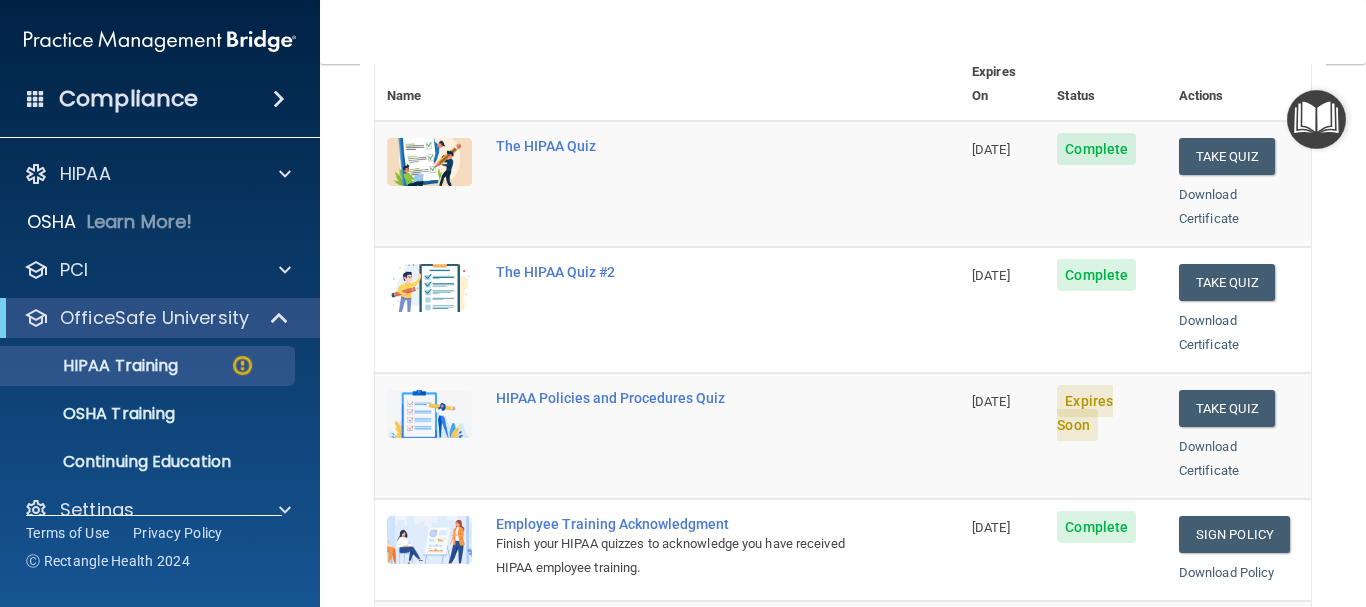 scroll, scrollTop: 300, scrollLeft: 0, axis: vertical 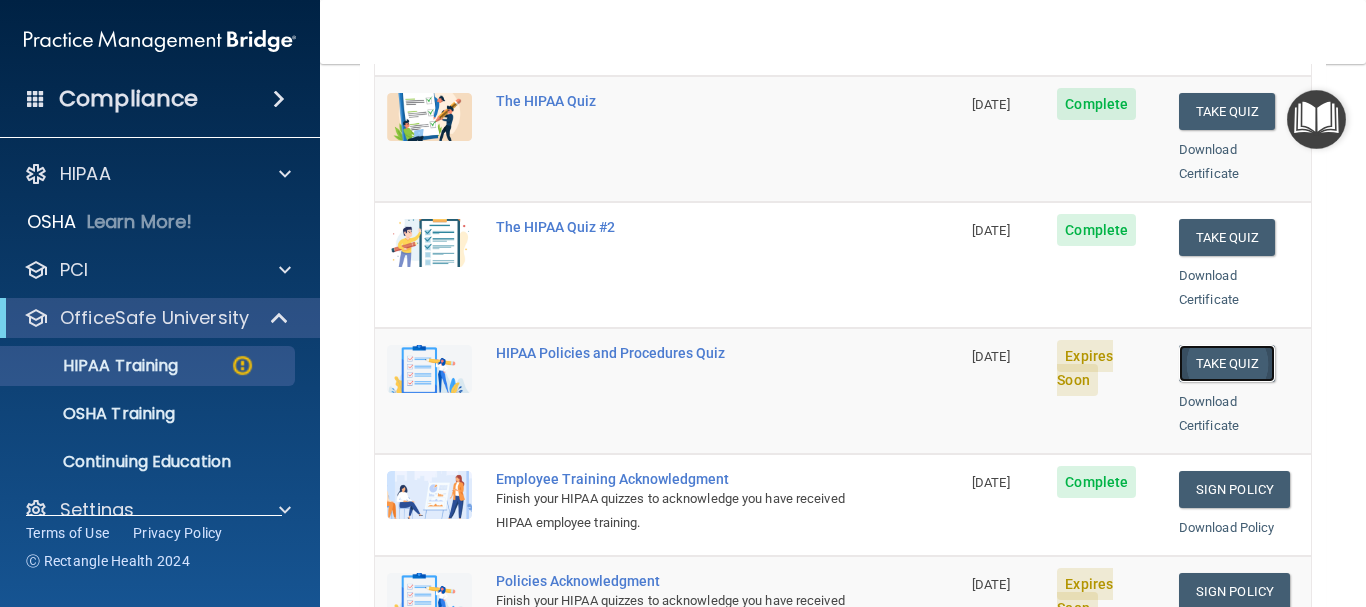 click on "Take Quiz" at bounding box center [1227, 363] 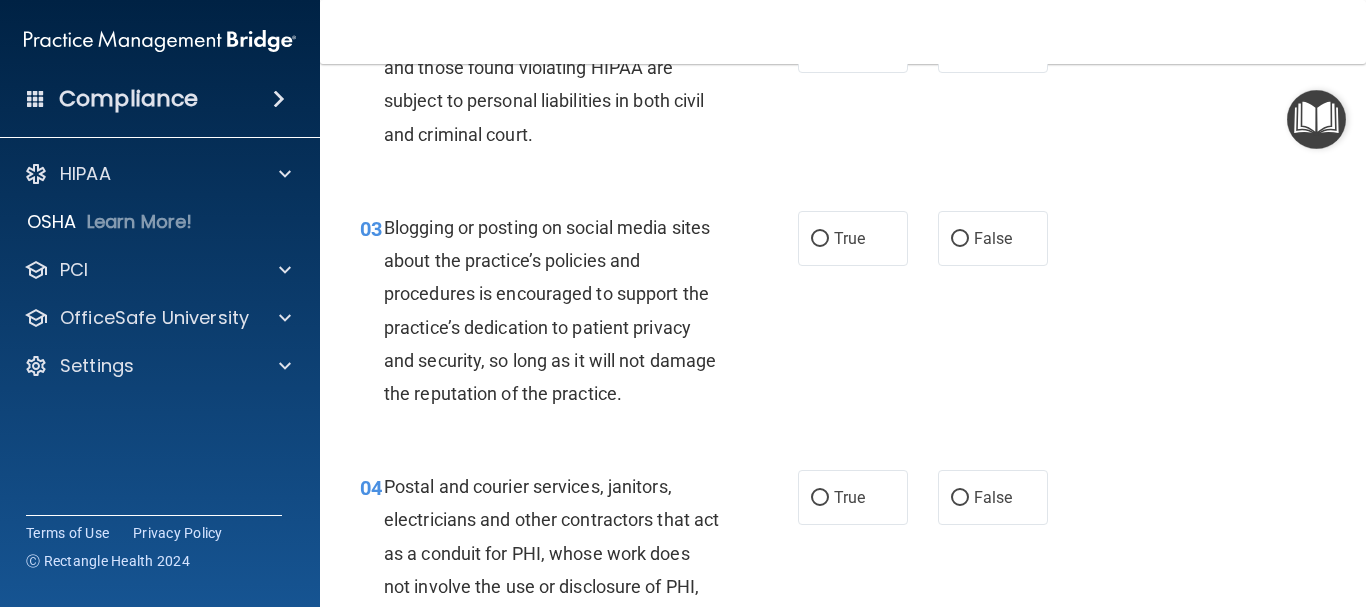 scroll, scrollTop: 0, scrollLeft: 0, axis: both 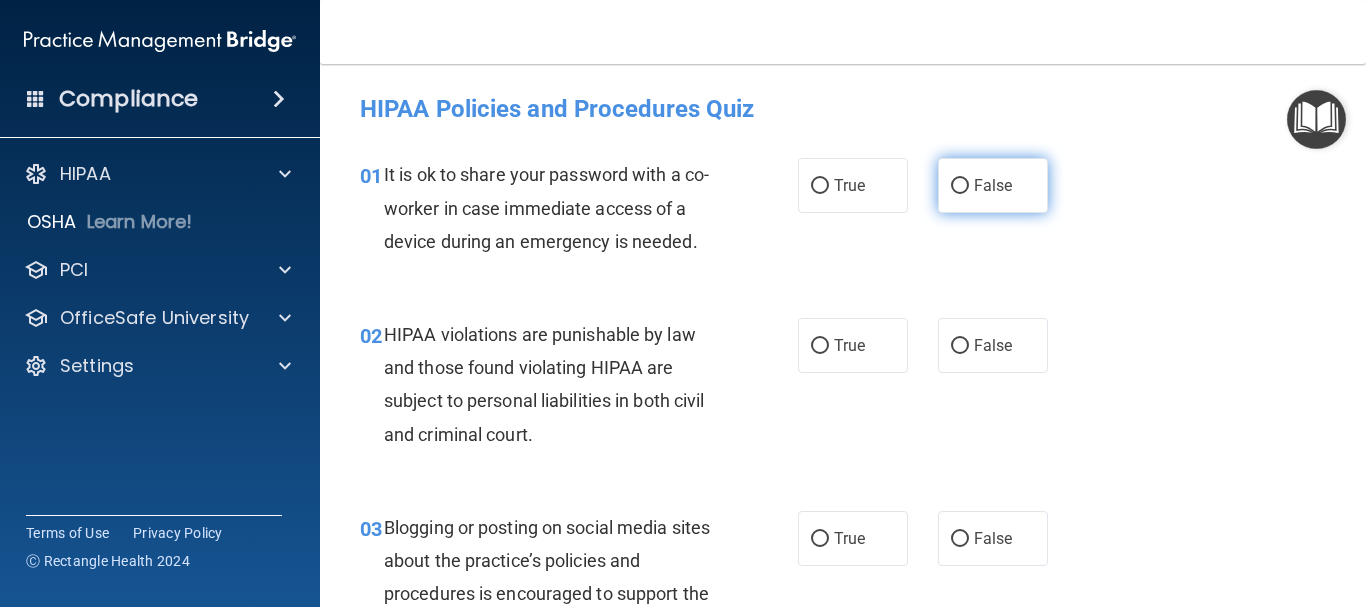 click on "False" at bounding box center (960, 186) 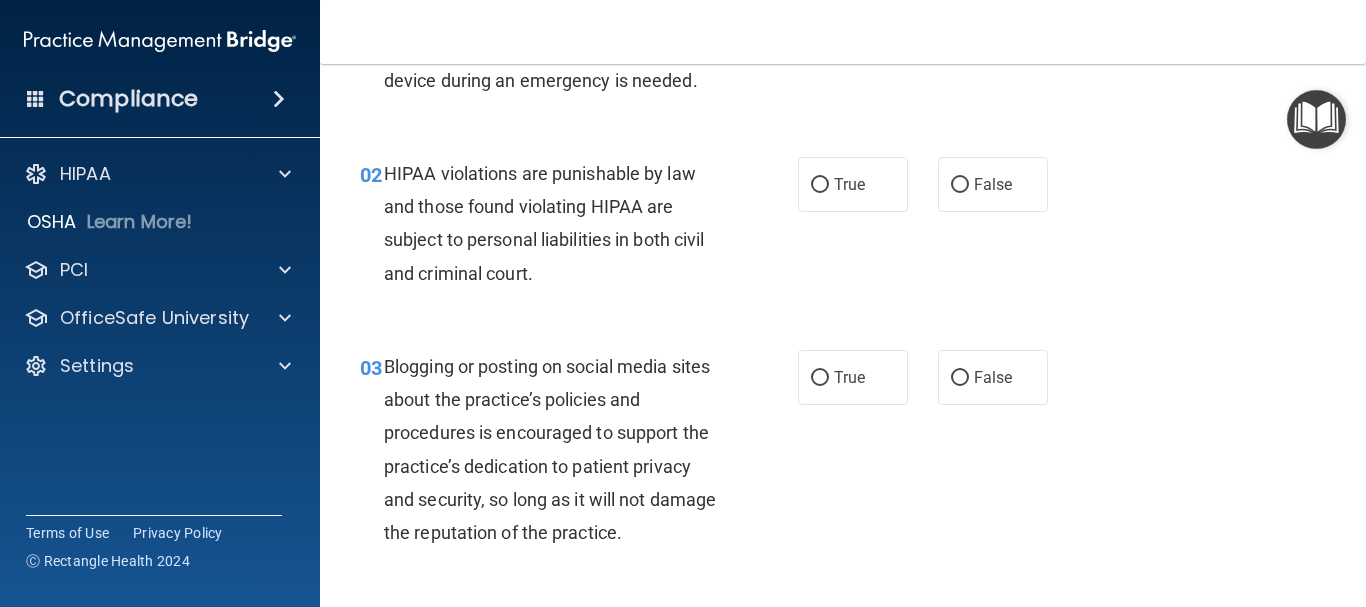 scroll, scrollTop: 200, scrollLeft: 0, axis: vertical 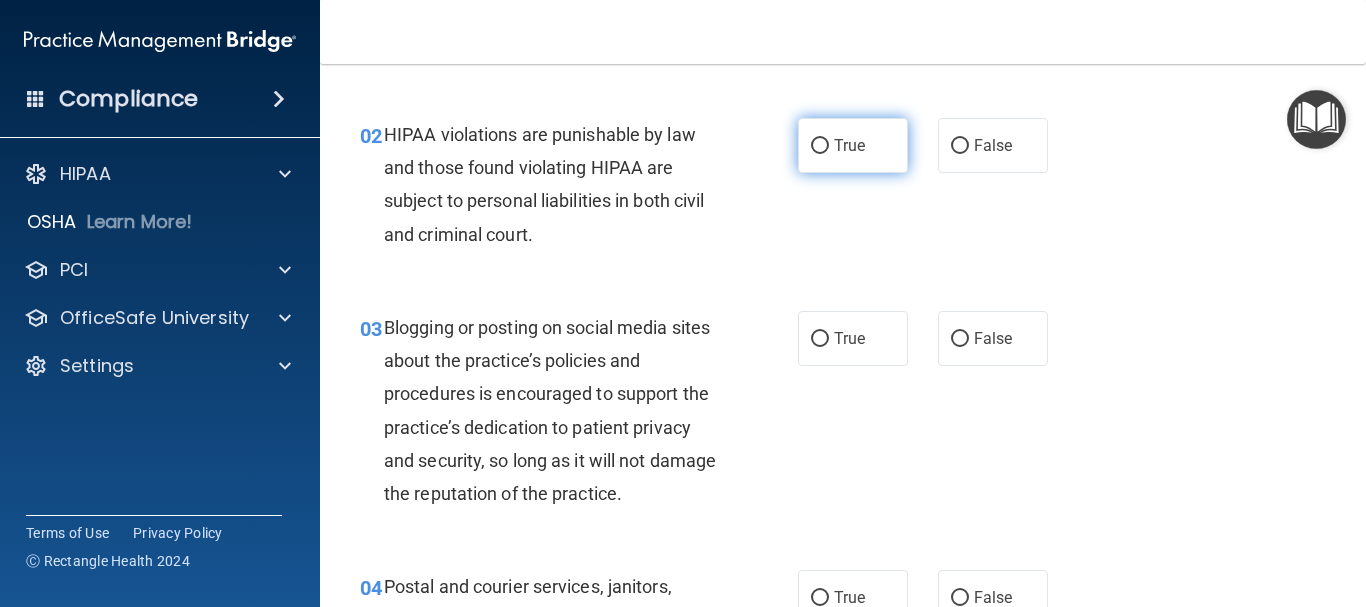 click on "True" at bounding box center [820, 146] 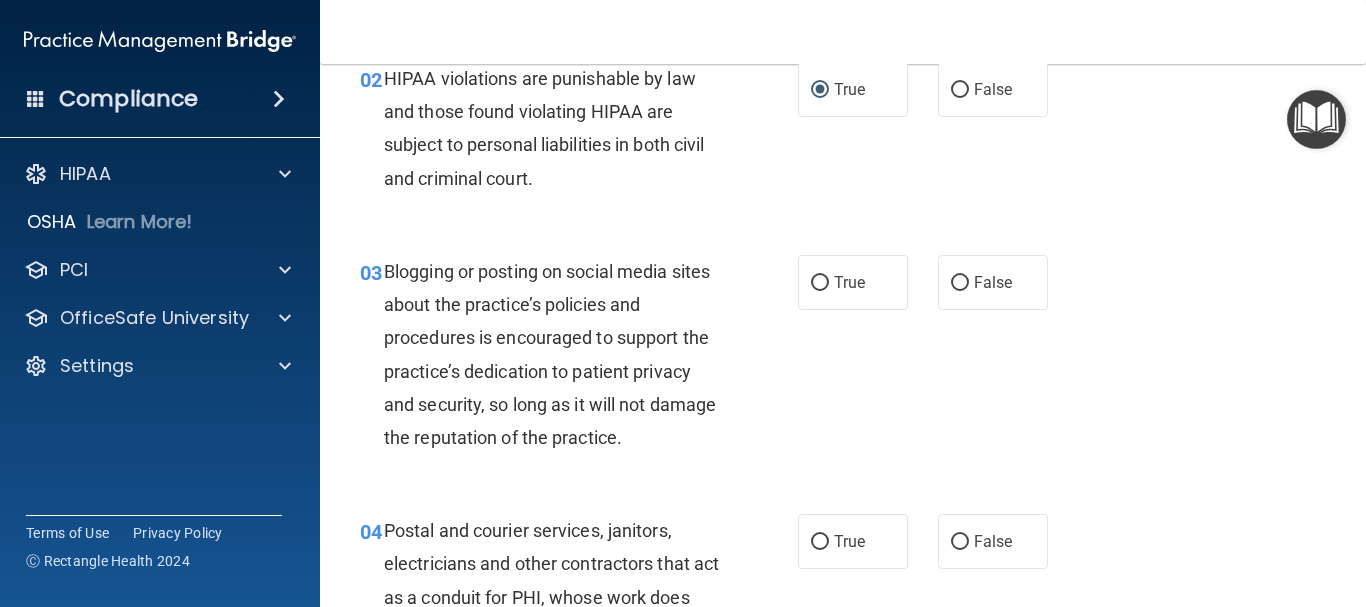 scroll, scrollTop: 400, scrollLeft: 0, axis: vertical 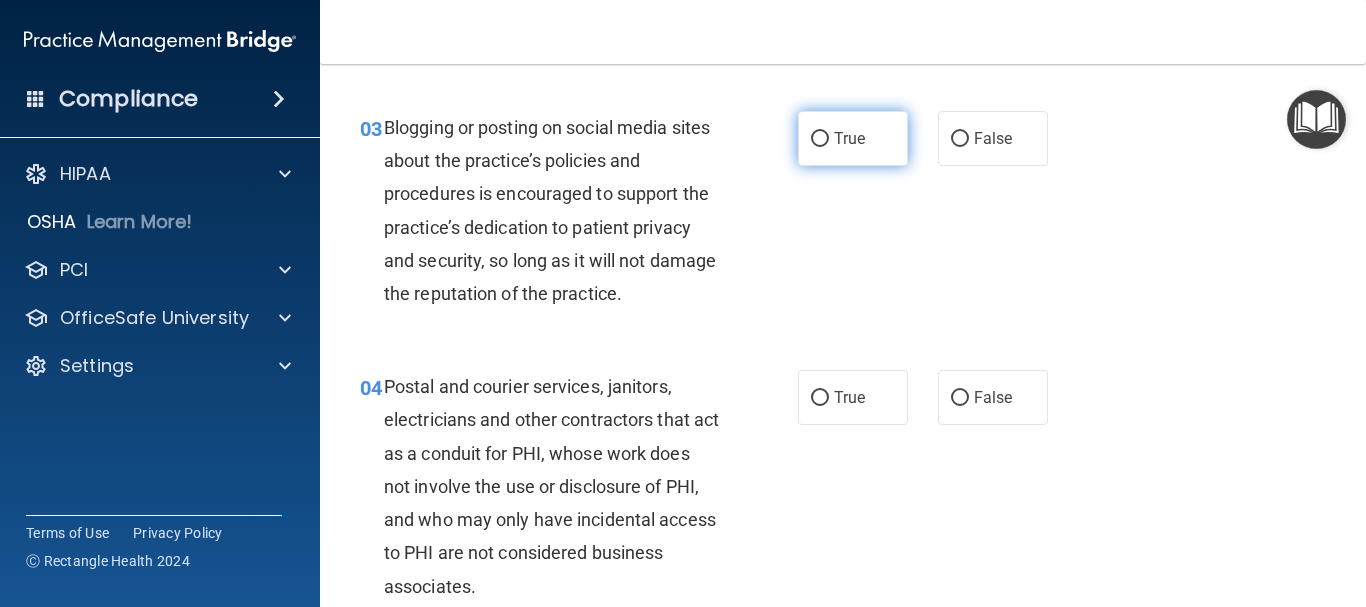 click on "True" at bounding box center (820, 139) 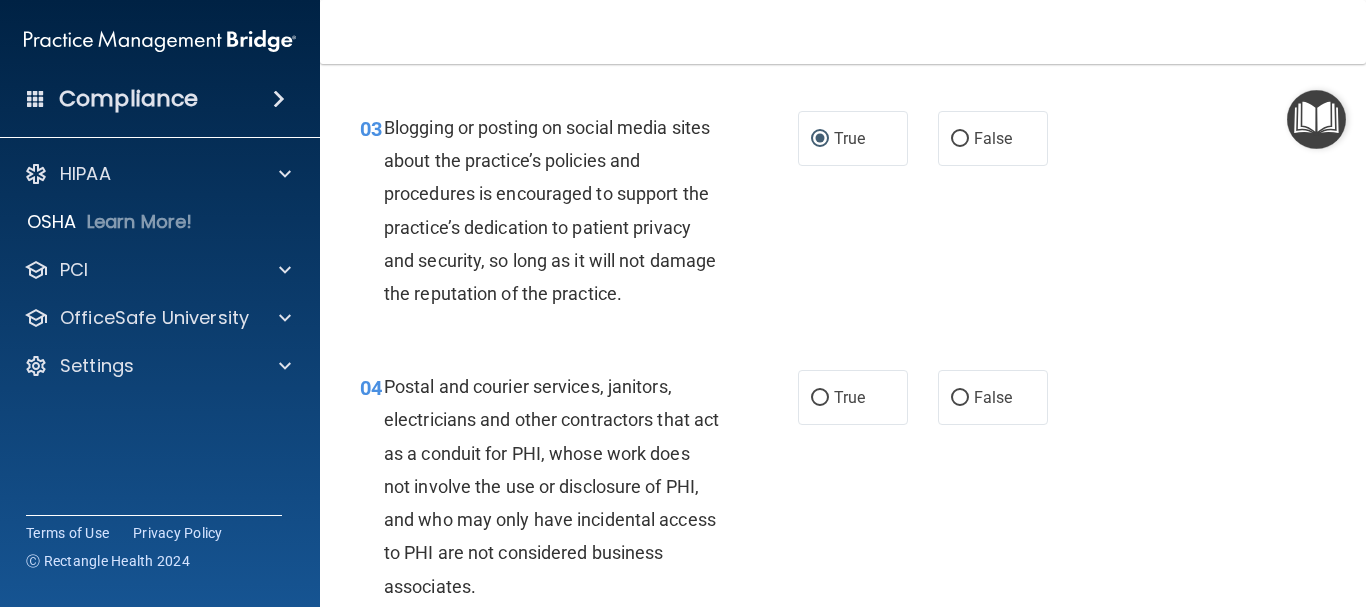 scroll, scrollTop: 500, scrollLeft: 0, axis: vertical 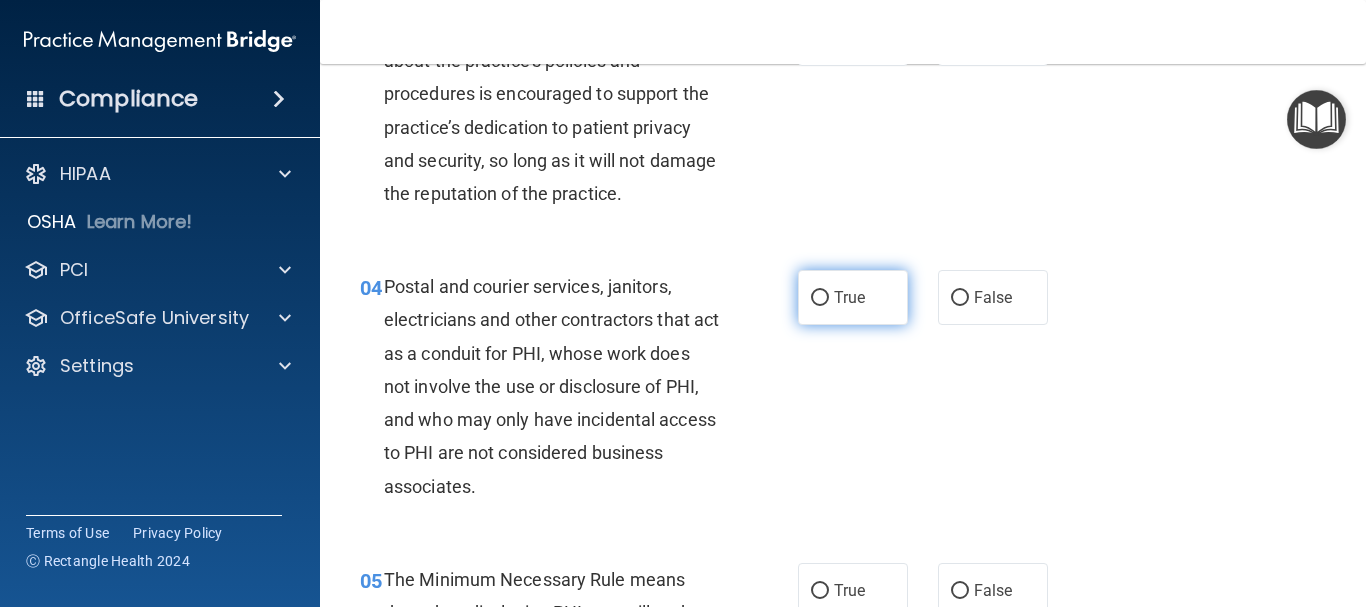 click on "True" at bounding box center (820, 298) 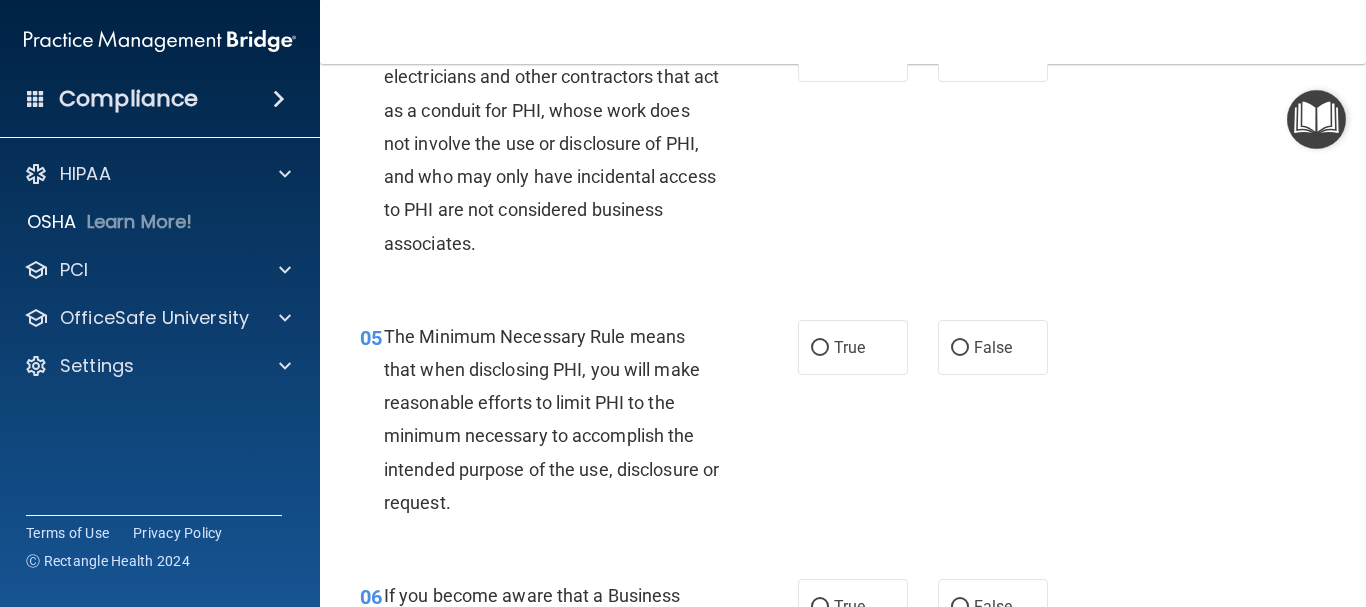 scroll, scrollTop: 800, scrollLeft: 0, axis: vertical 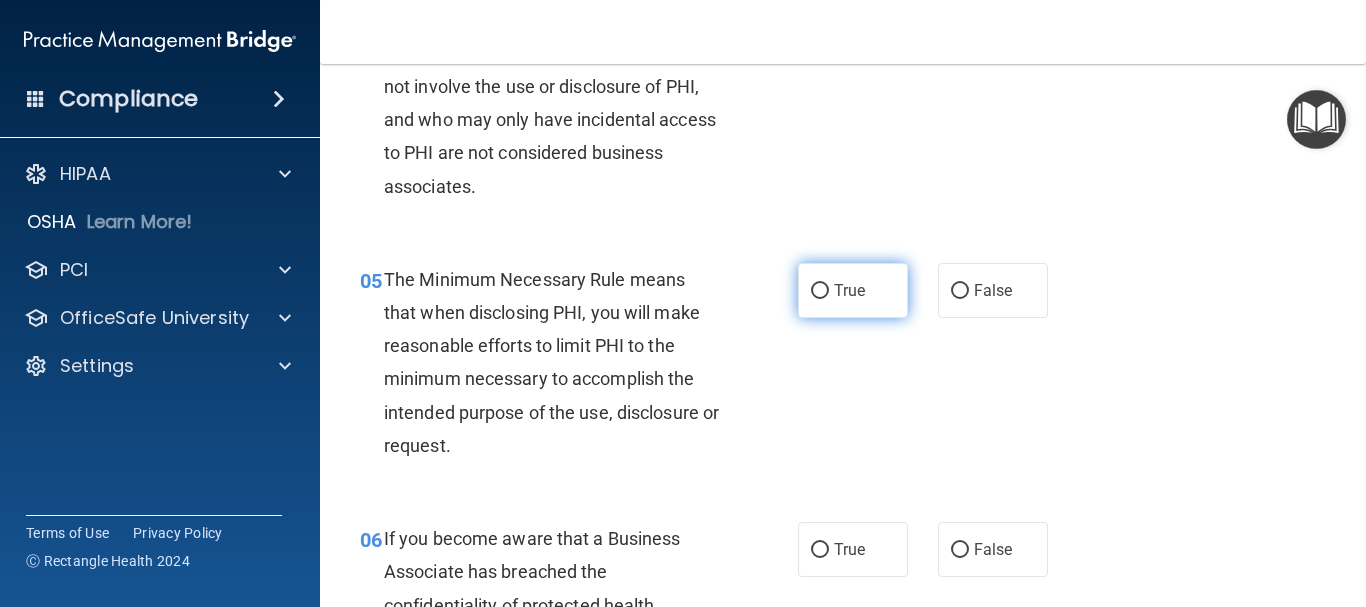 click on "True" at bounding box center [820, 291] 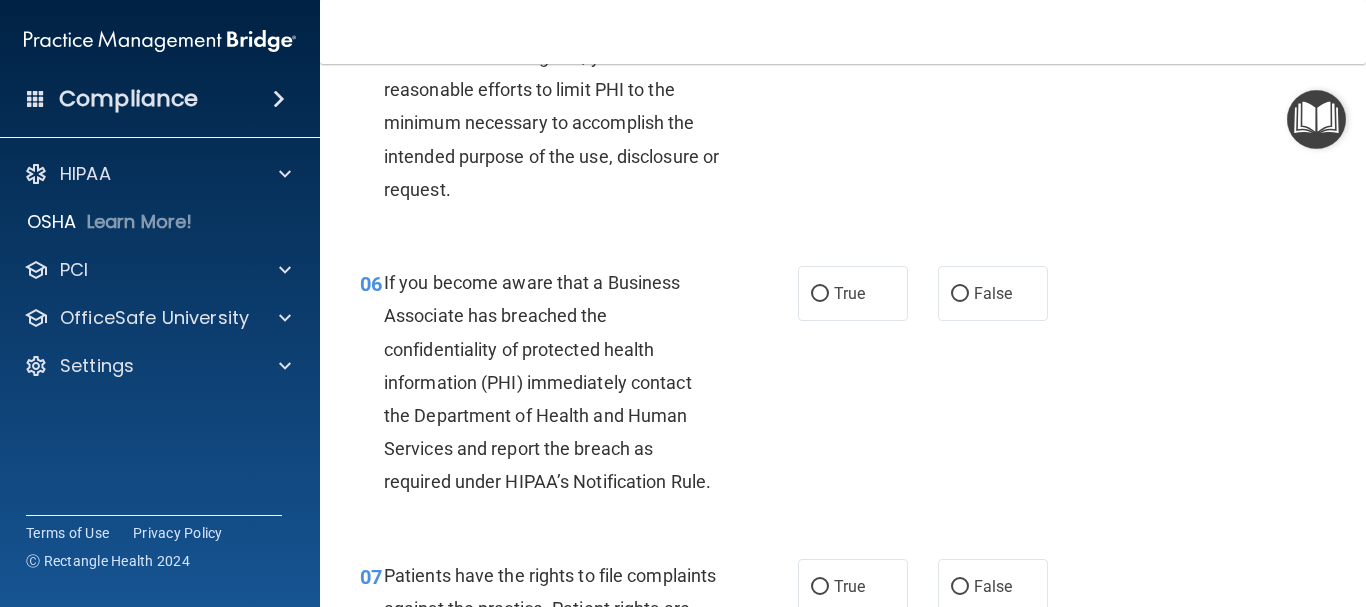 scroll, scrollTop: 1100, scrollLeft: 0, axis: vertical 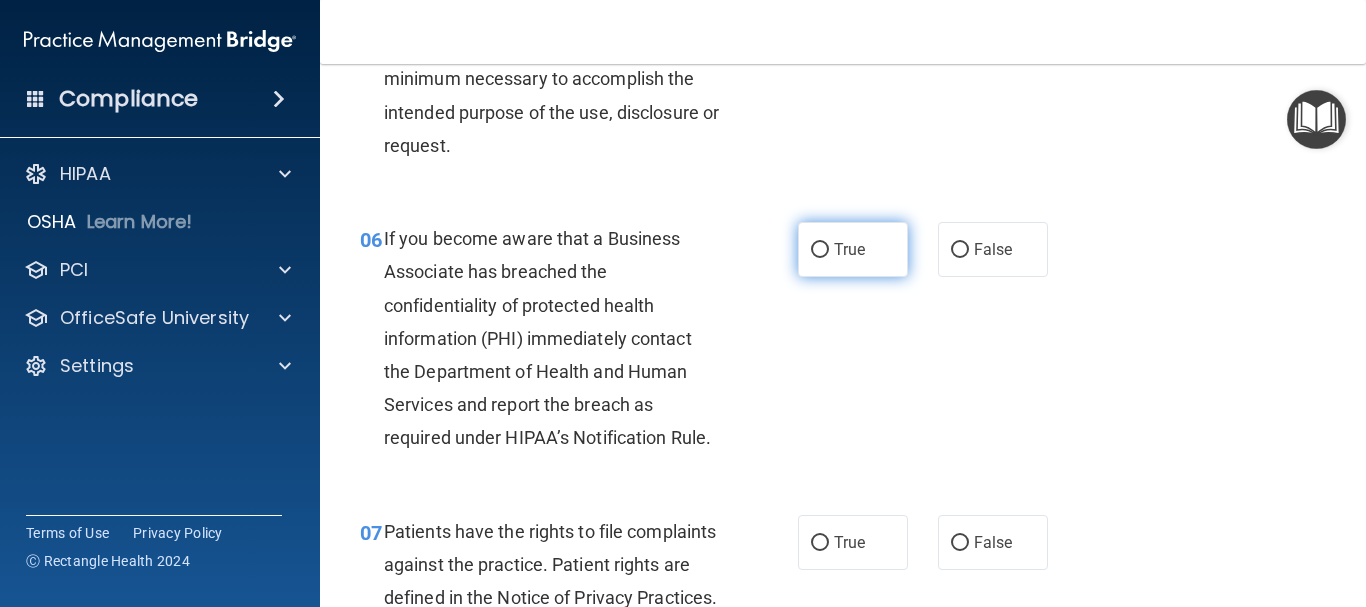click on "True" at bounding box center (820, 250) 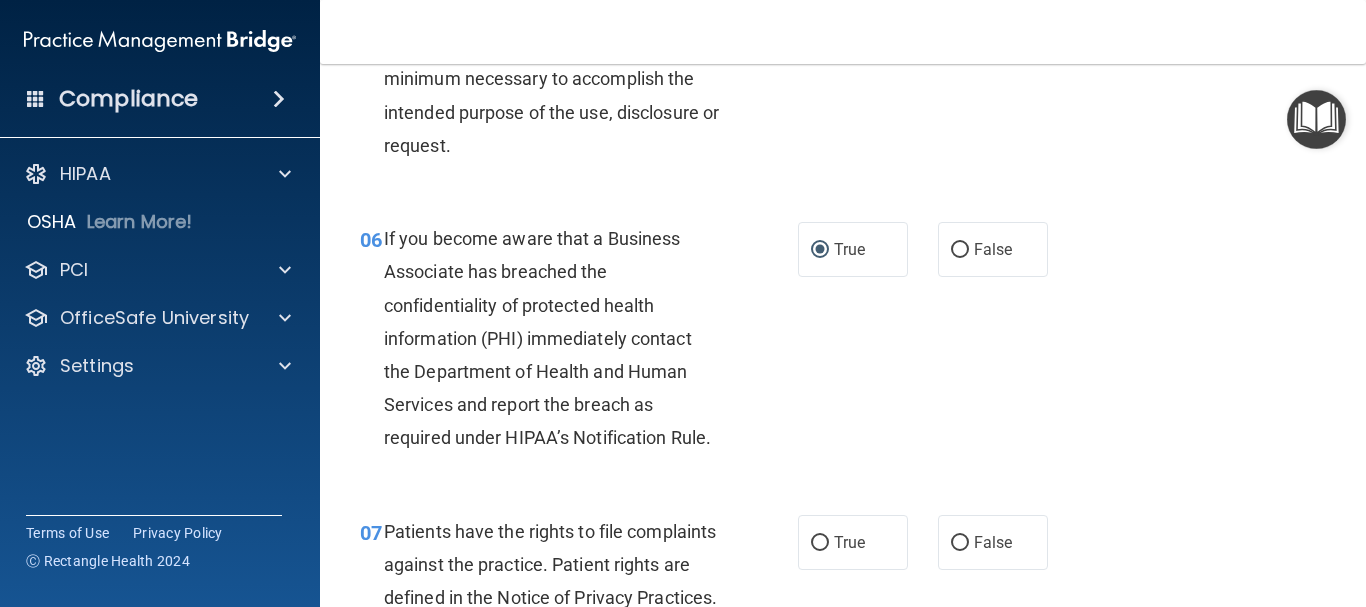 scroll, scrollTop: 1300, scrollLeft: 0, axis: vertical 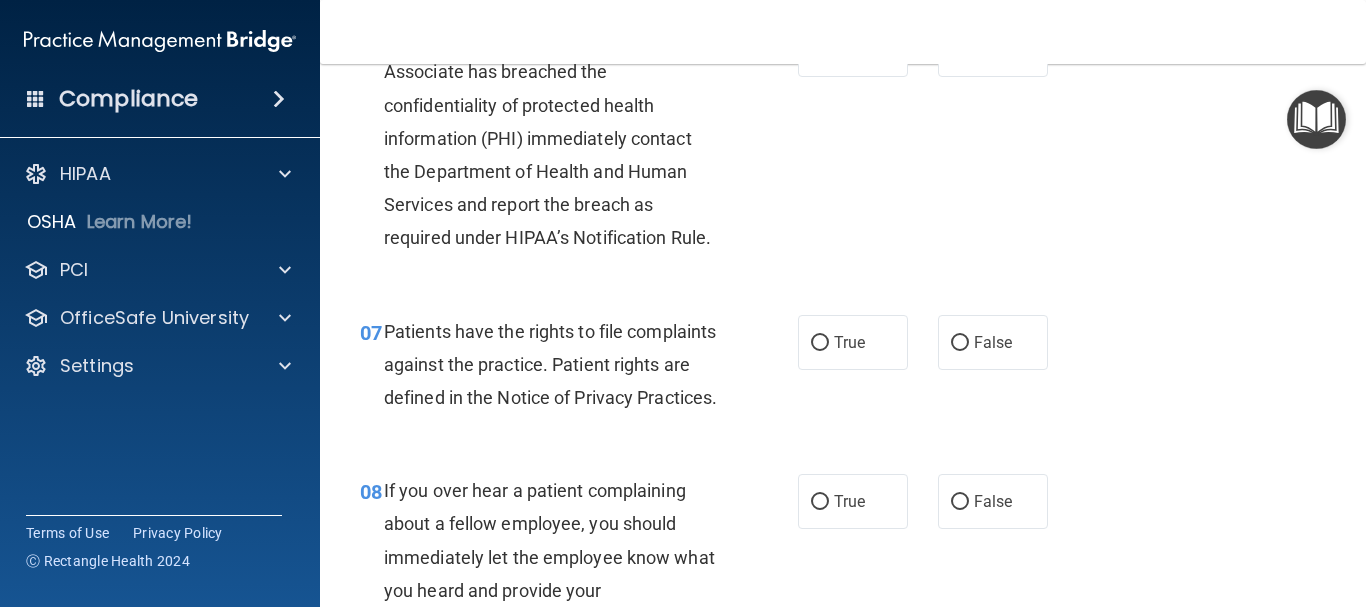 drag, startPoint x: 808, startPoint y: 342, endPoint x: 939, endPoint y: 441, distance: 164.2011 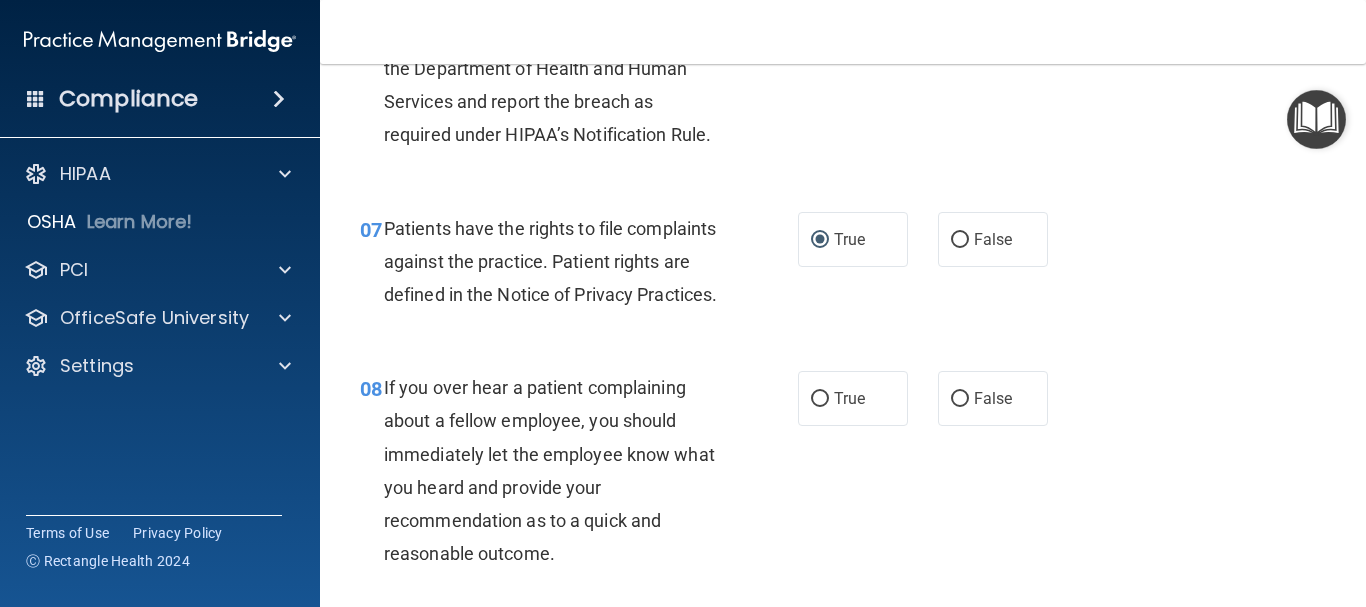 scroll, scrollTop: 1500, scrollLeft: 0, axis: vertical 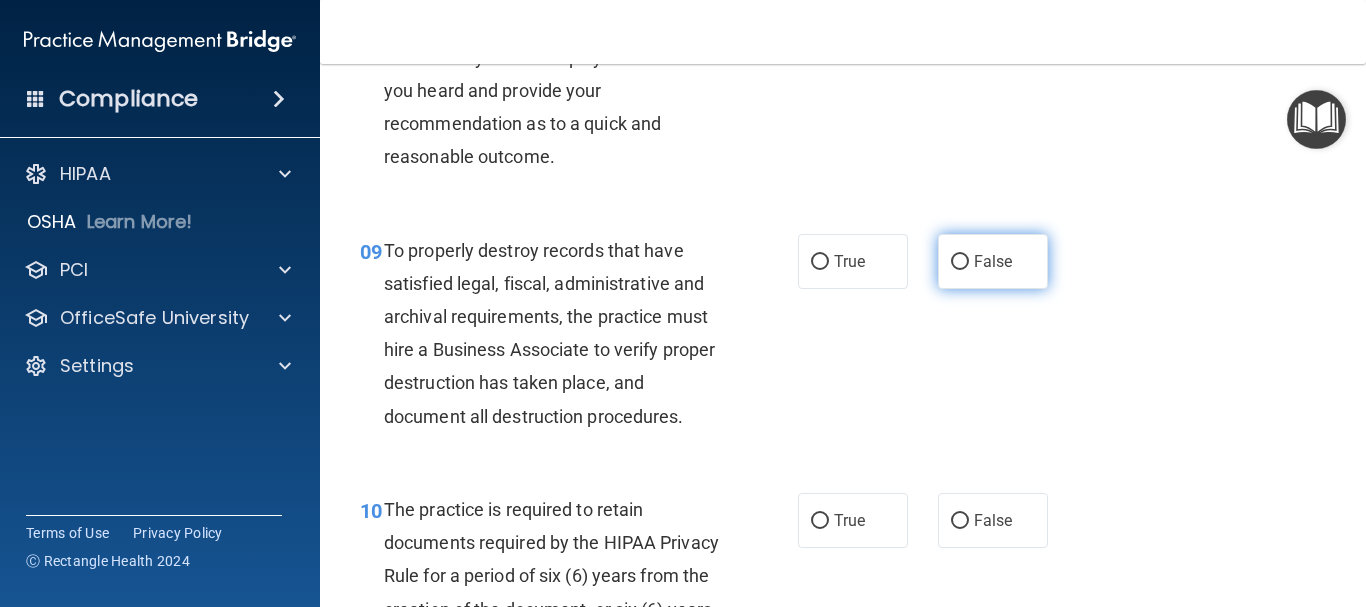 click on "False" at bounding box center [960, 262] 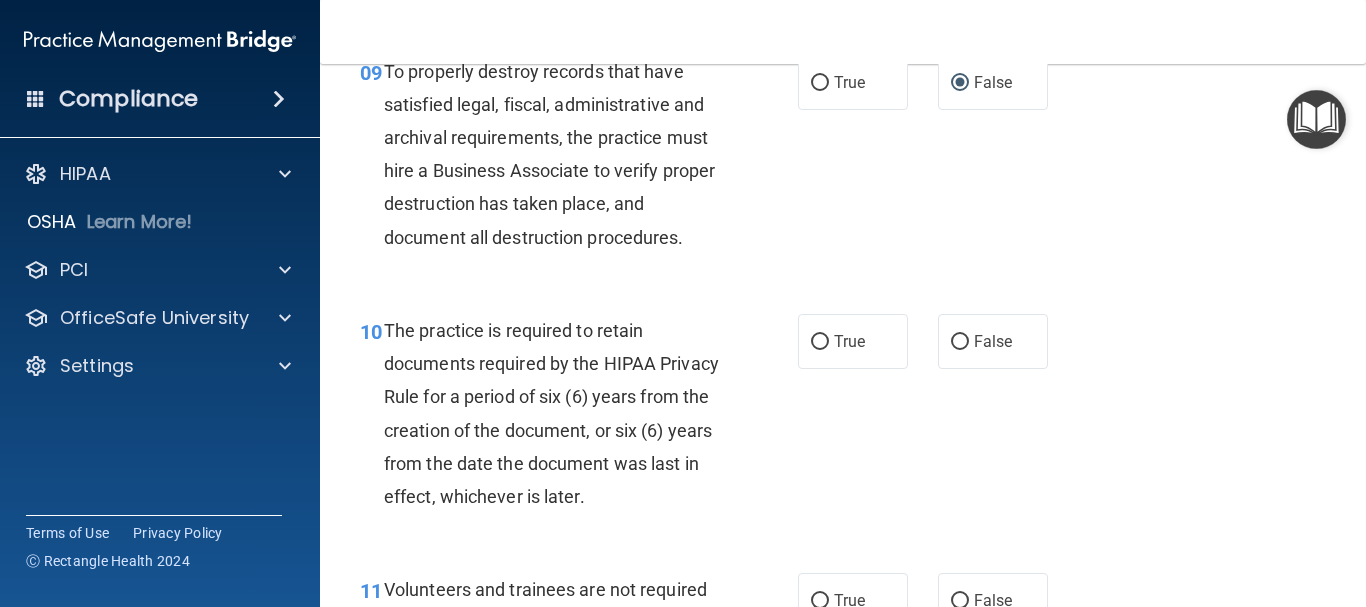 scroll, scrollTop: 2000, scrollLeft: 0, axis: vertical 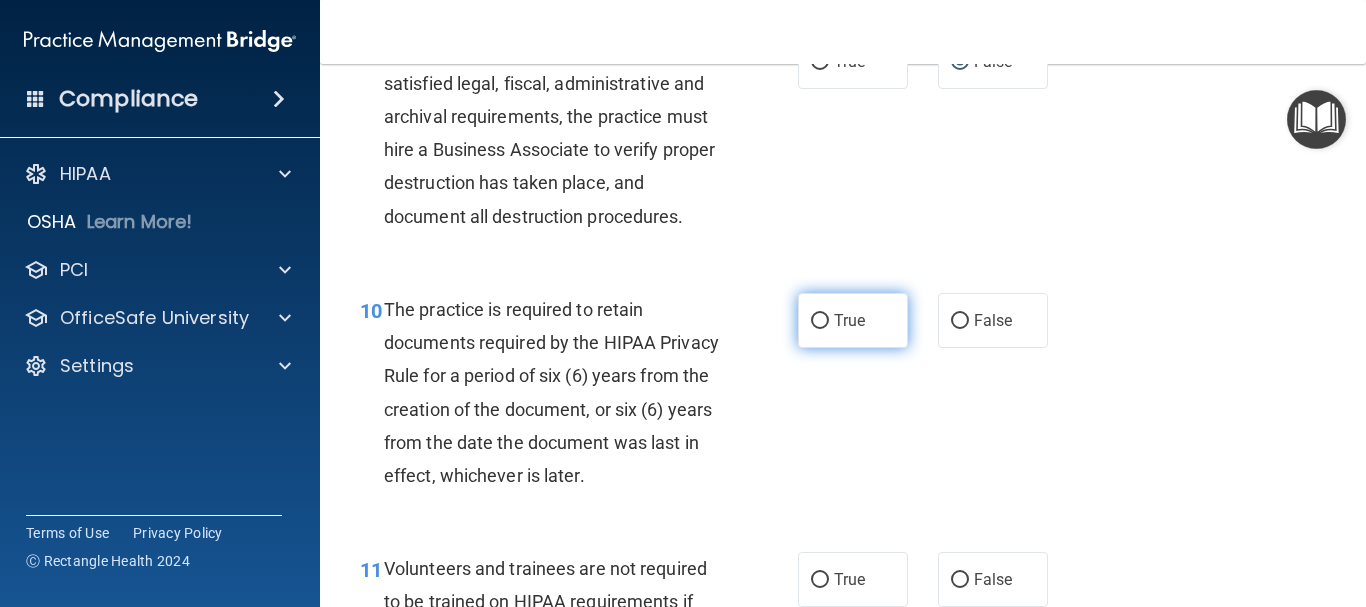 click on "True" at bounding box center [820, 321] 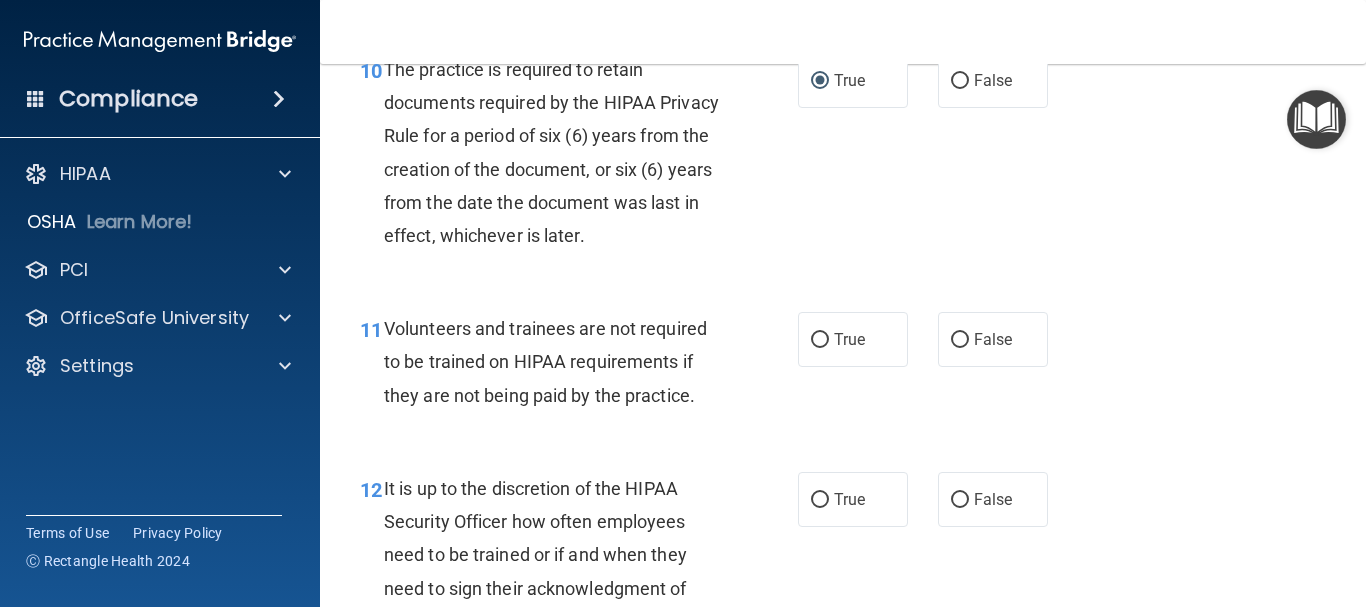 scroll, scrollTop: 2300, scrollLeft: 0, axis: vertical 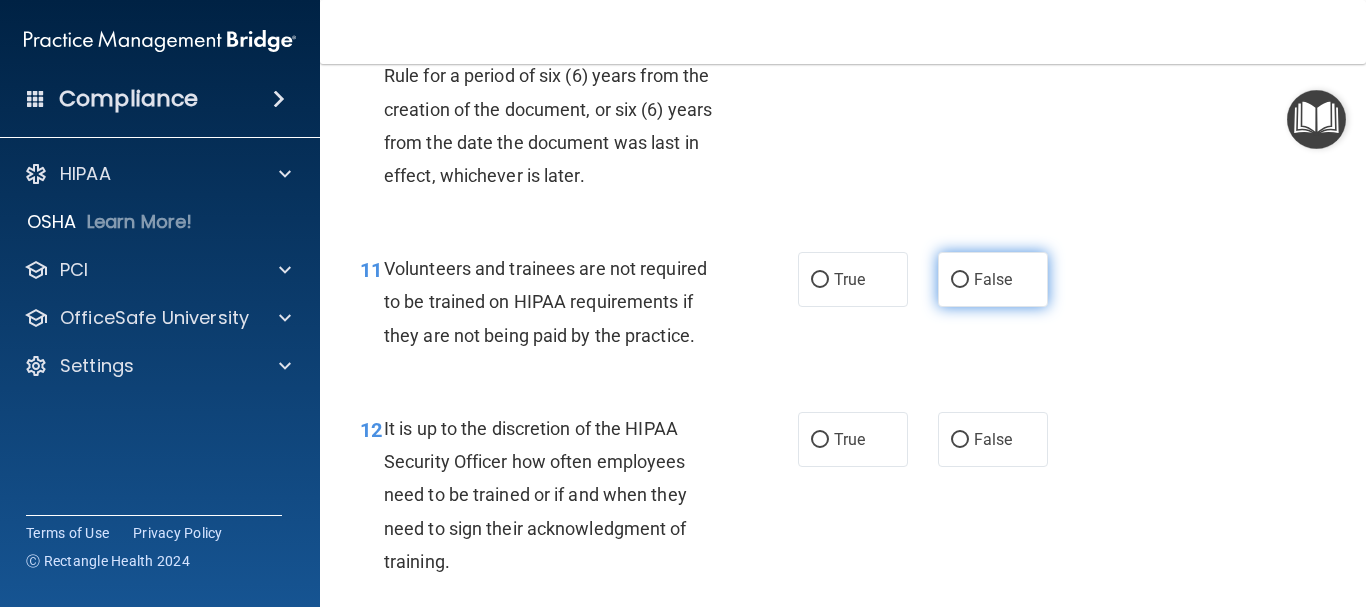 drag, startPoint x: 948, startPoint y: 312, endPoint x: 975, endPoint y: 392, distance: 84.4334 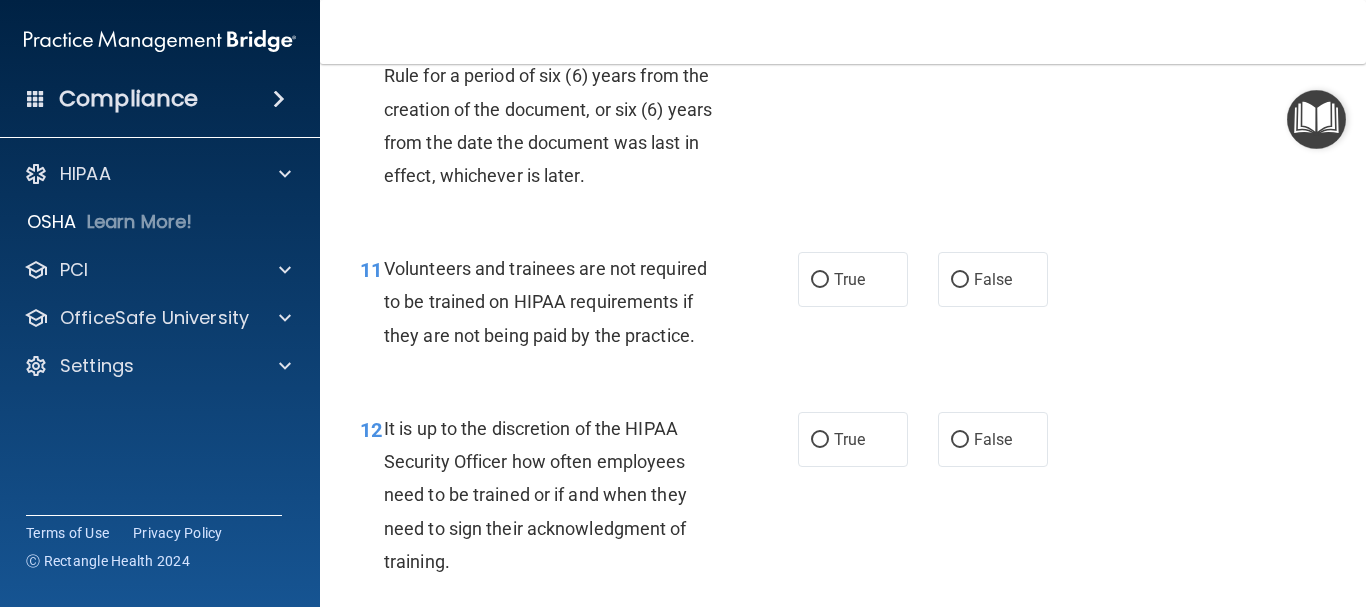 radio on "true" 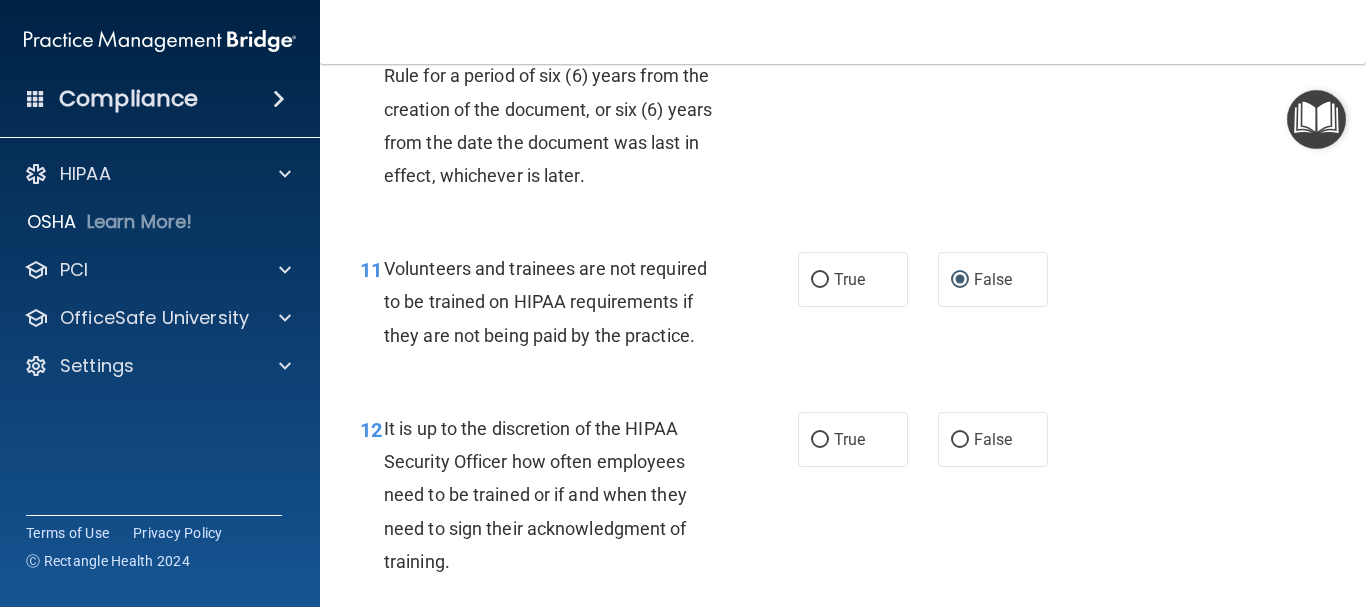 scroll, scrollTop: 2400, scrollLeft: 0, axis: vertical 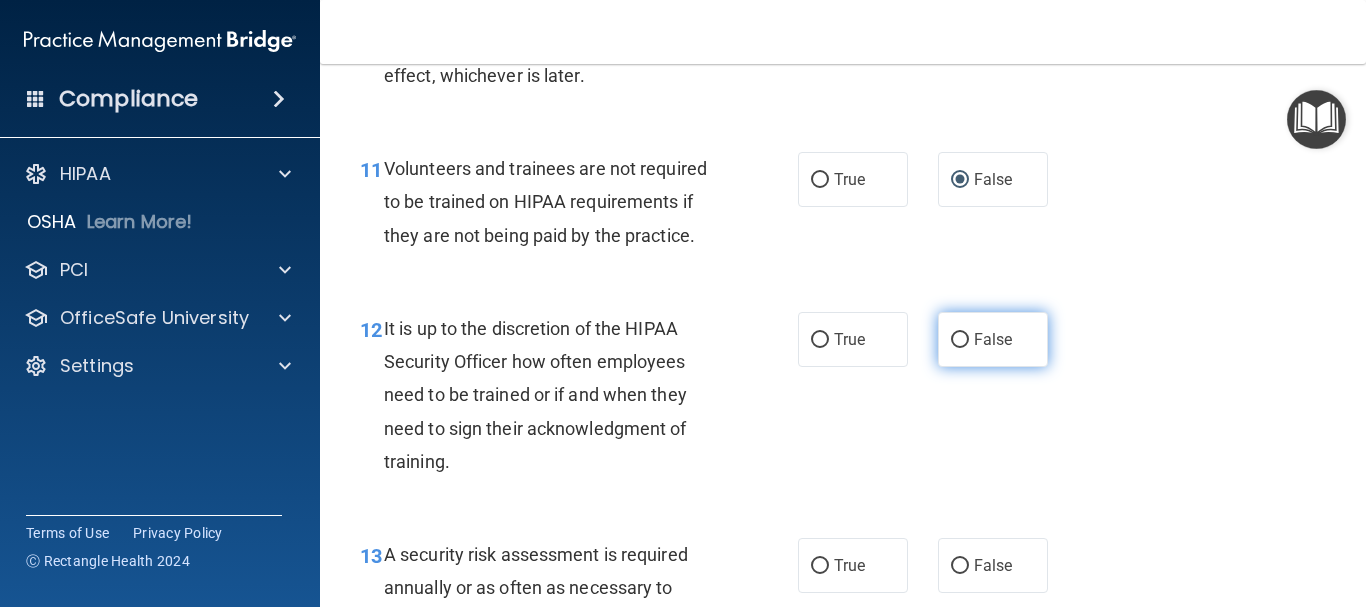 click on "False" at bounding box center (960, 340) 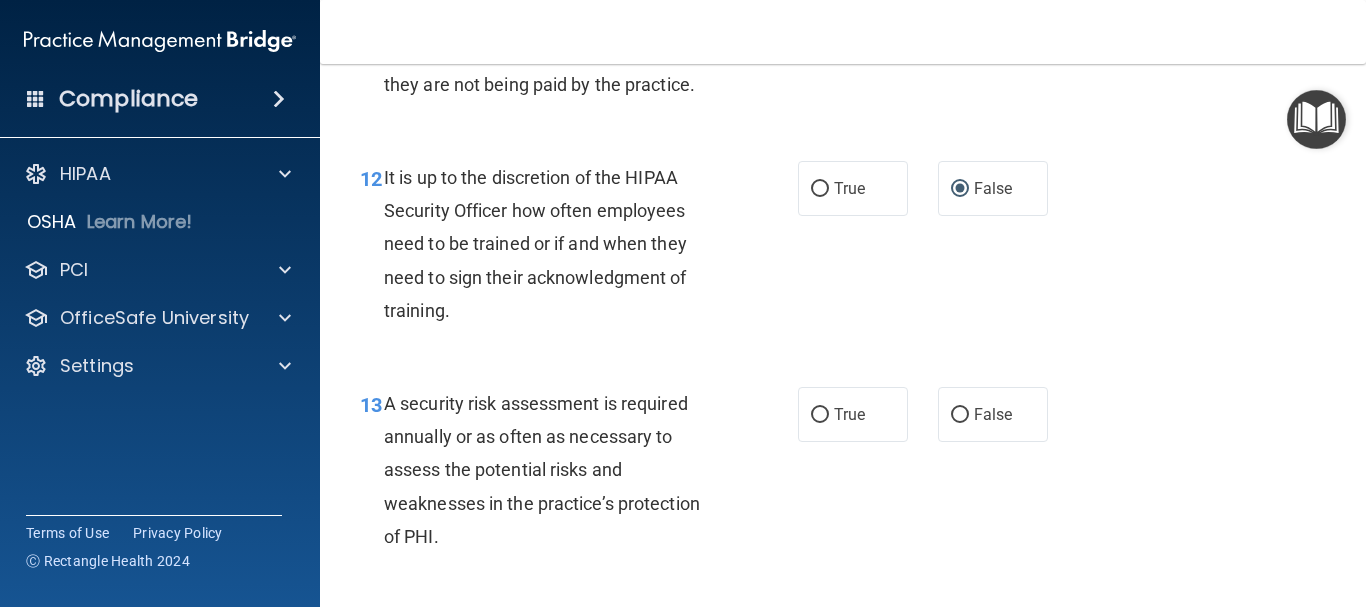 scroll, scrollTop: 2600, scrollLeft: 0, axis: vertical 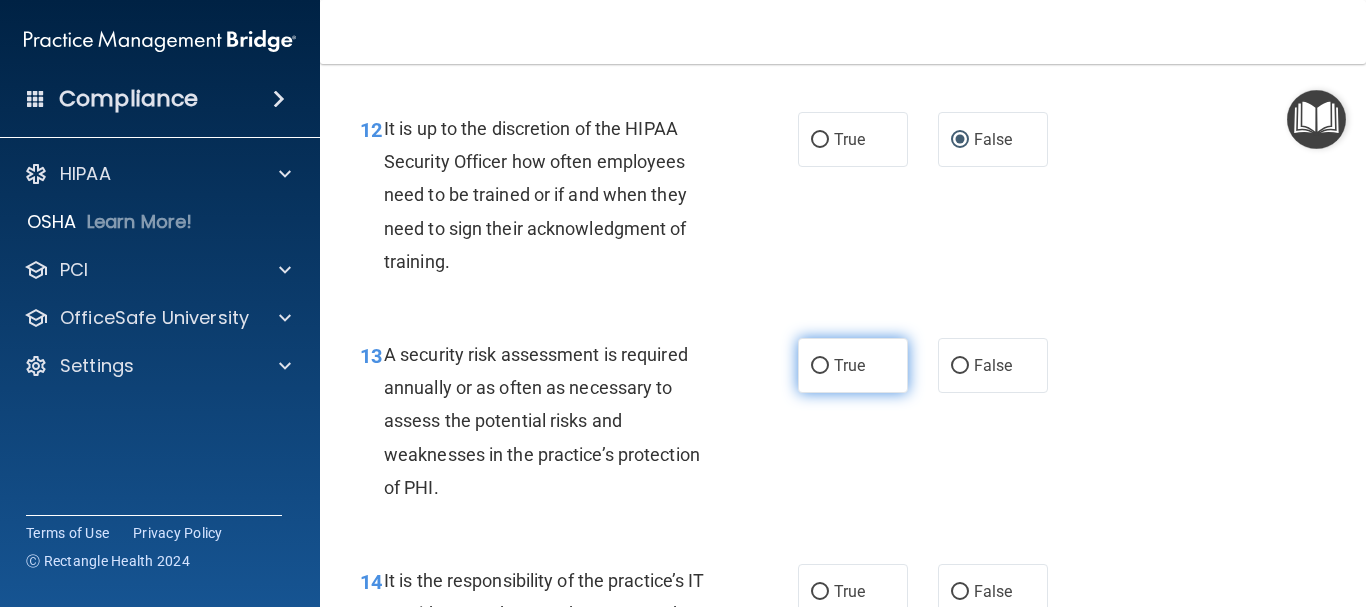click on "True" at bounding box center (820, 366) 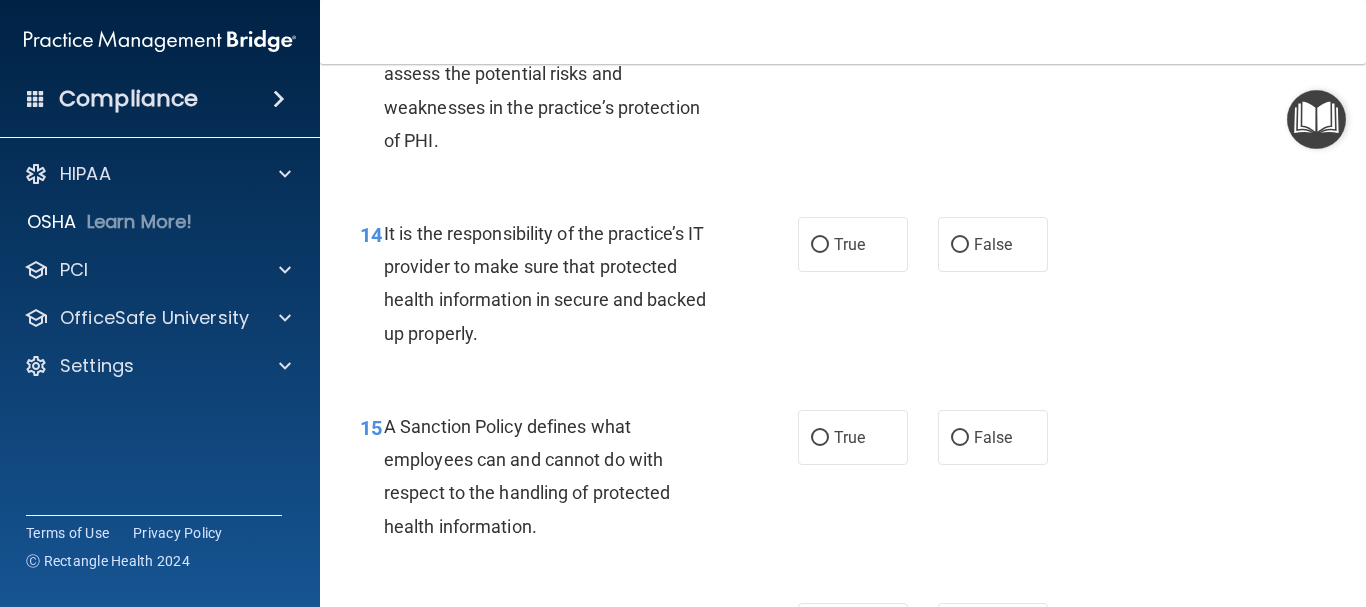 scroll, scrollTop: 3000, scrollLeft: 0, axis: vertical 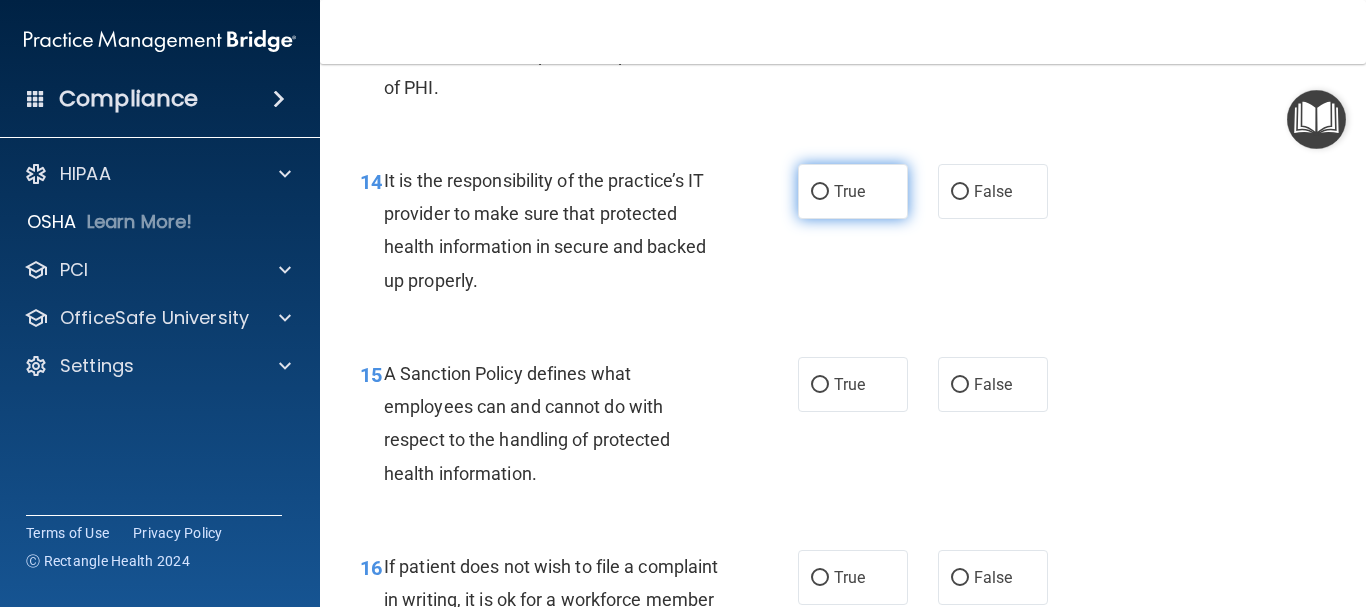 click on "True" at bounding box center (820, 192) 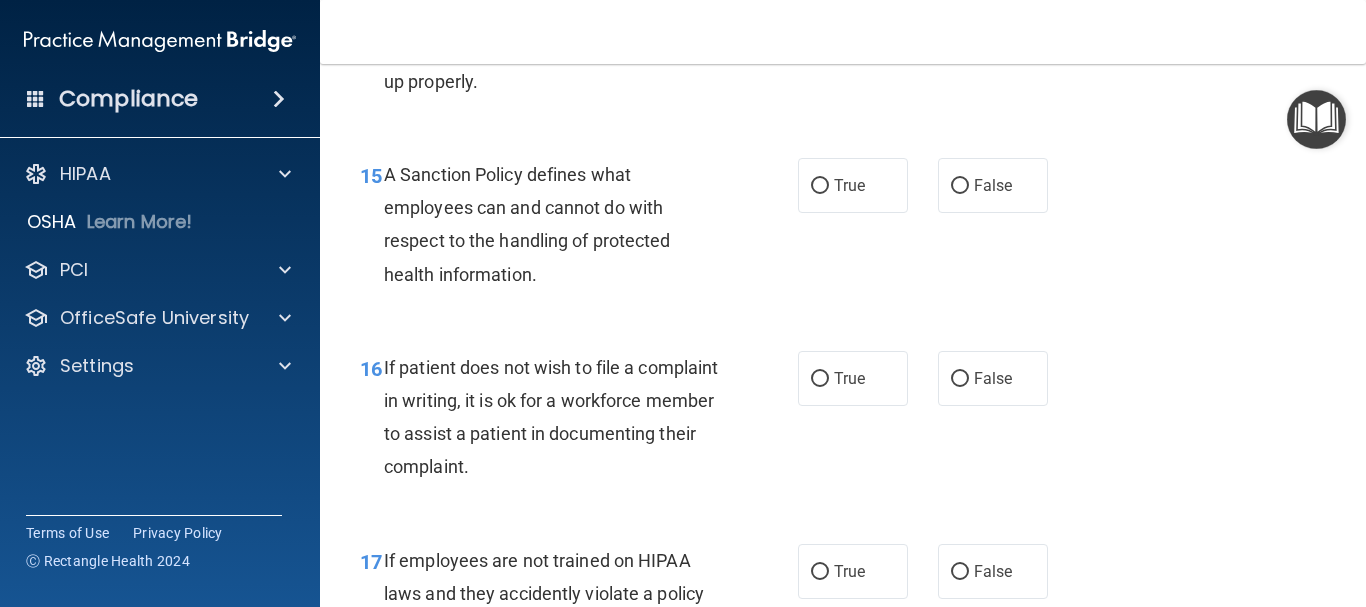 scroll, scrollTop: 3200, scrollLeft: 0, axis: vertical 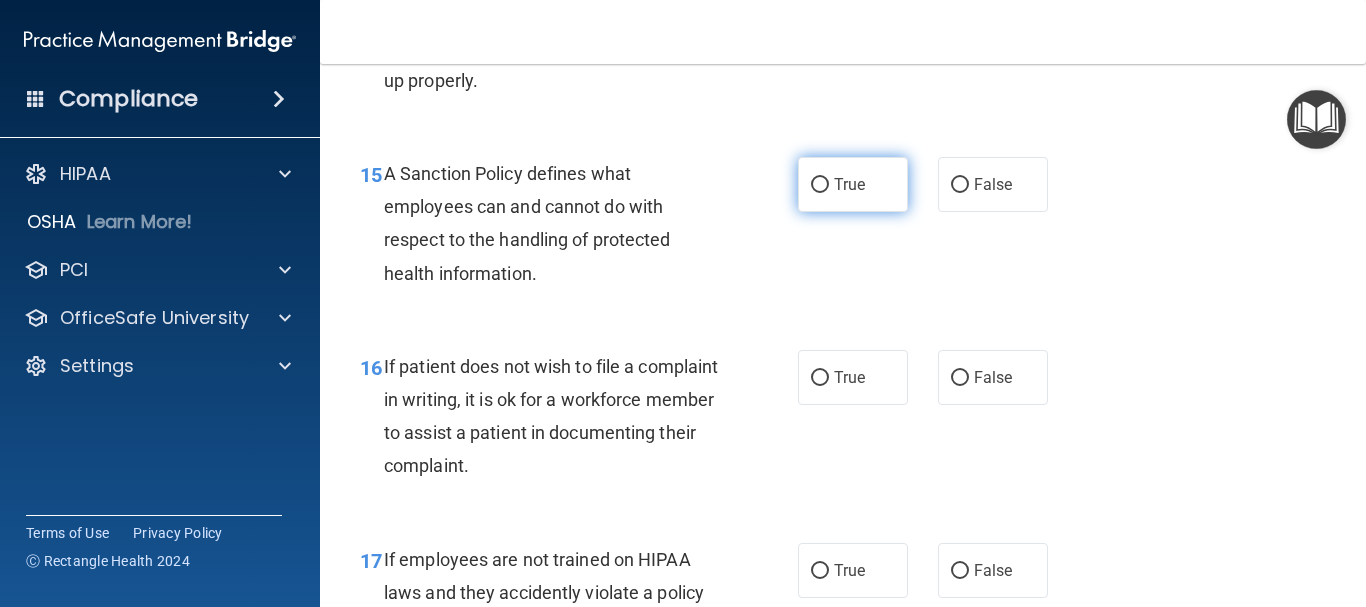 click on "True" at bounding box center [820, 185] 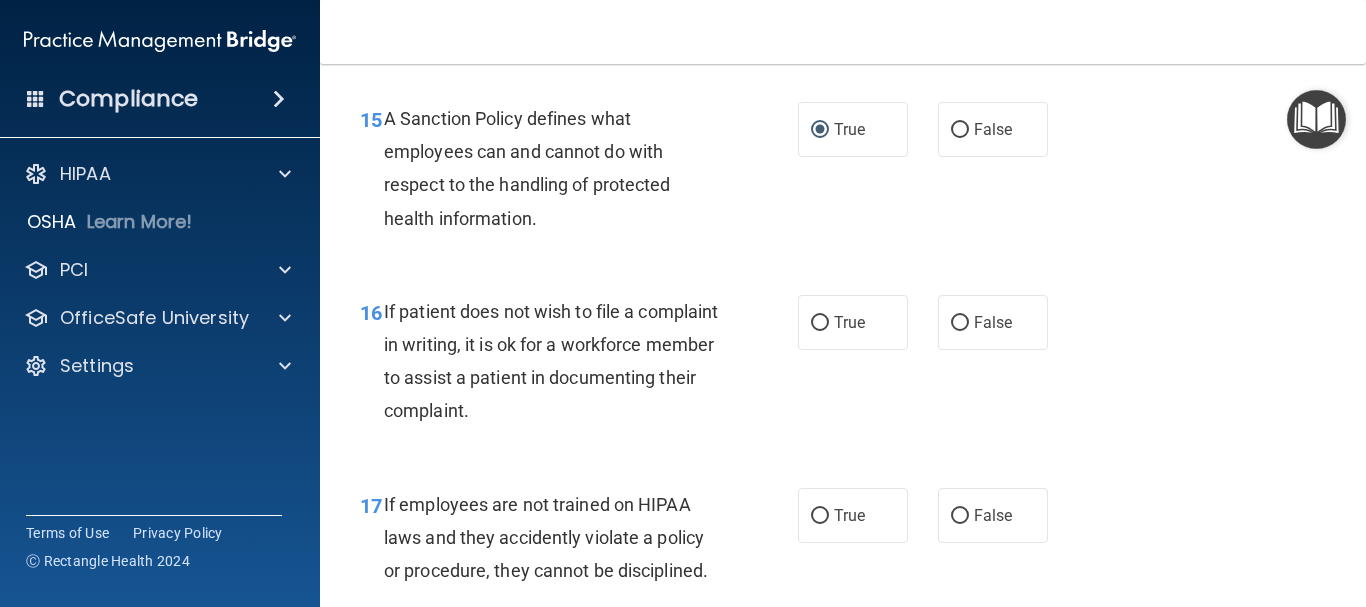scroll, scrollTop: 3300, scrollLeft: 0, axis: vertical 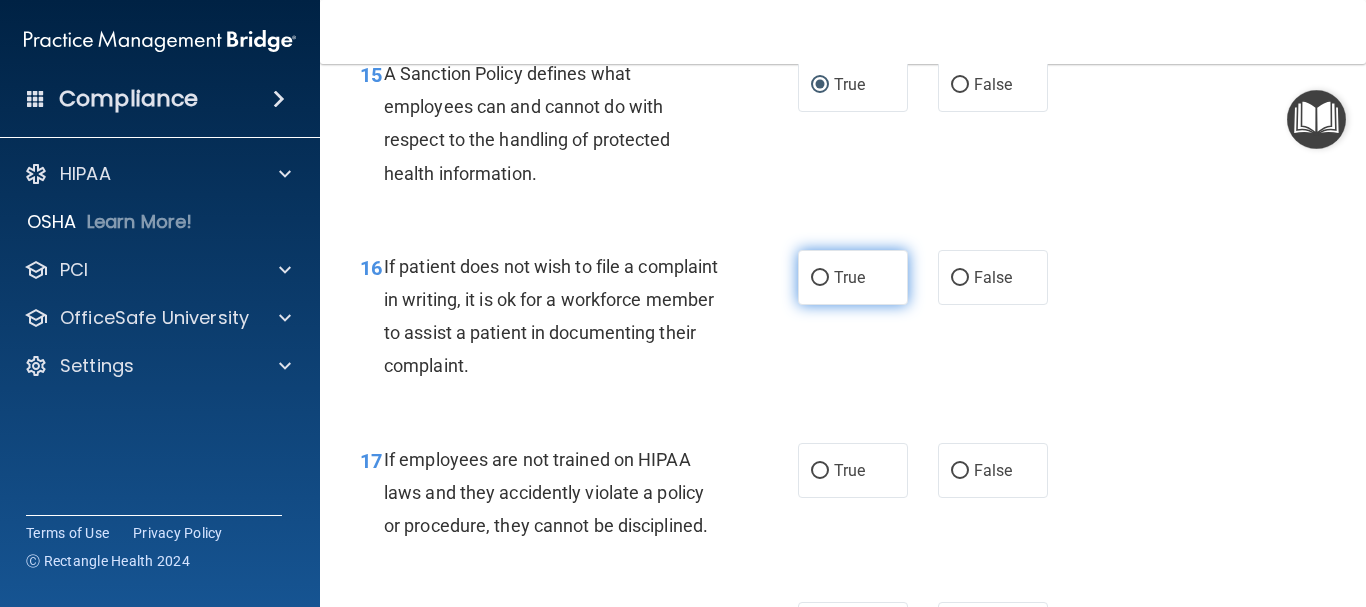 click on "True" at bounding box center (820, 278) 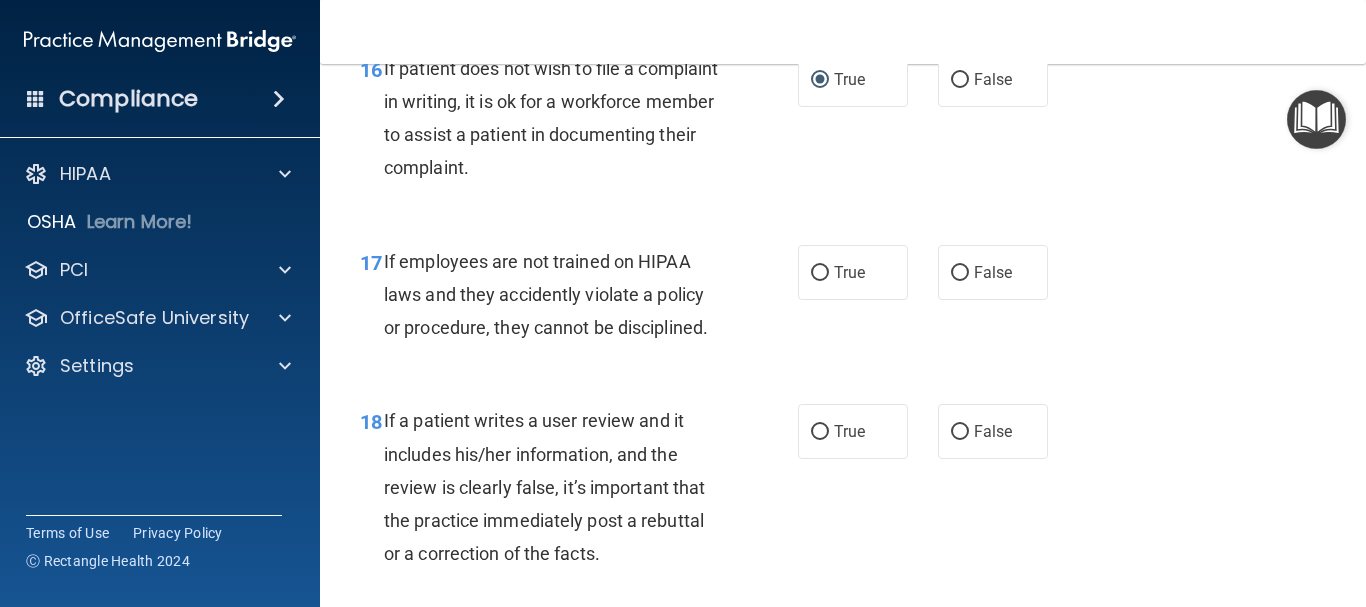 scroll, scrollTop: 3500, scrollLeft: 0, axis: vertical 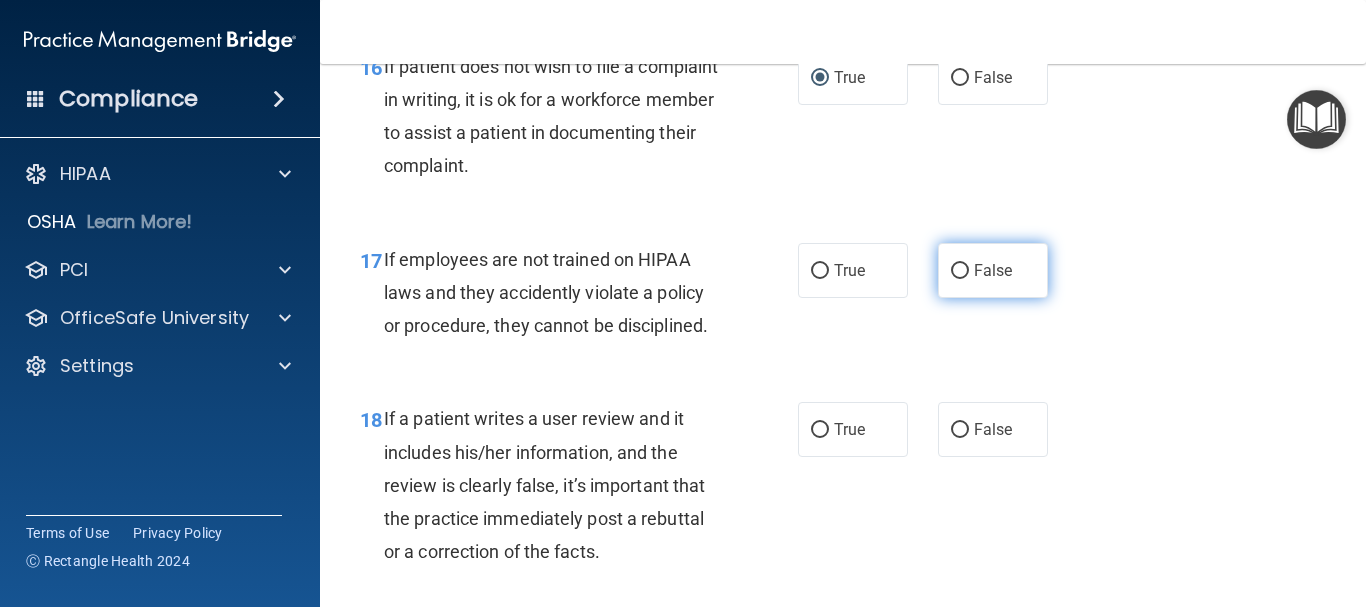 click on "False" at bounding box center [960, 271] 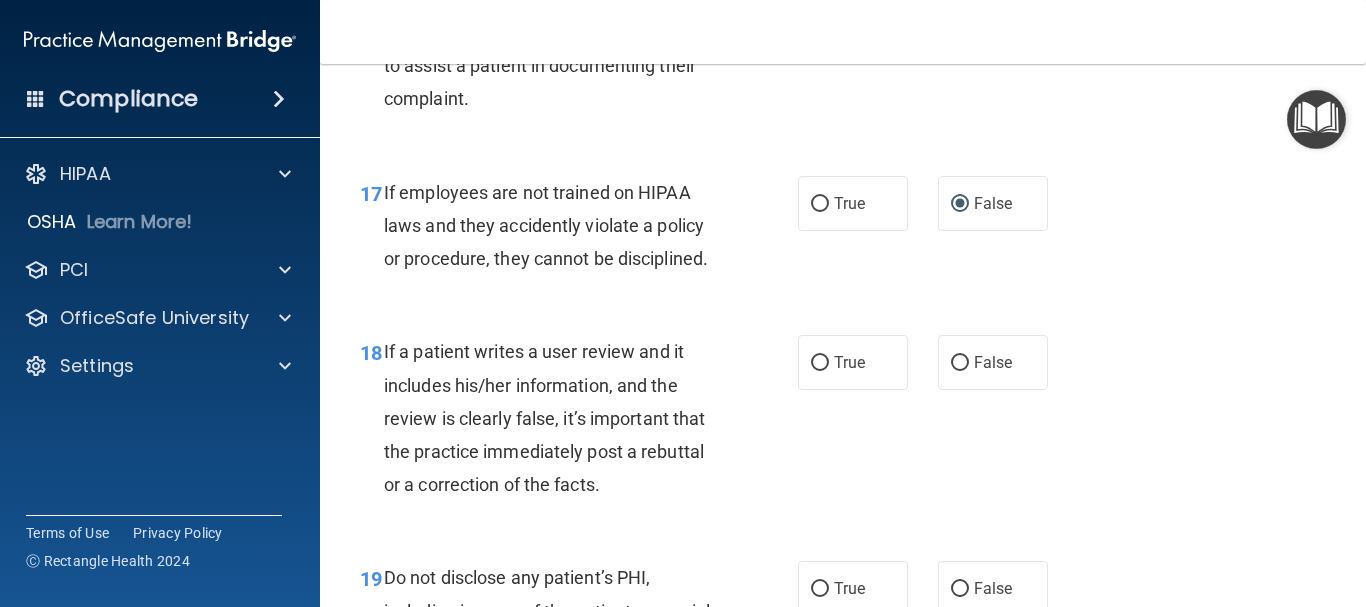 scroll, scrollTop: 3600, scrollLeft: 0, axis: vertical 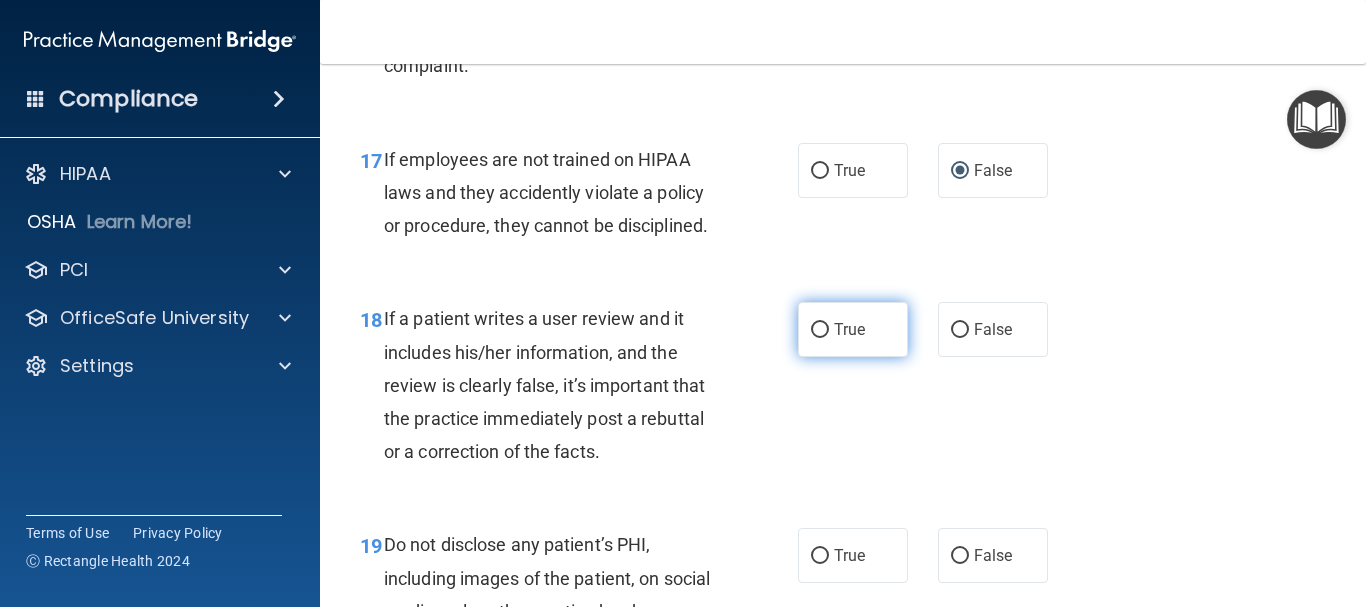 click on "True" at bounding box center [820, 330] 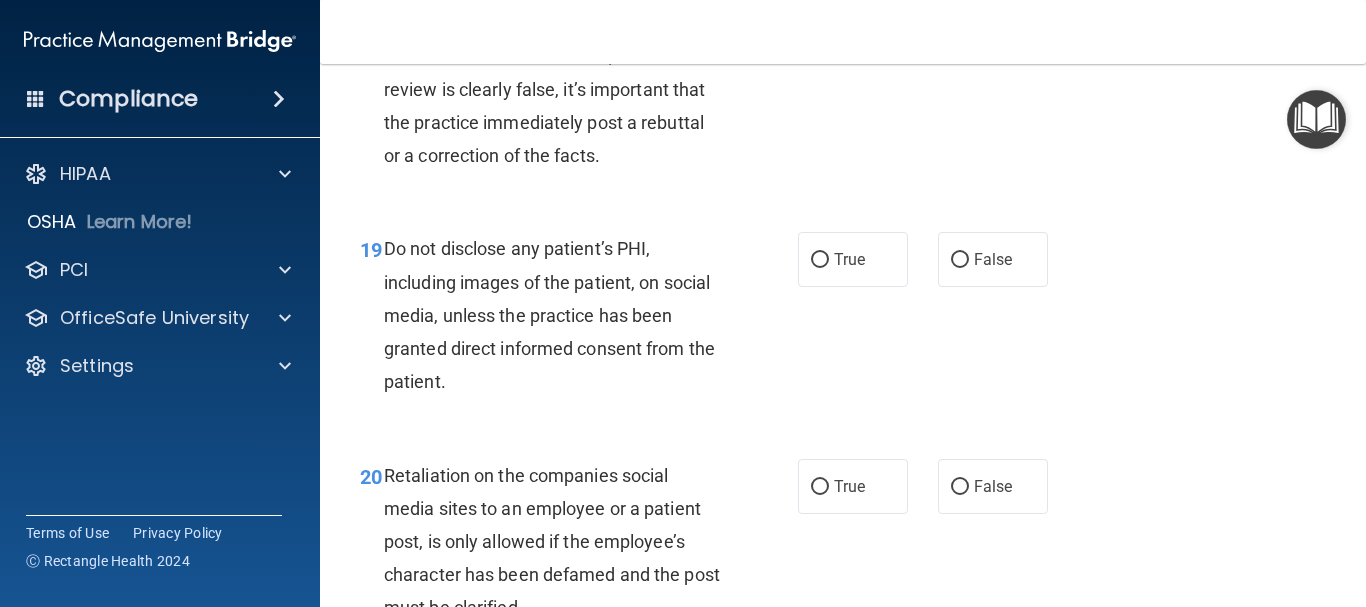 scroll, scrollTop: 4000, scrollLeft: 0, axis: vertical 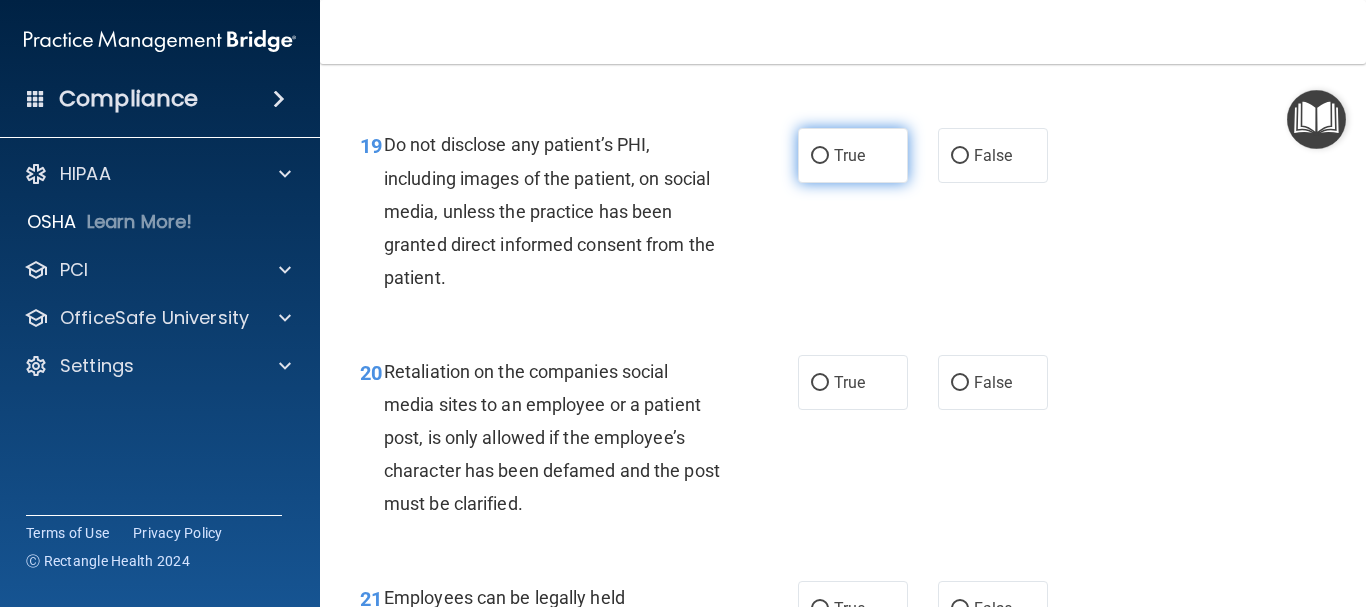 click on "True" at bounding box center (820, 156) 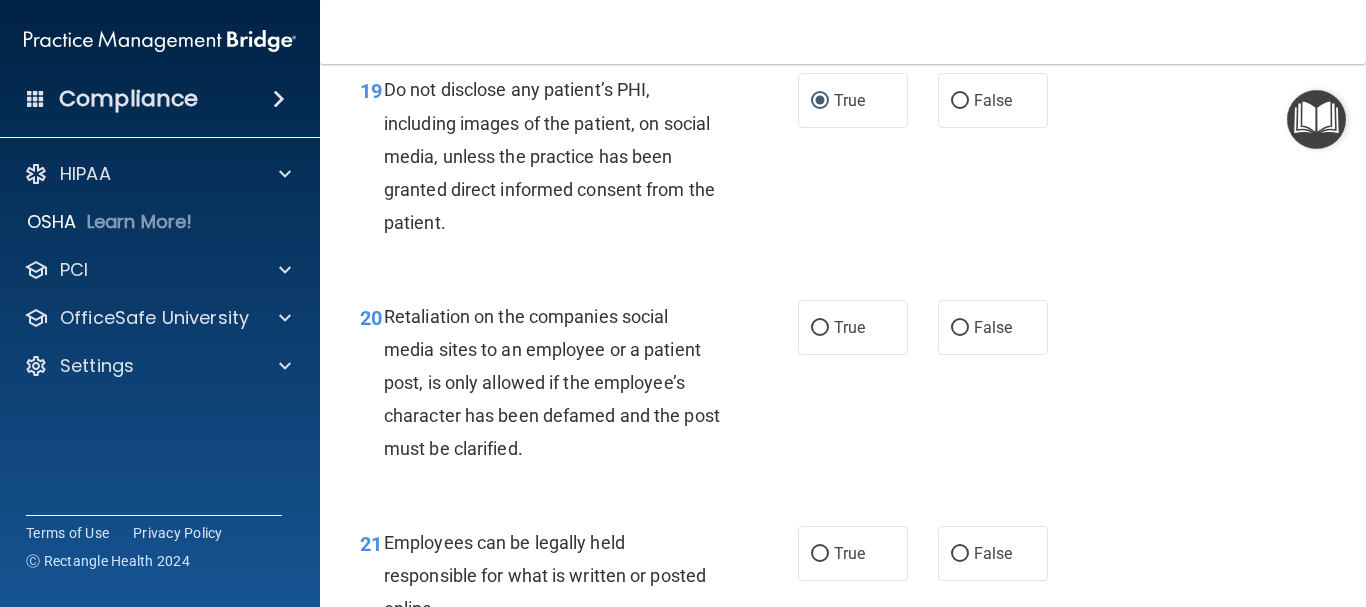 scroll, scrollTop: 4100, scrollLeft: 0, axis: vertical 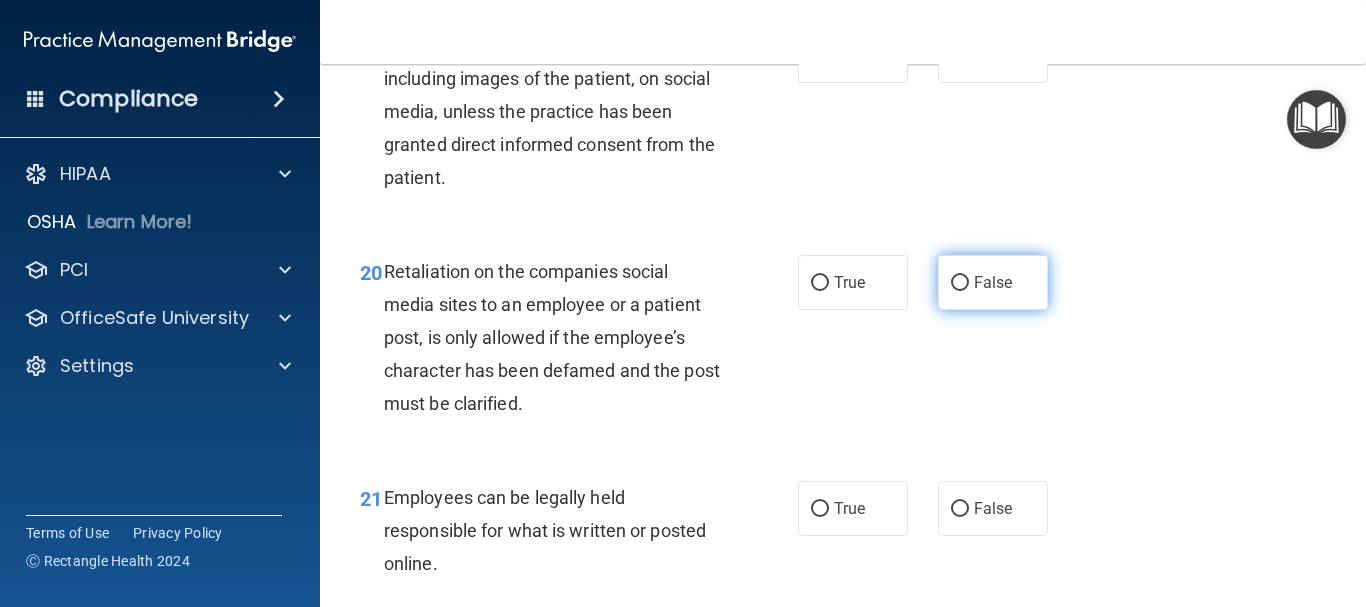 click on "False" at bounding box center [960, 283] 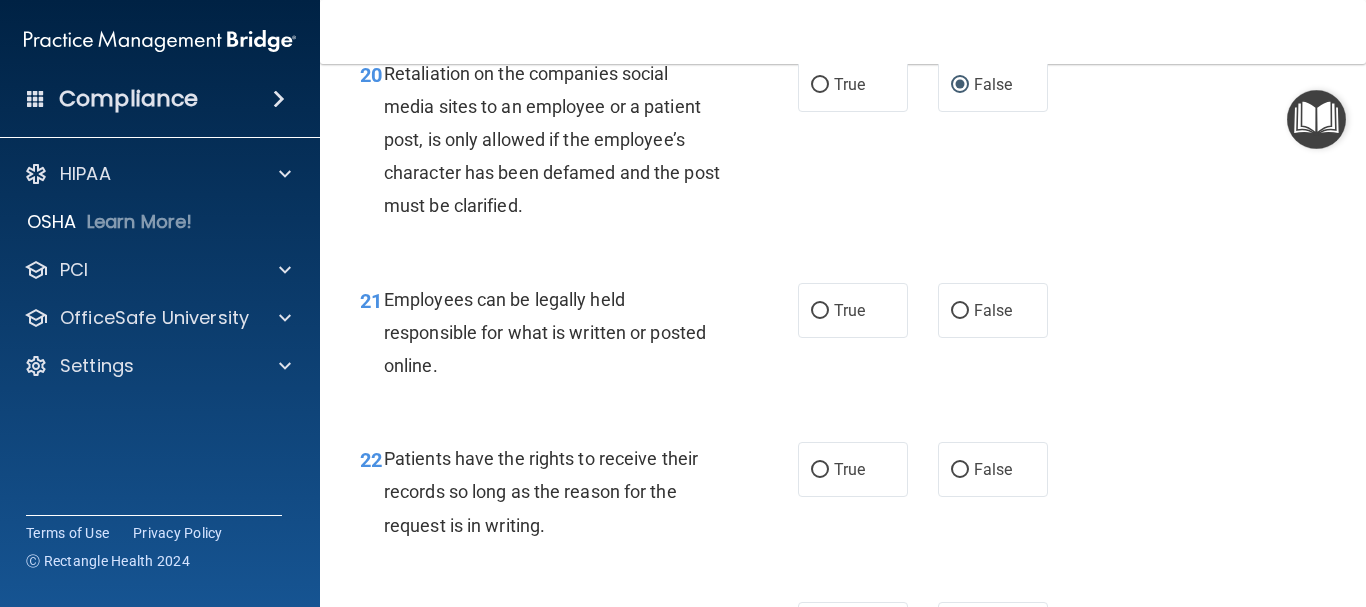 scroll, scrollTop: 4300, scrollLeft: 0, axis: vertical 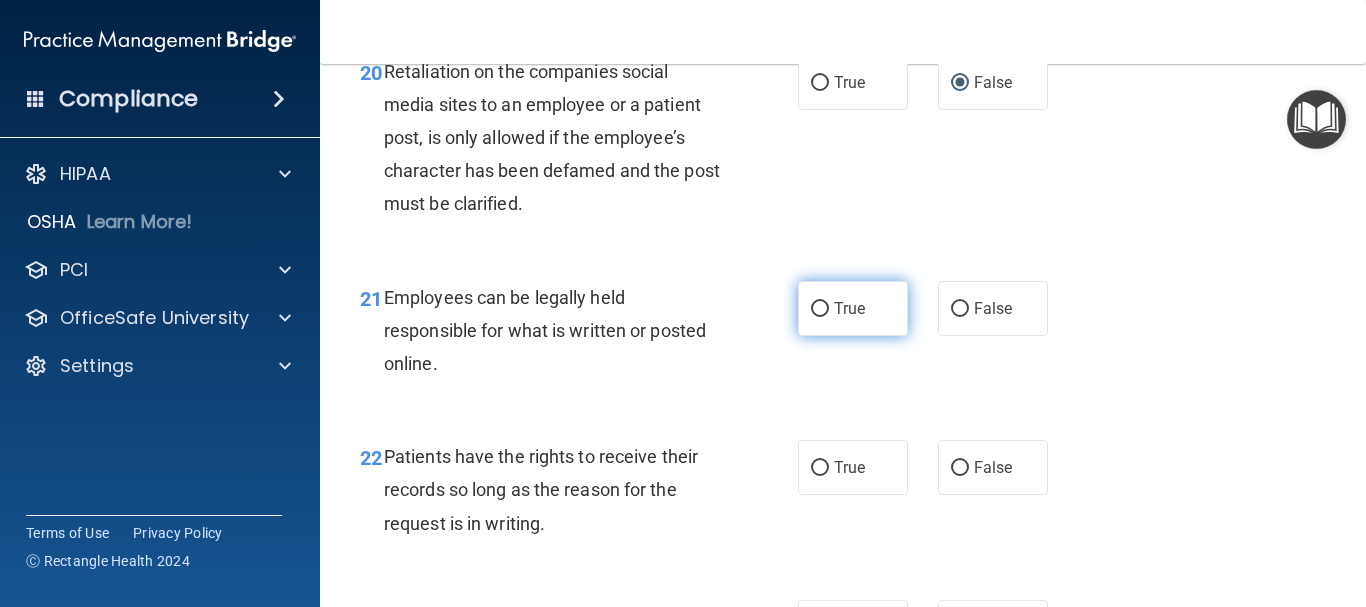 drag, startPoint x: 829, startPoint y: 335, endPoint x: 812, endPoint y: 340, distance: 17.720045 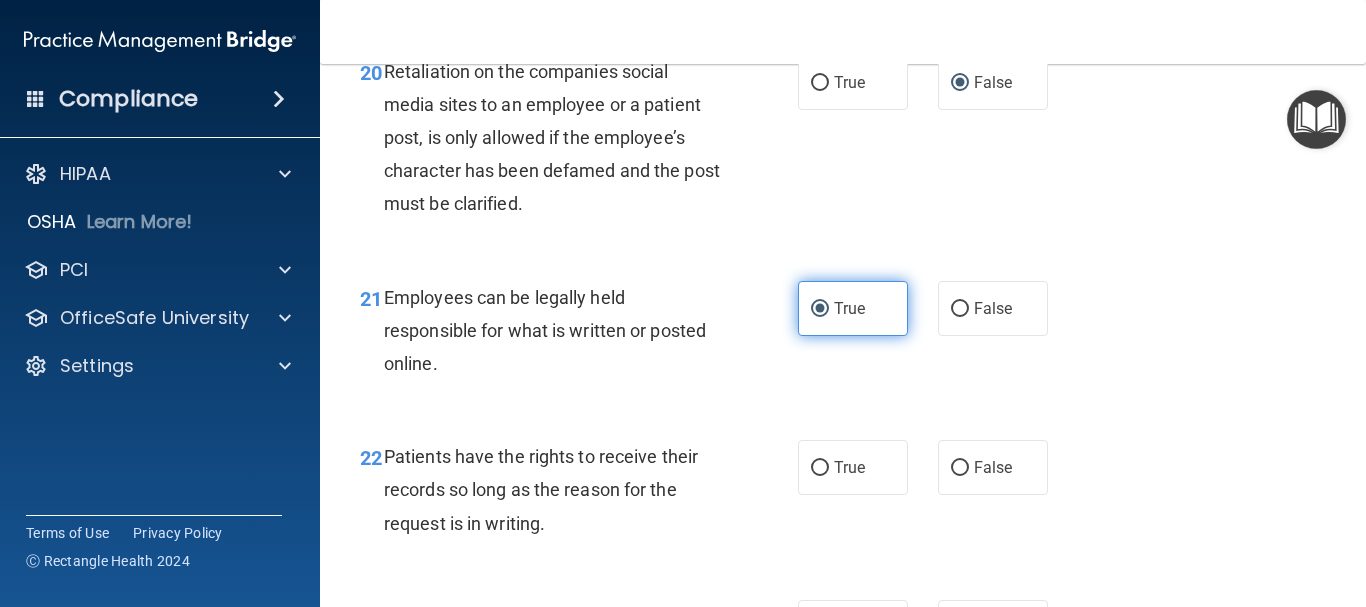 drag, startPoint x: 814, startPoint y: 339, endPoint x: 827, endPoint y: 339, distance: 13 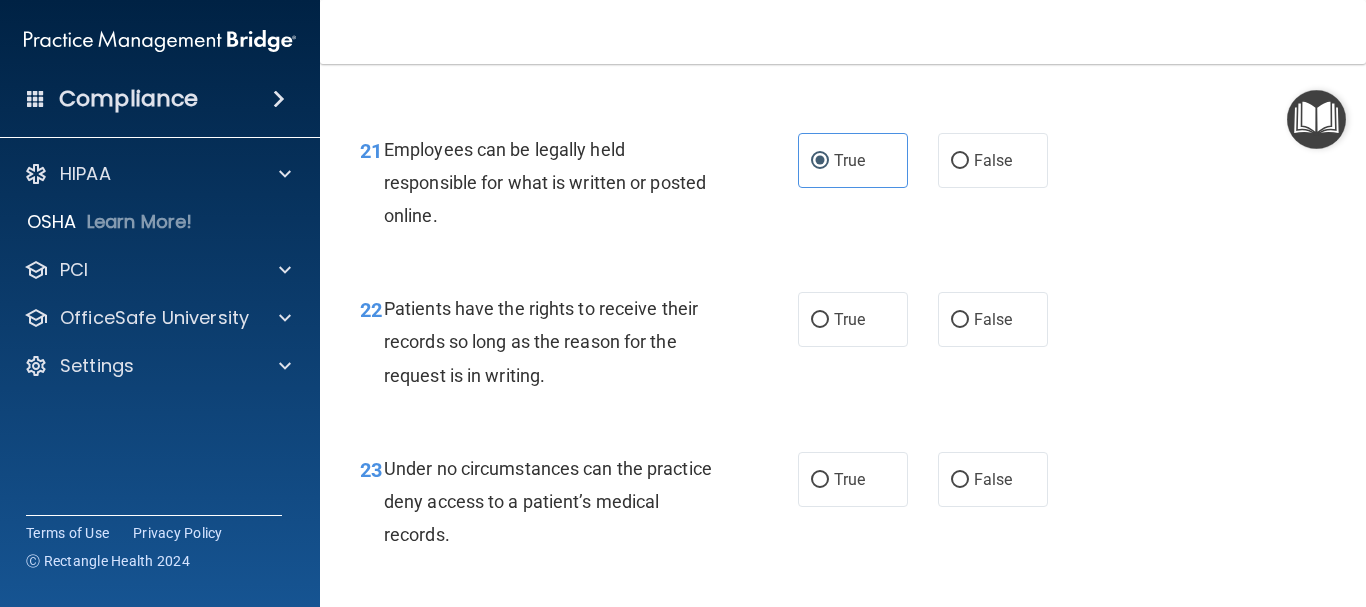 scroll, scrollTop: 4500, scrollLeft: 0, axis: vertical 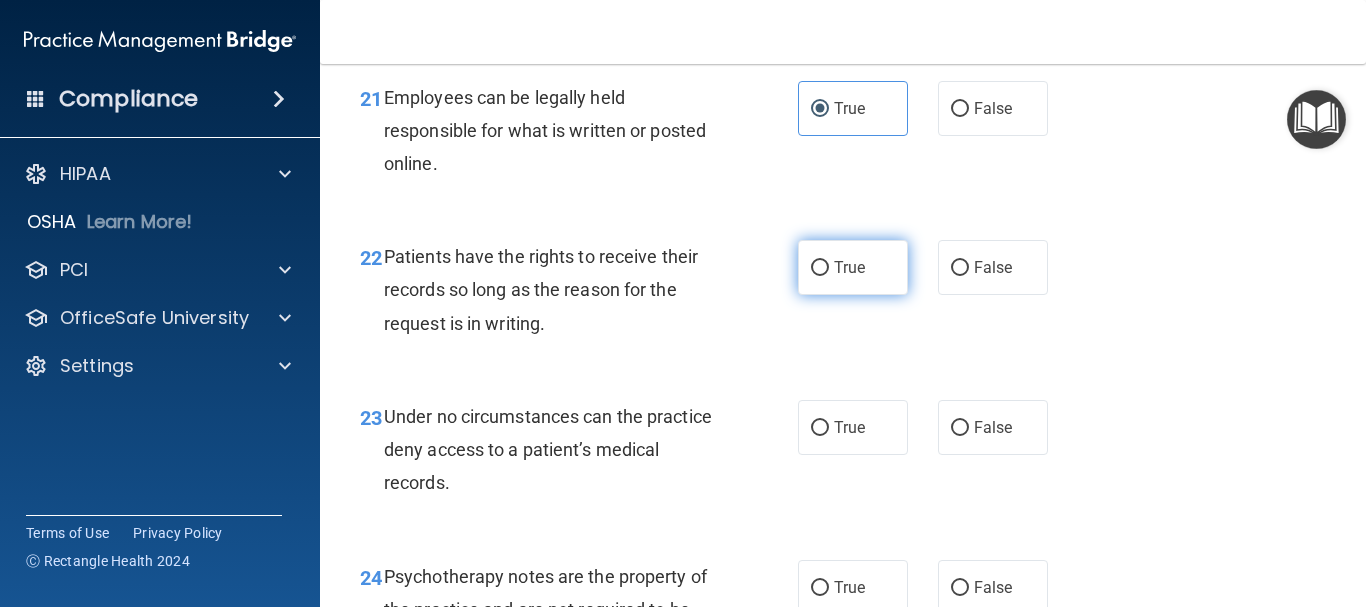 drag, startPoint x: 809, startPoint y: 296, endPoint x: 841, endPoint y: 328, distance: 45.254833 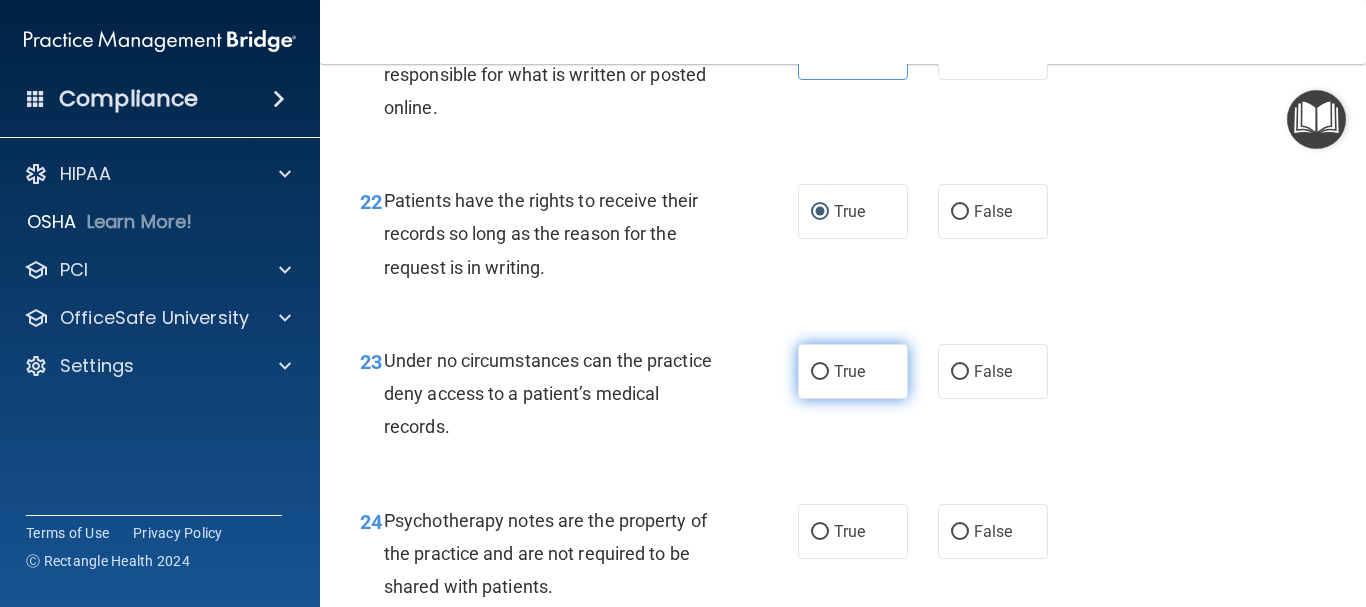 scroll, scrollTop: 4600, scrollLeft: 0, axis: vertical 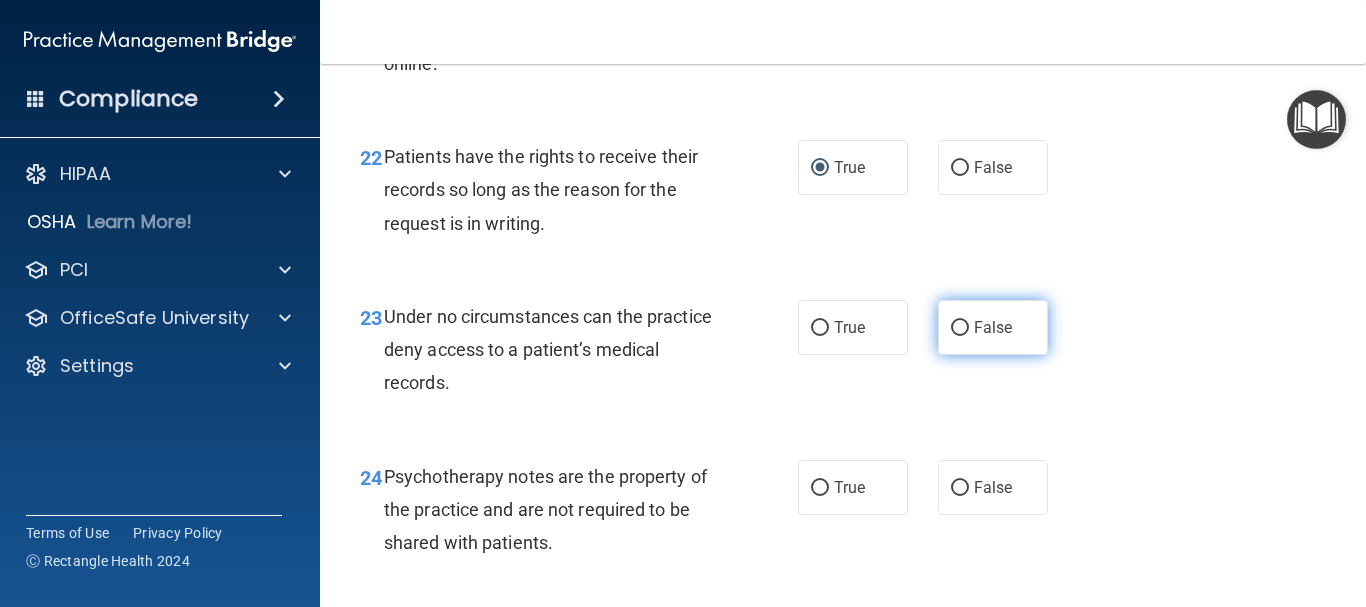 click on "False" at bounding box center [960, 328] 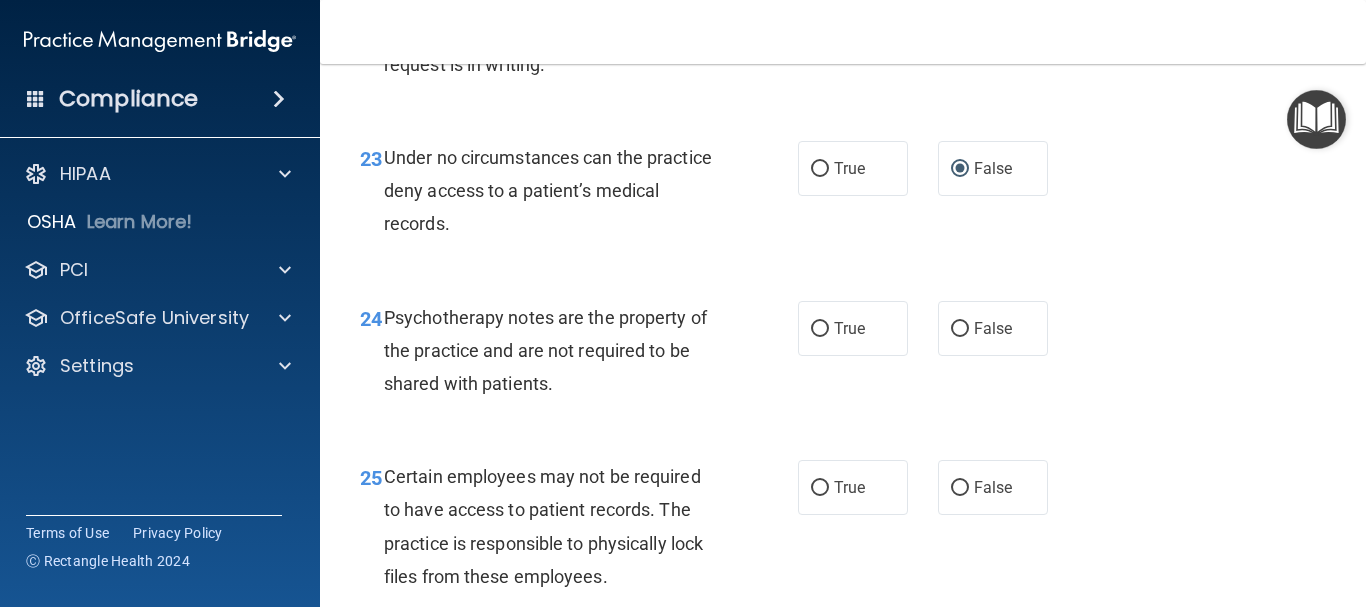 scroll, scrollTop: 4800, scrollLeft: 0, axis: vertical 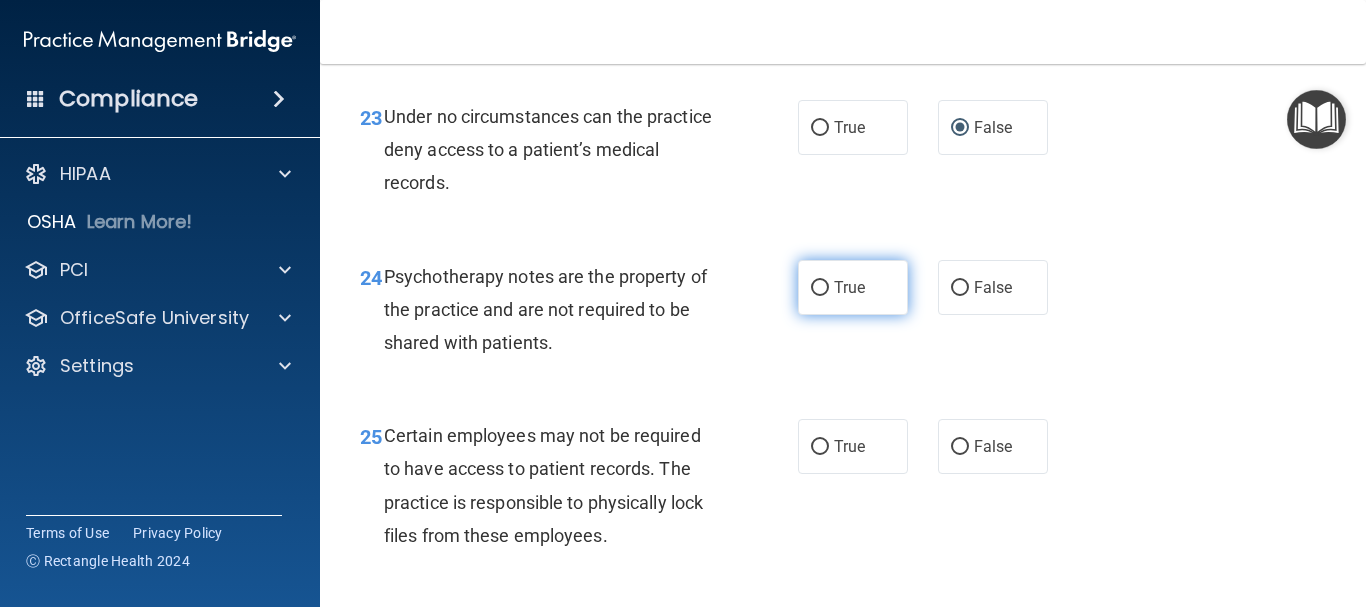 click on "True" at bounding box center [820, 288] 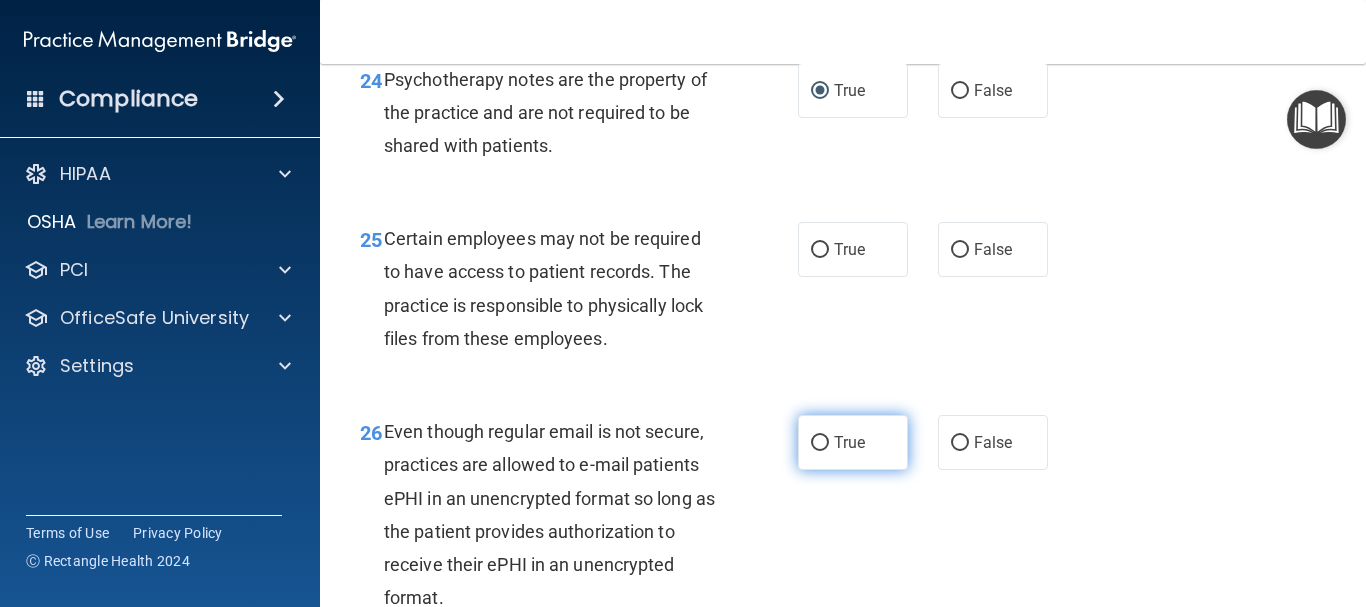 scroll, scrollTop: 5000, scrollLeft: 0, axis: vertical 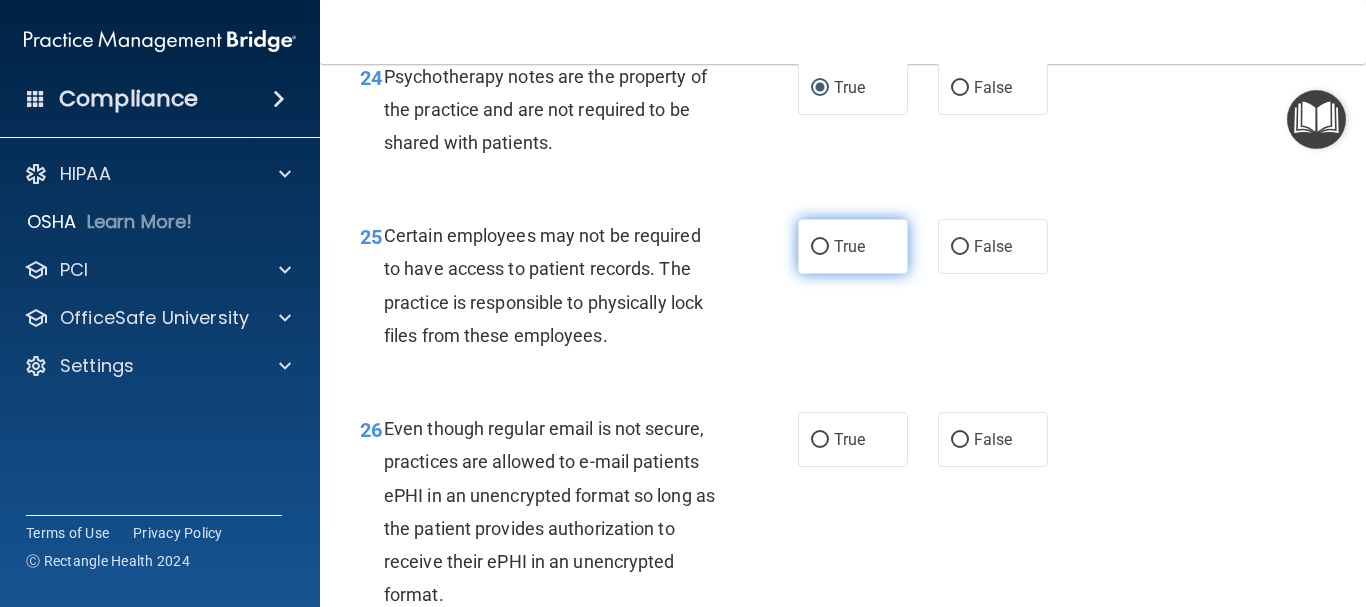 click on "True" at bounding box center (820, 247) 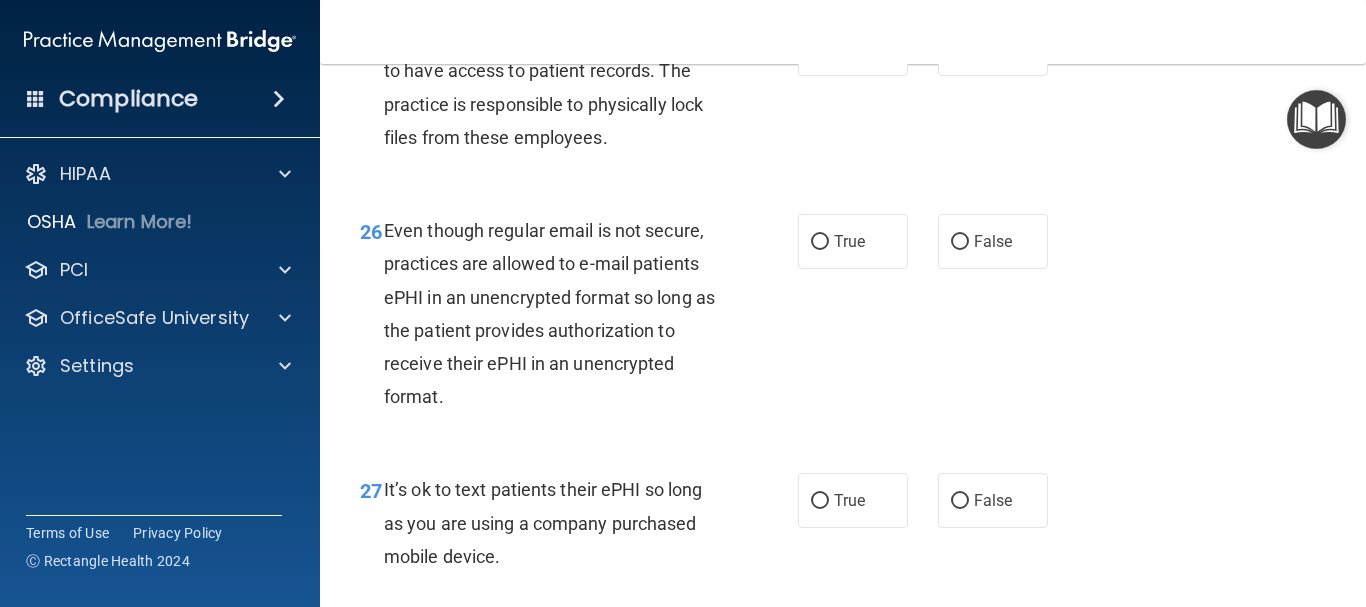 scroll, scrollTop: 5200, scrollLeft: 0, axis: vertical 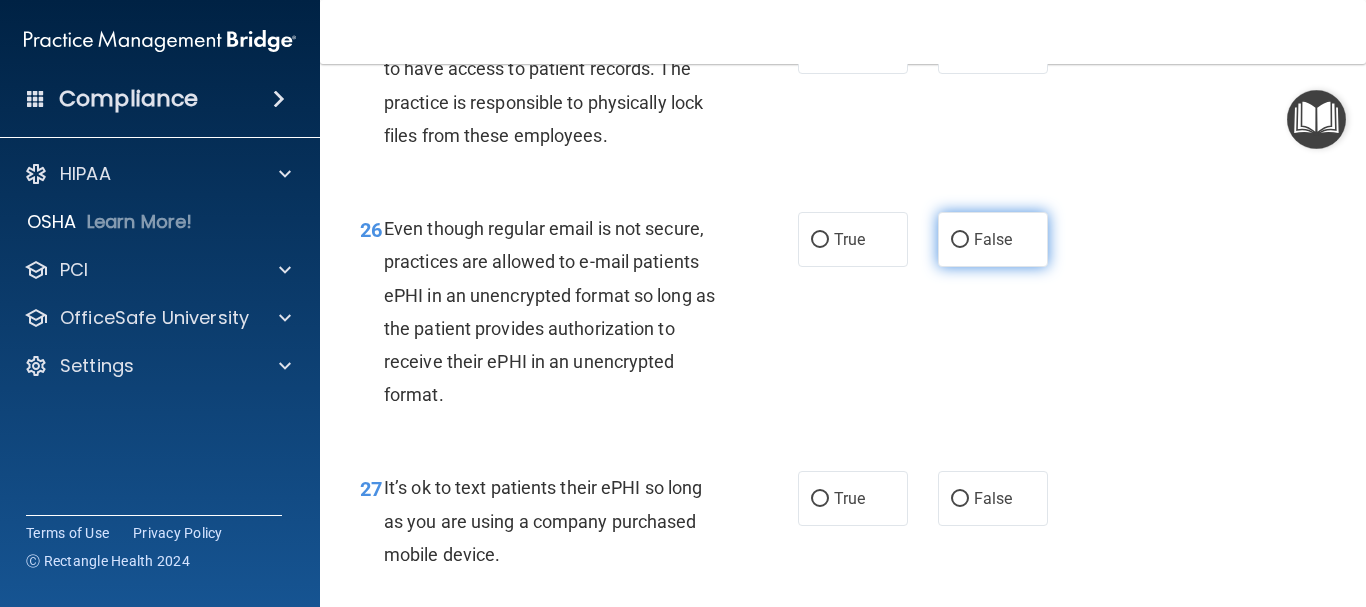 click on "False" at bounding box center (960, 240) 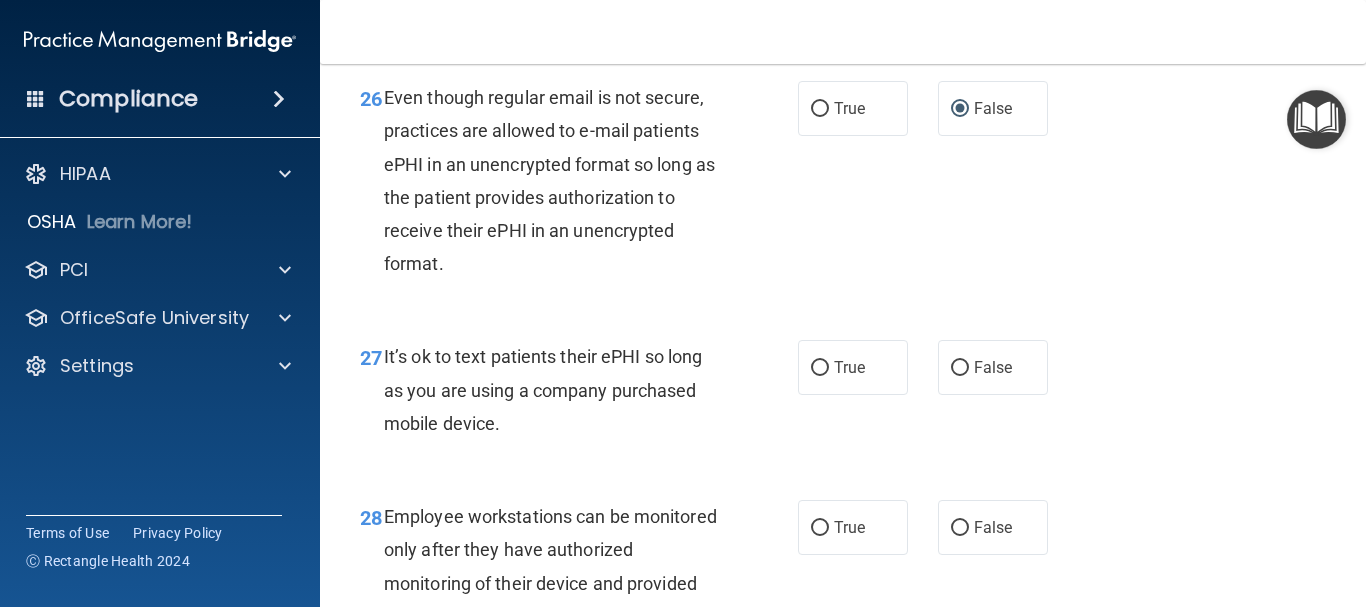 scroll, scrollTop: 5400, scrollLeft: 0, axis: vertical 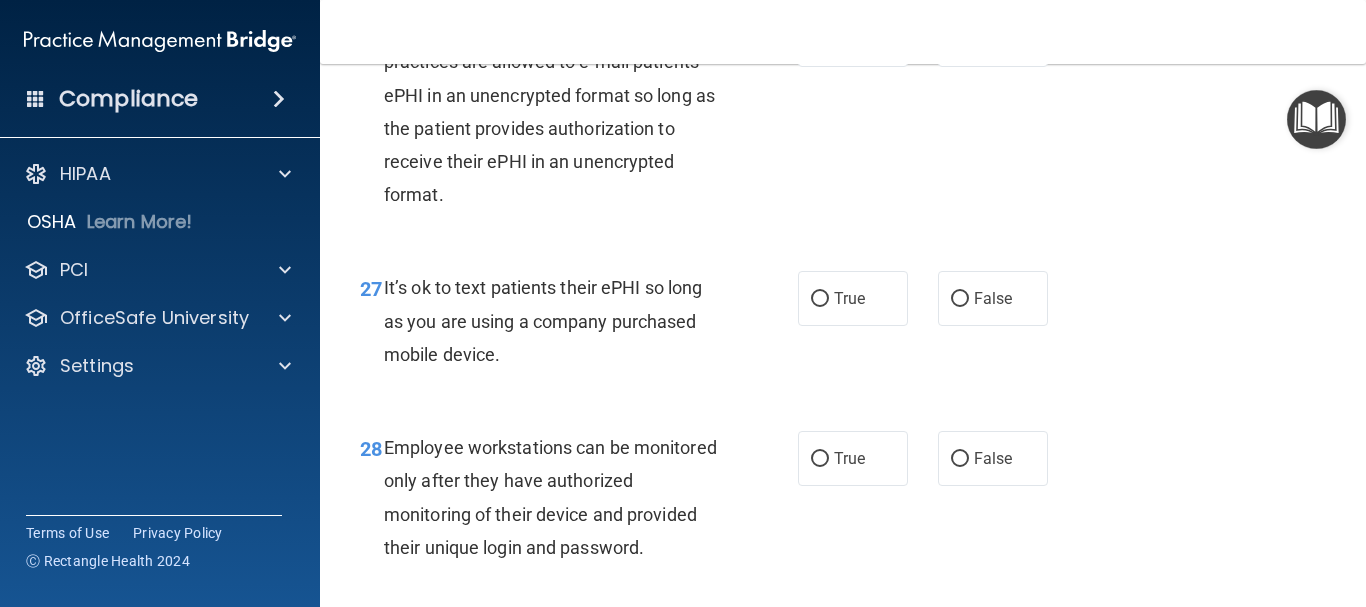 drag, startPoint x: 810, startPoint y: 325, endPoint x: 890, endPoint y: 400, distance: 109.65856 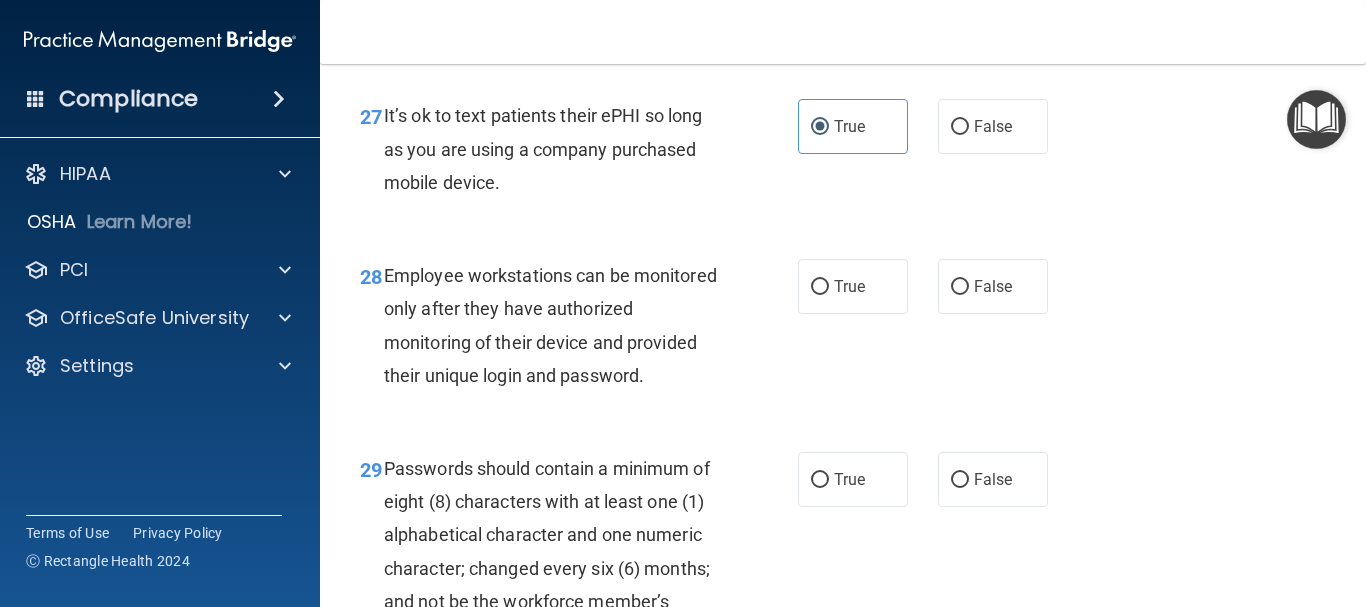 scroll, scrollTop: 5600, scrollLeft: 0, axis: vertical 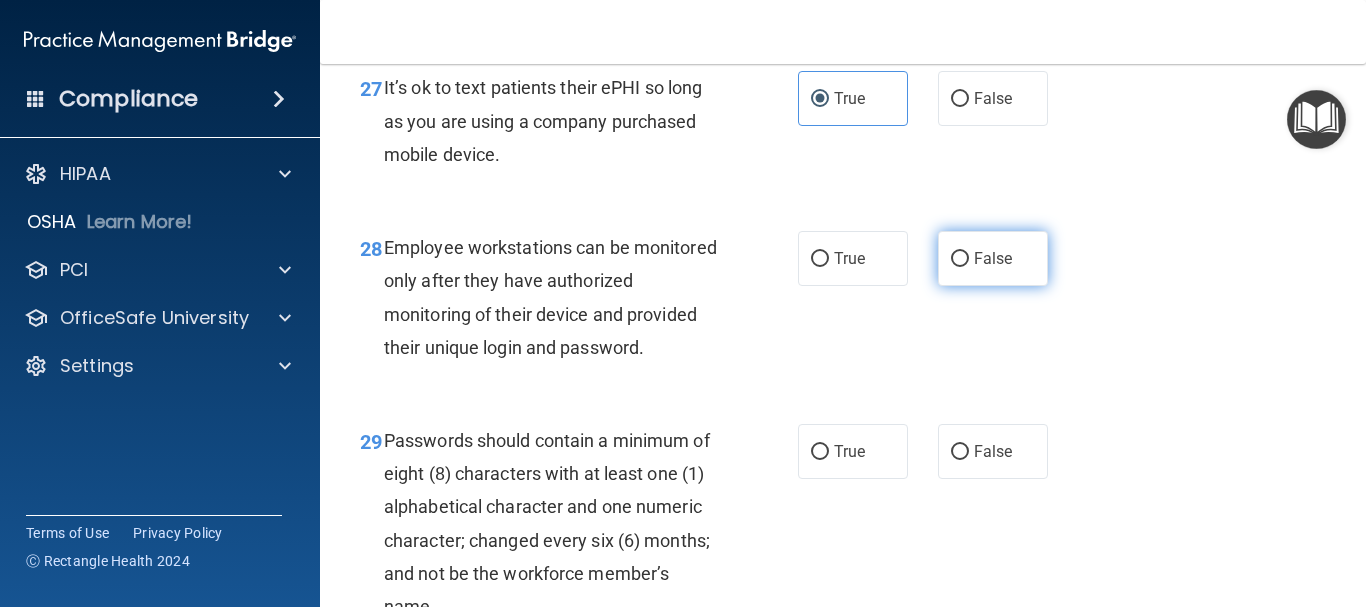click on "False" at bounding box center (960, 259) 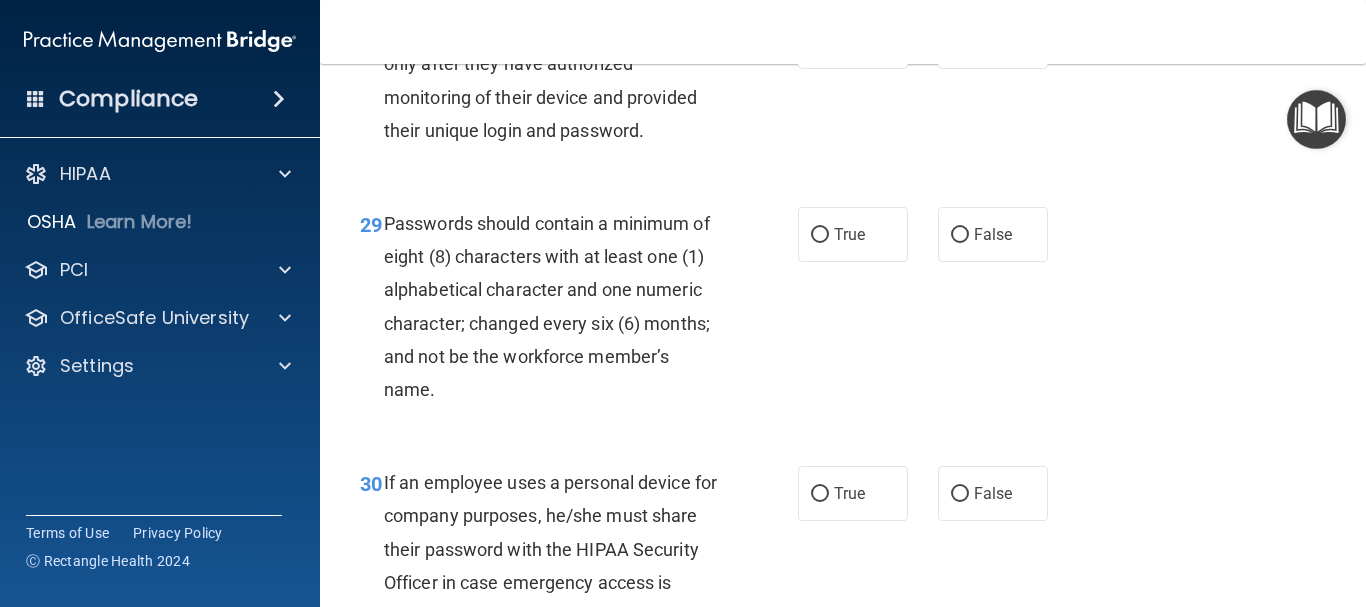 scroll, scrollTop: 5900, scrollLeft: 0, axis: vertical 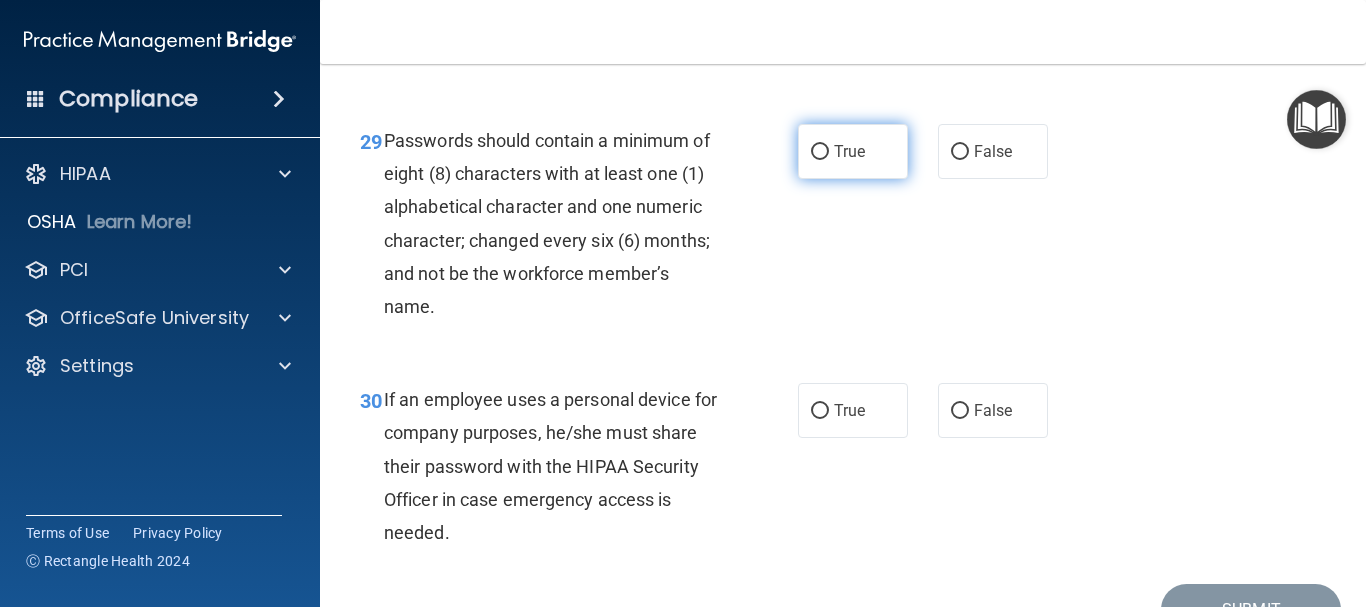 click on "True" at bounding box center (820, 152) 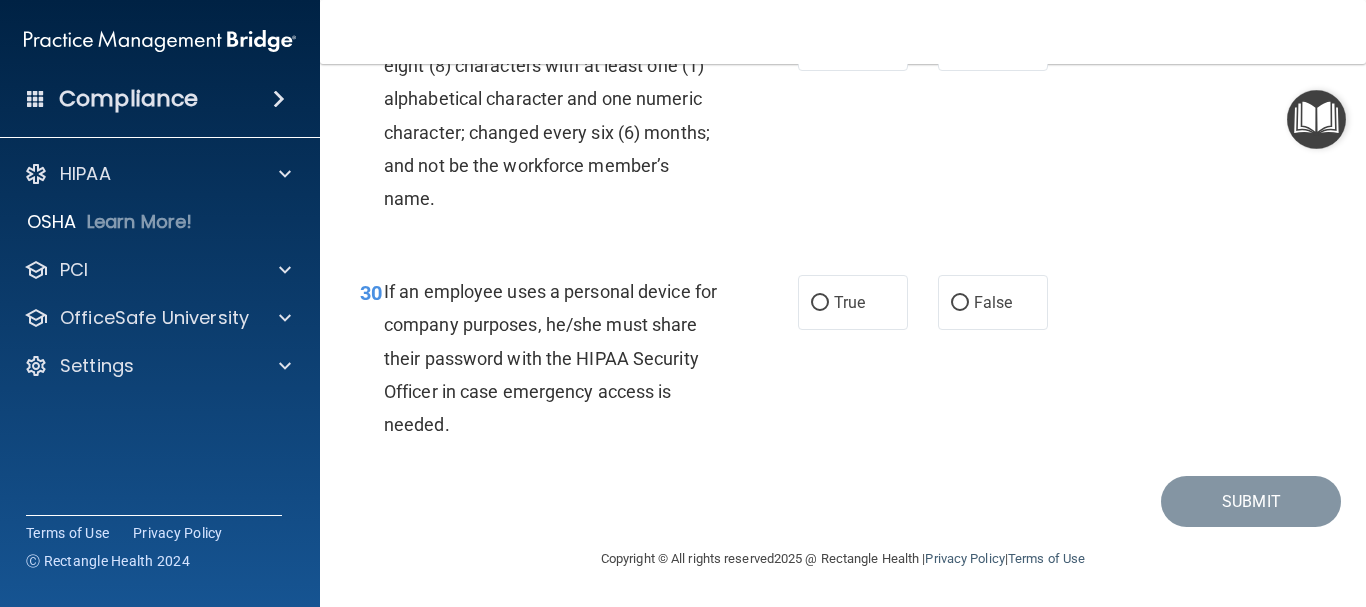 scroll, scrollTop: 6074, scrollLeft: 0, axis: vertical 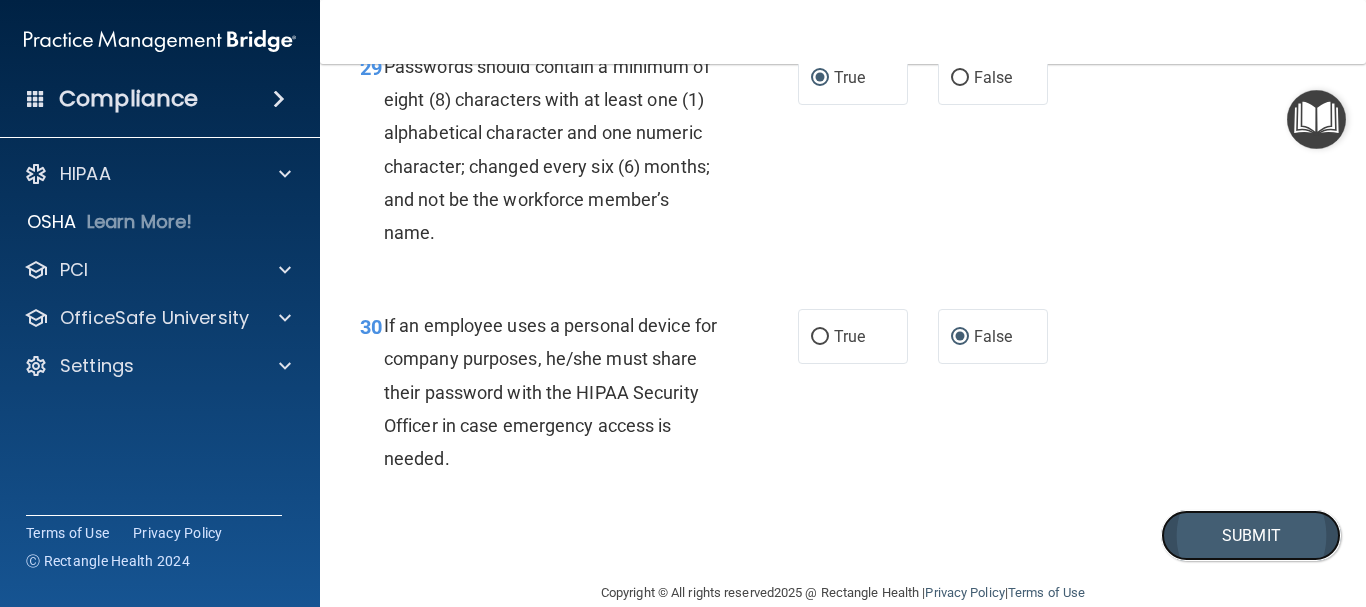 click on "Submit" at bounding box center (1251, 535) 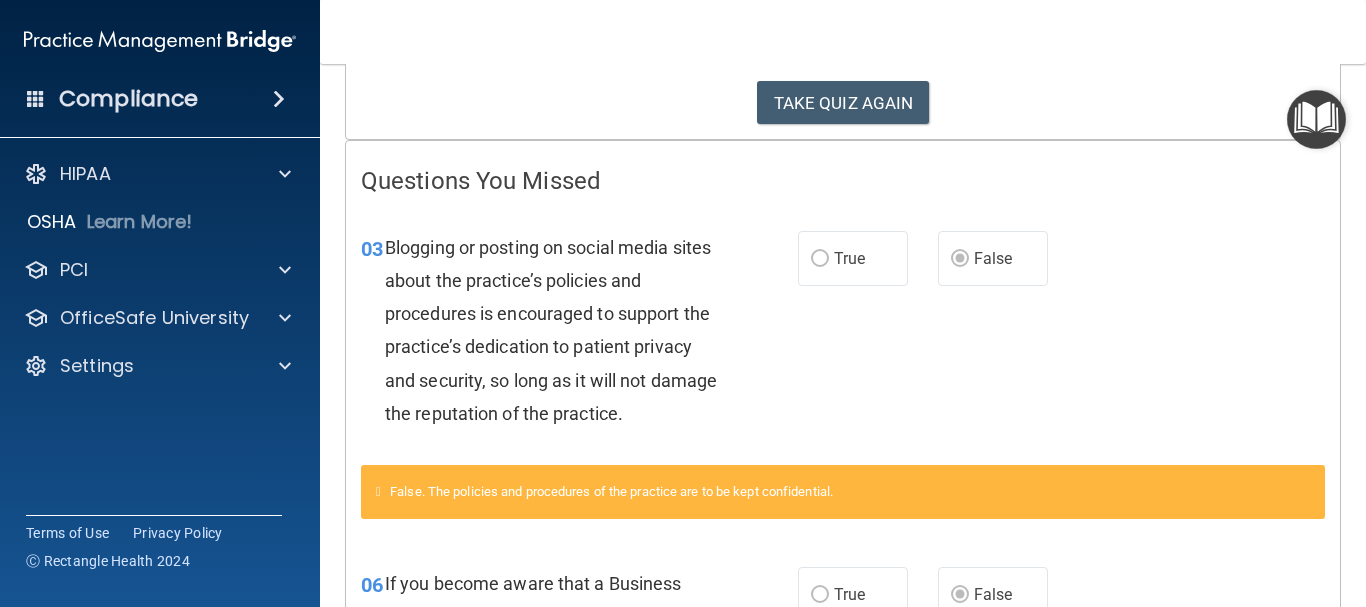 scroll, scrollTop: 0, scrollLeft: 0, axis: both 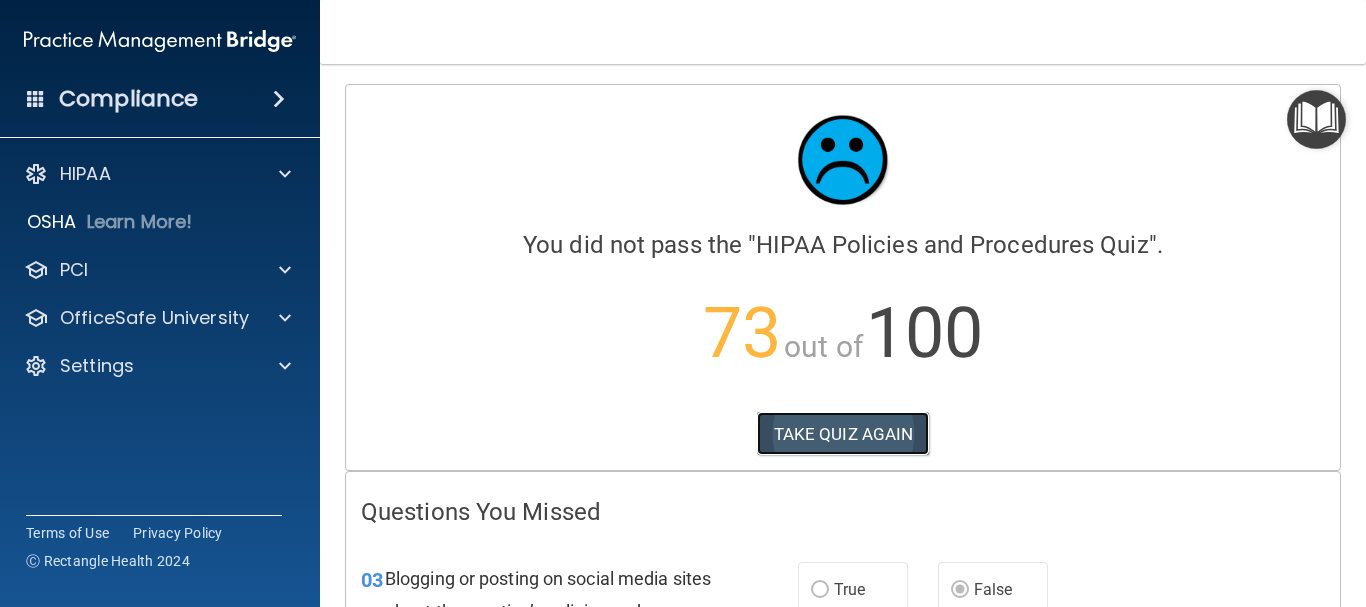 click on "TAKE QUIZ AGAIN" at bounding box center [843, 434] 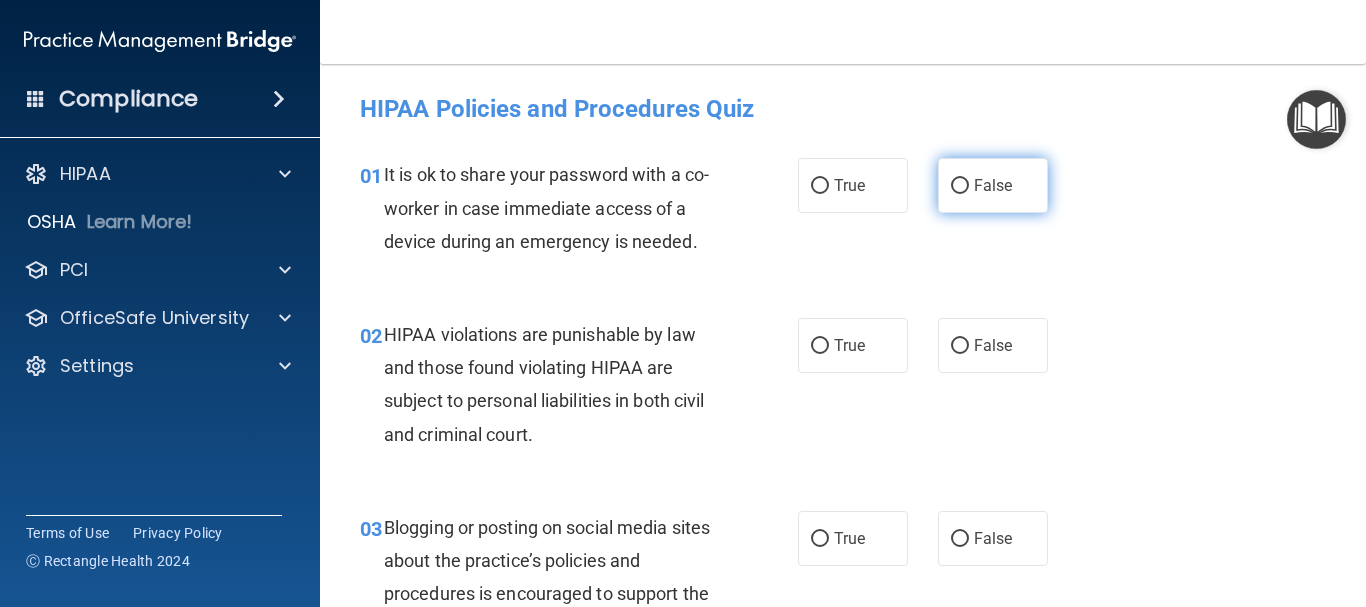 drag, startPoint x: 949, startPoint y: 185, endPoint x: 855, endPoint y: 298, distance: 146.98639 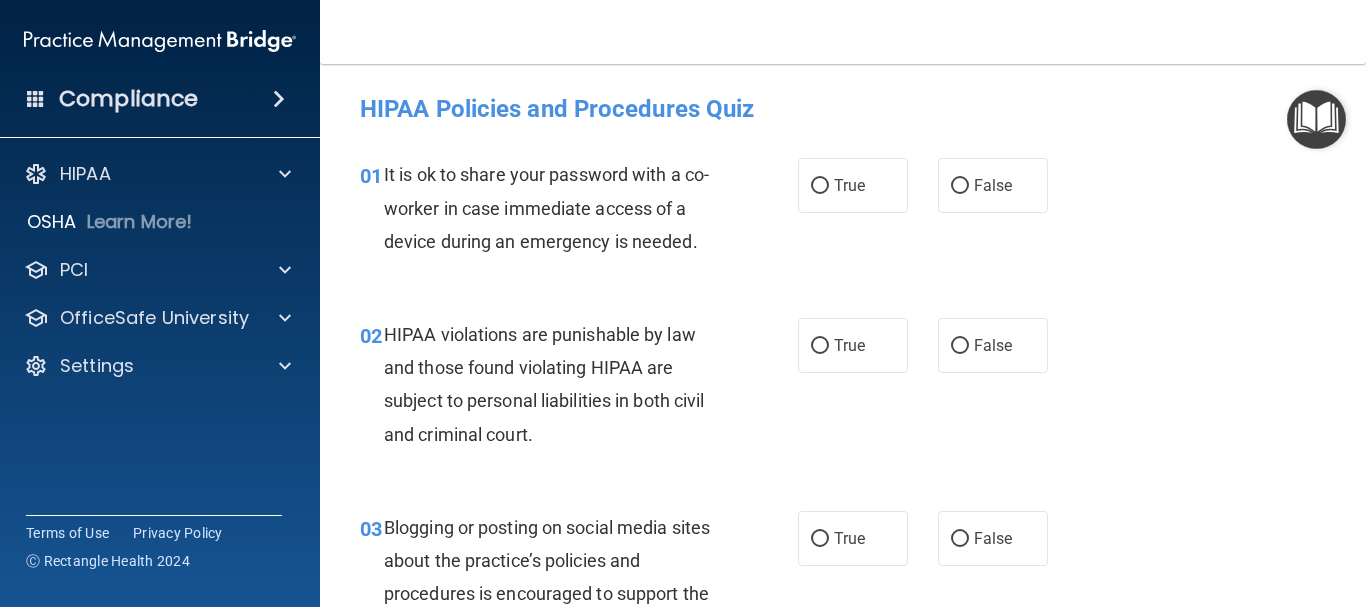 click on "False" at bounding box center [960, 186] 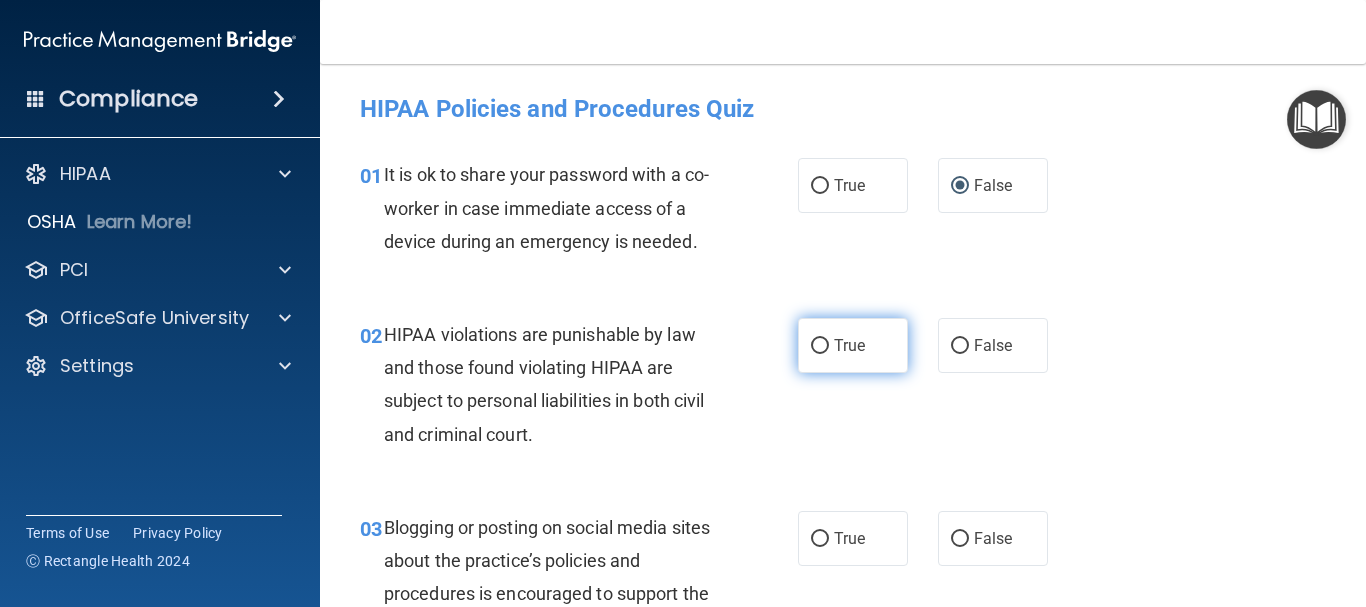 click on "True" at bounding box center [820, 346] 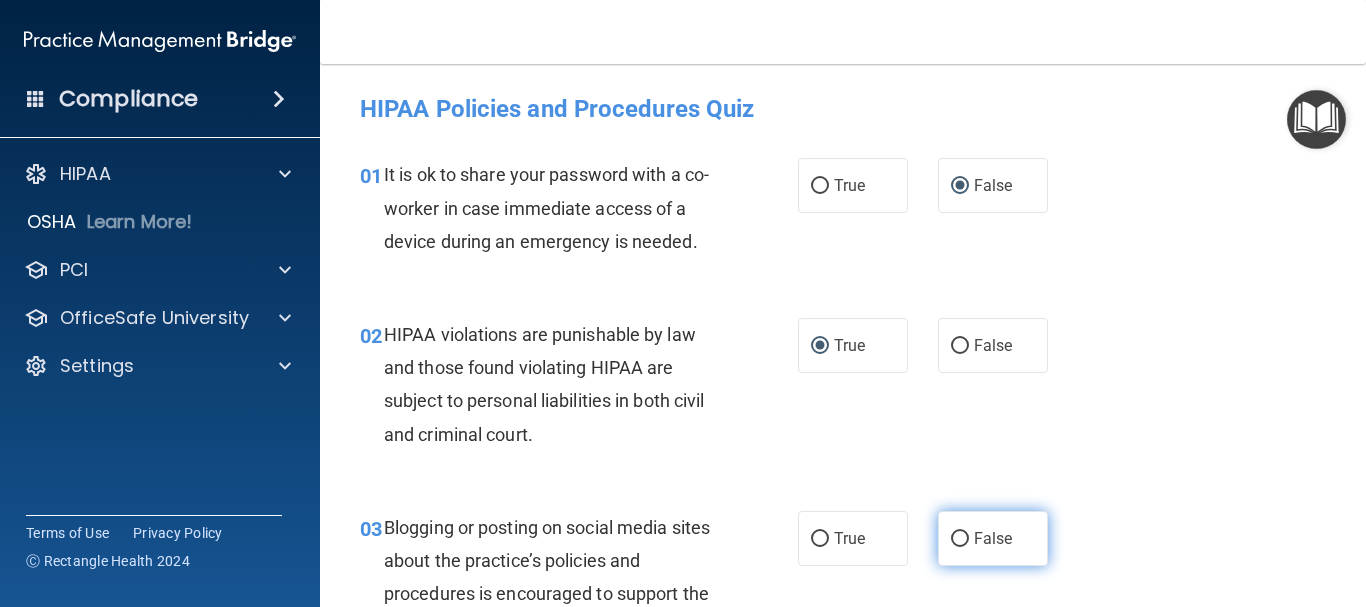 drag, startPoint x: 959, startPoint y: 535, endPoint x: 950, endPoint y: 543, distance: 12.0415945 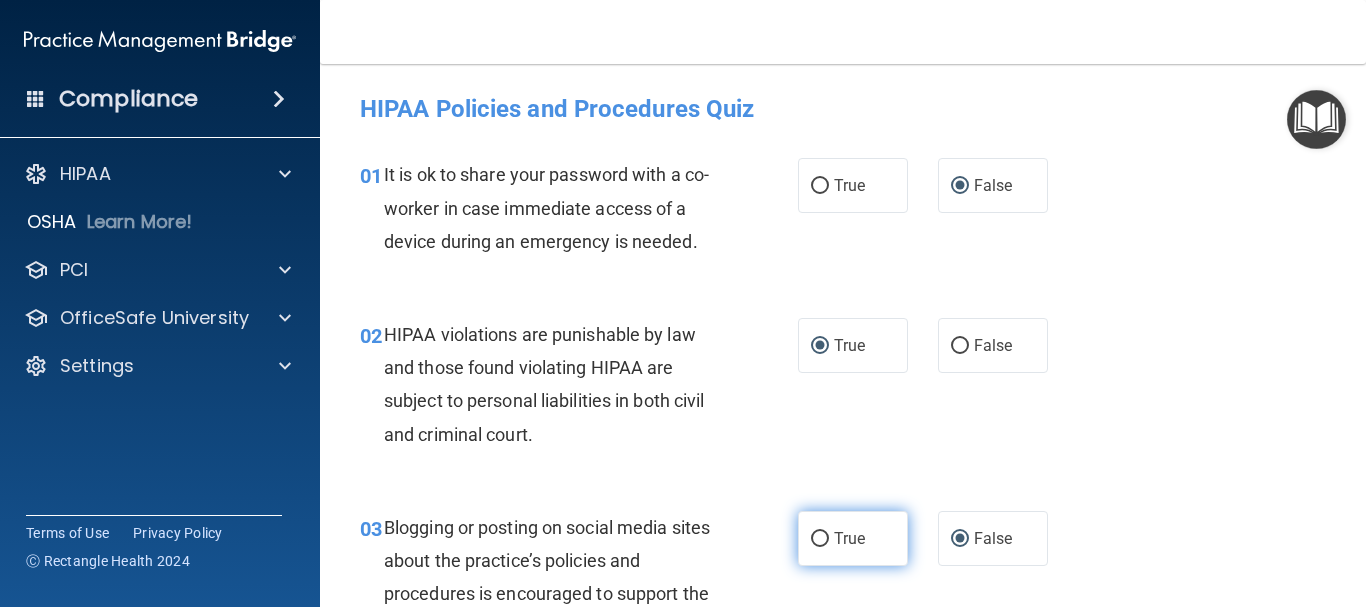 click on "True" at bounding box center (820, 539) 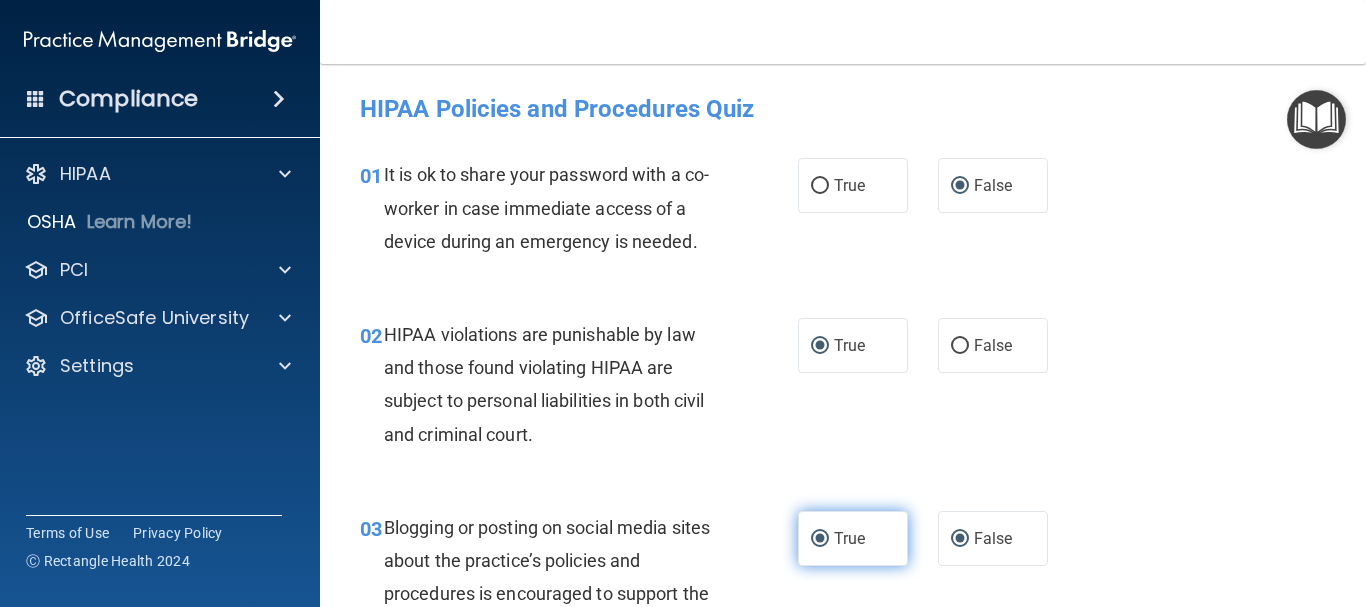 radio on "false" 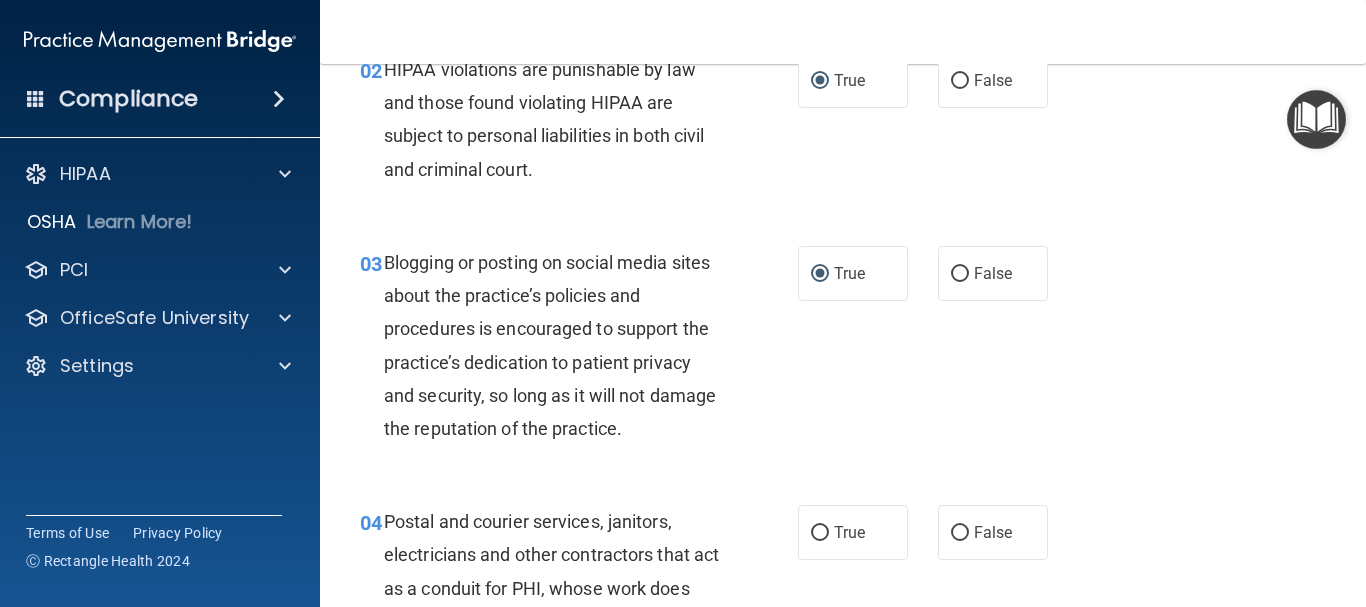 scroll, scrollTop: 400, scrollLeft: 0, axis: vertical 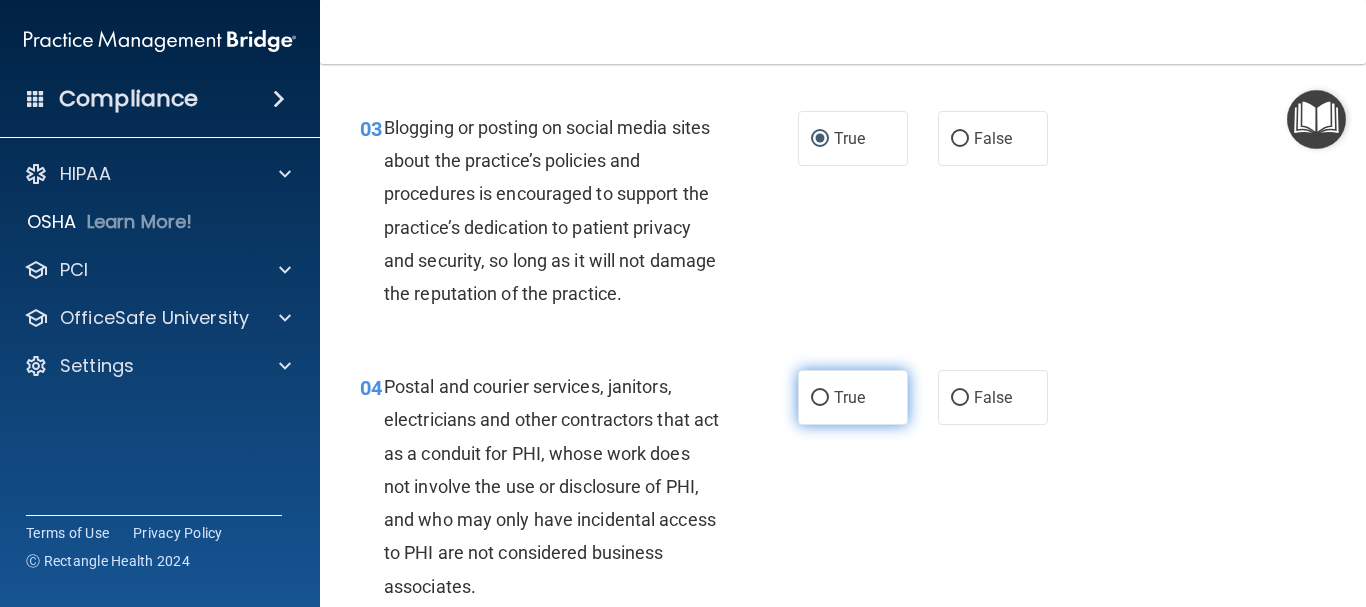 click on "True" at bounding box center (820, 398) 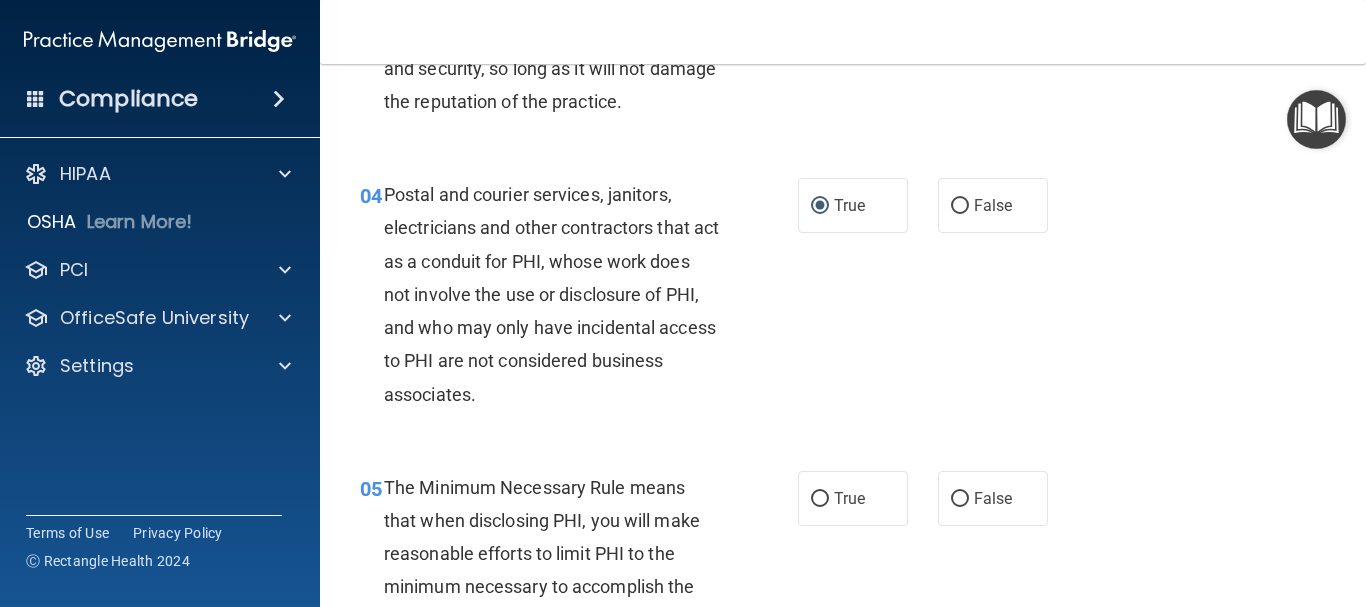 scroll, scrollTop: 600, scrollLeft: 0, axis: vertical 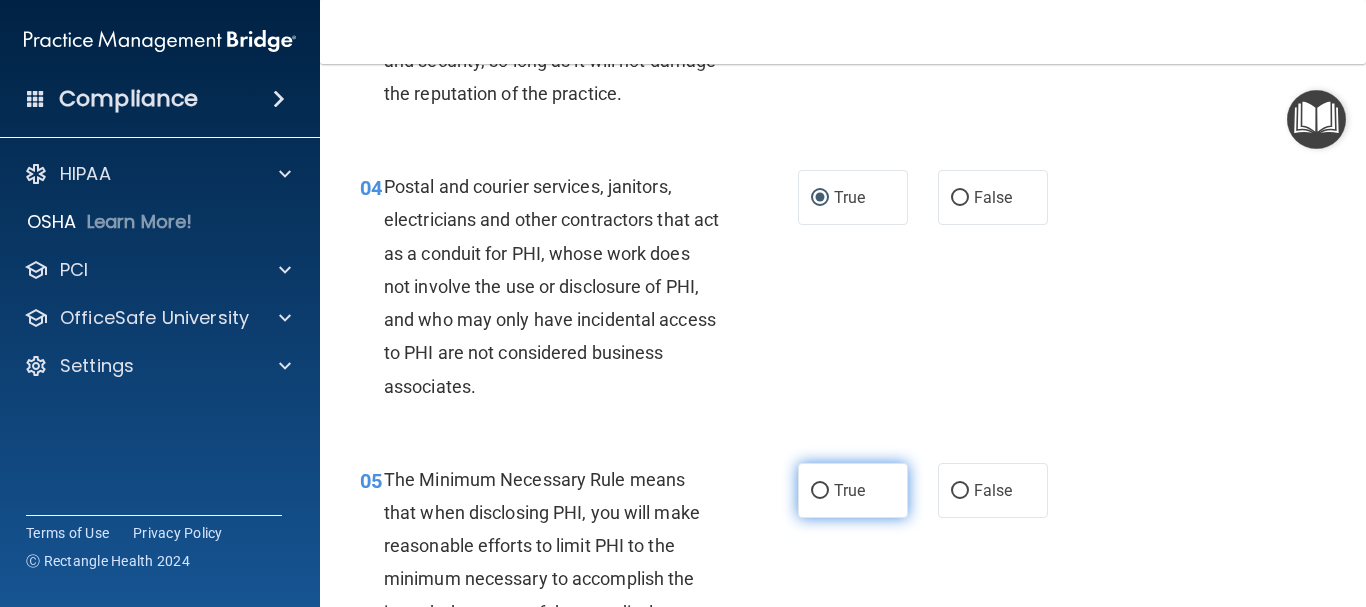 drag, startPoint x: 810, startPoint y: 485, endPoint x: 836, endPoint y: 503, distance: 31.622776 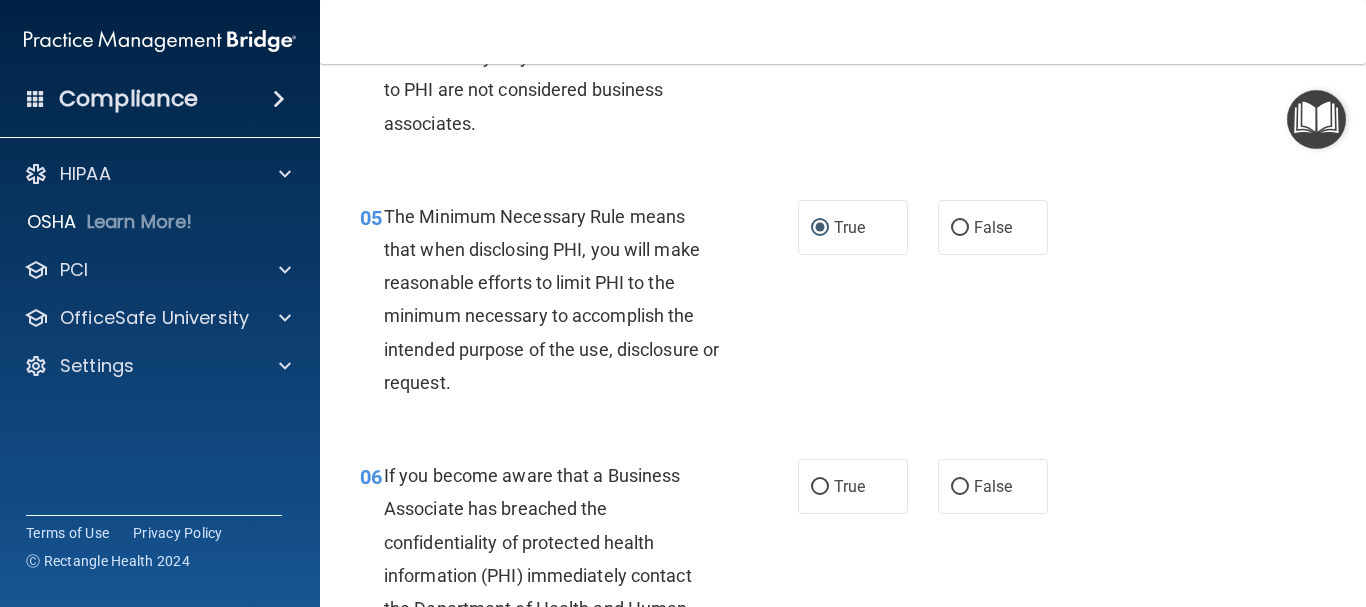scroll, scrollTop: 900, scrollLeft: 0, axis: vertical 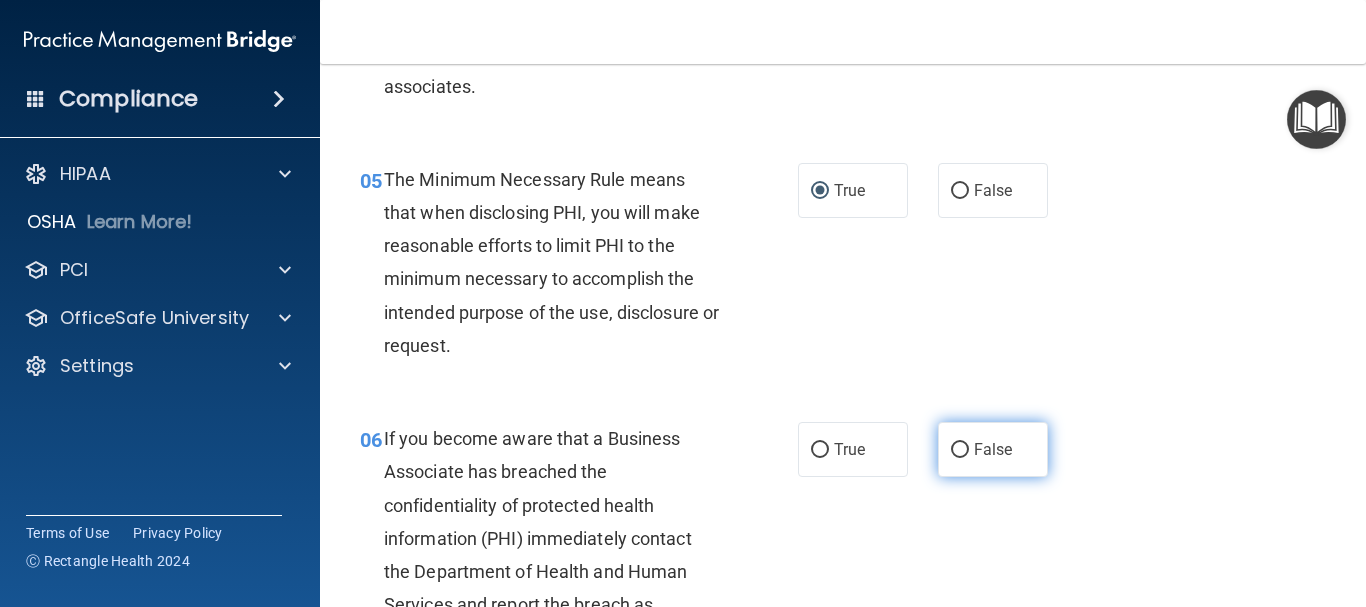 click on "False" at bounding box center [960, 450] 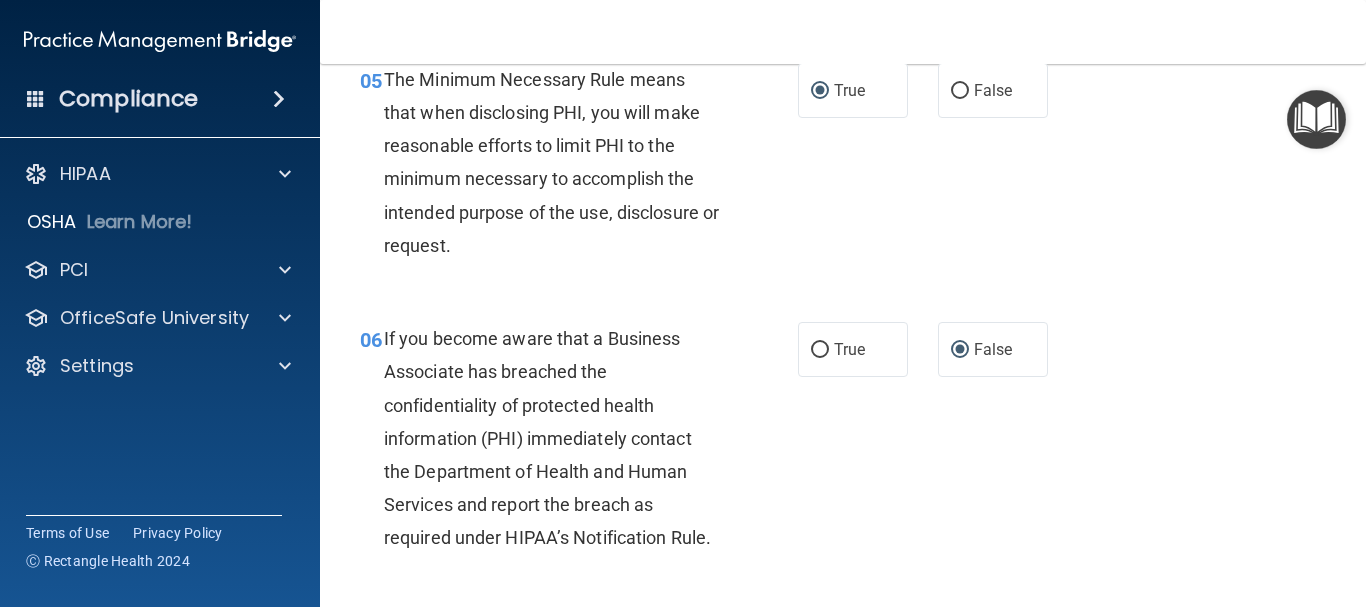 scroll, scrollTop: 1200, scrollLeft: 0, axis: vertical 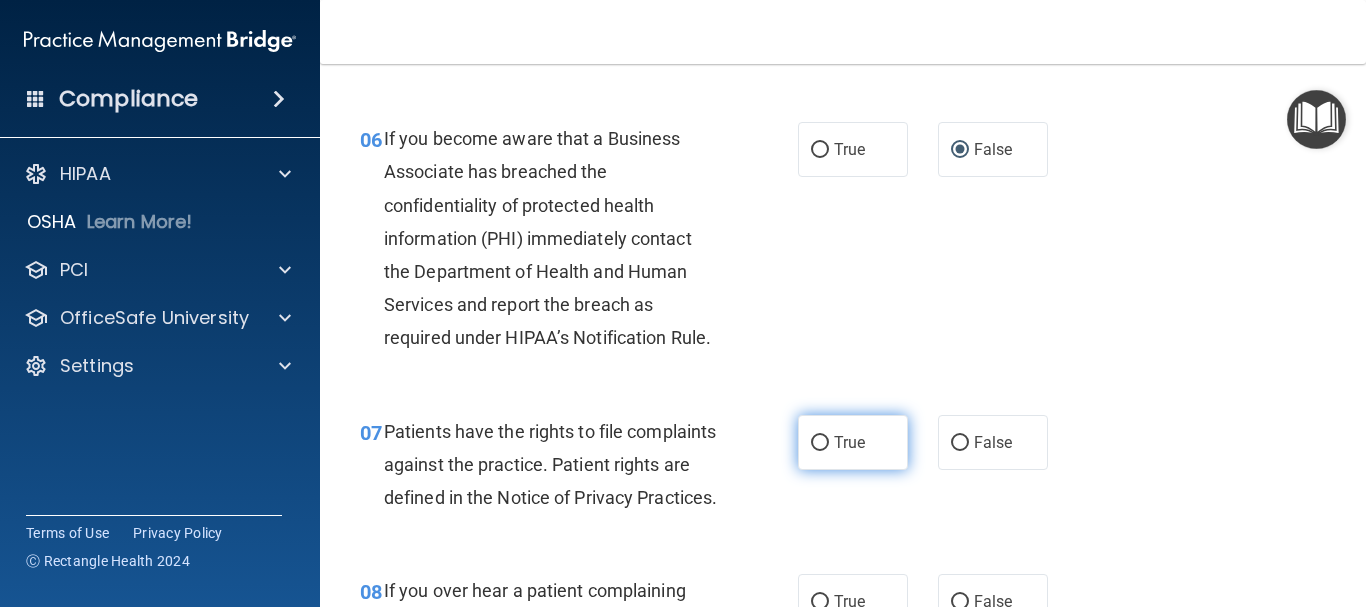 drag, startPoint x: 812, startPoint y: 446, endPoint x: 840, endPoint y: 438, distance: 29.12044 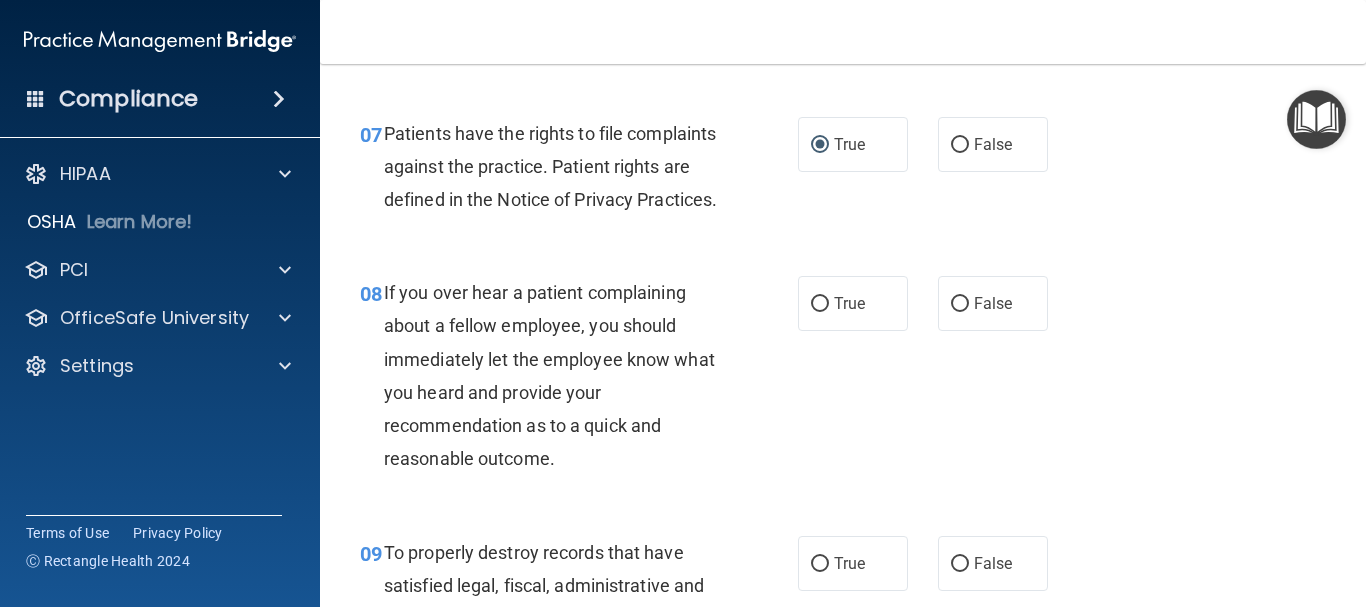 scroll, scrollTop: 1500, scrollLeft: 0, axis: vertical 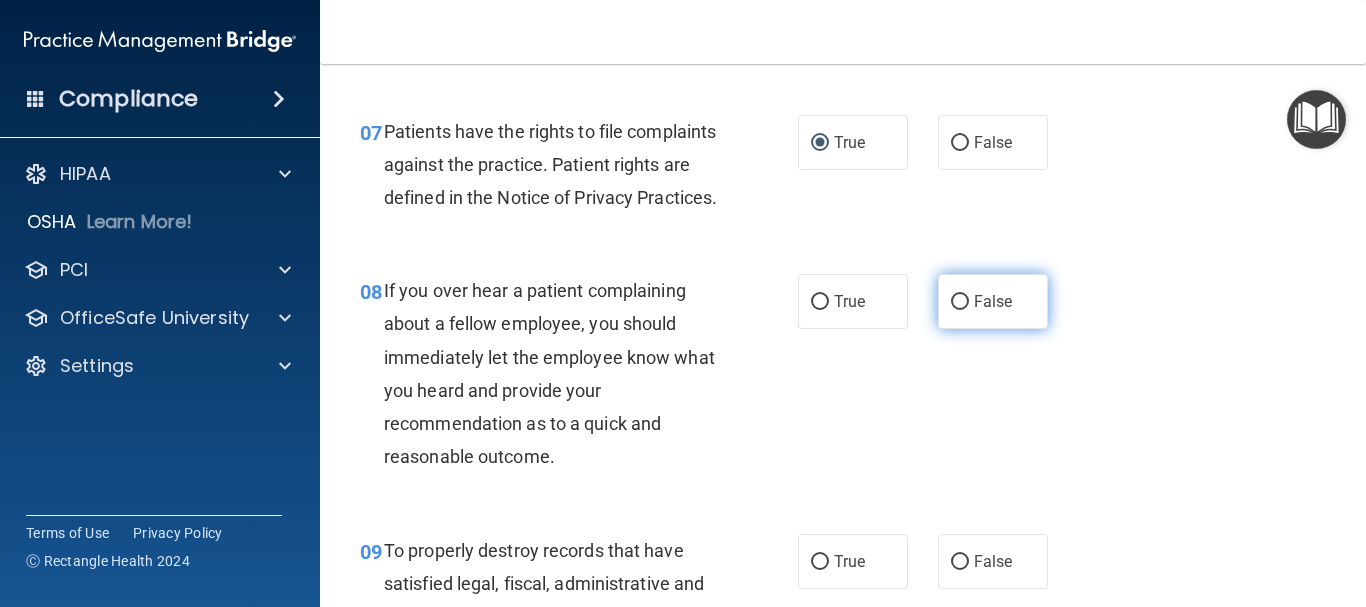 click on "False" at bounding box center [960, 302] 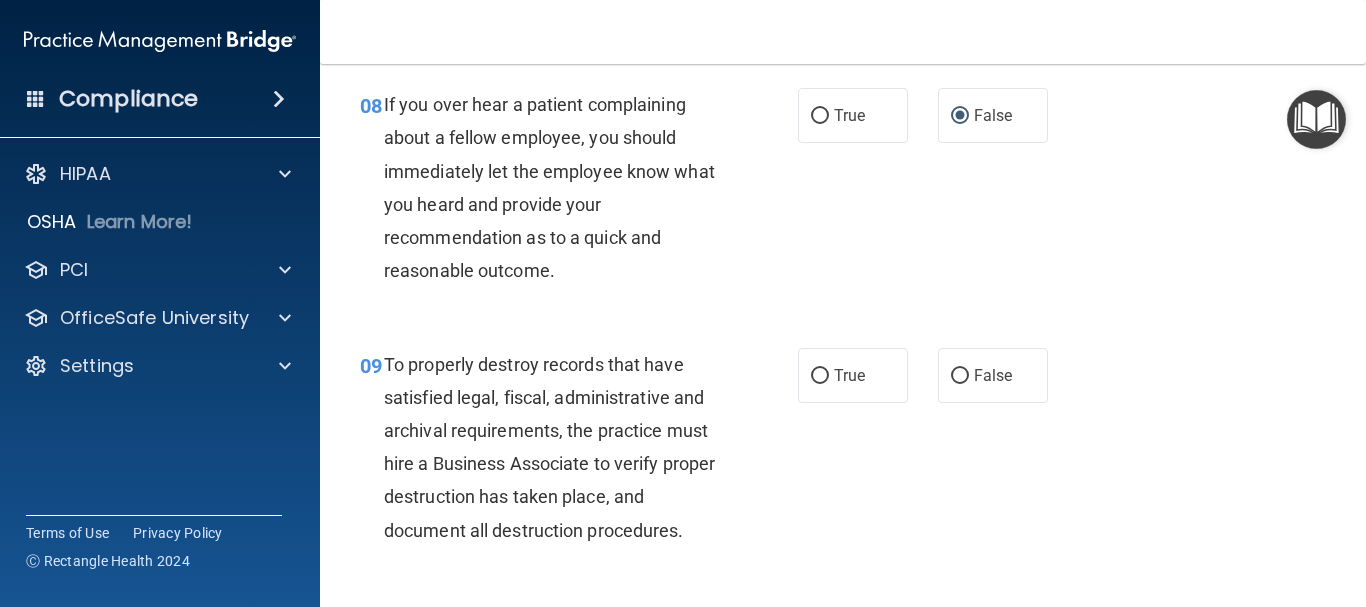 scroll, scrollTop: 1700, scrollLeft: 0, axis: vertical 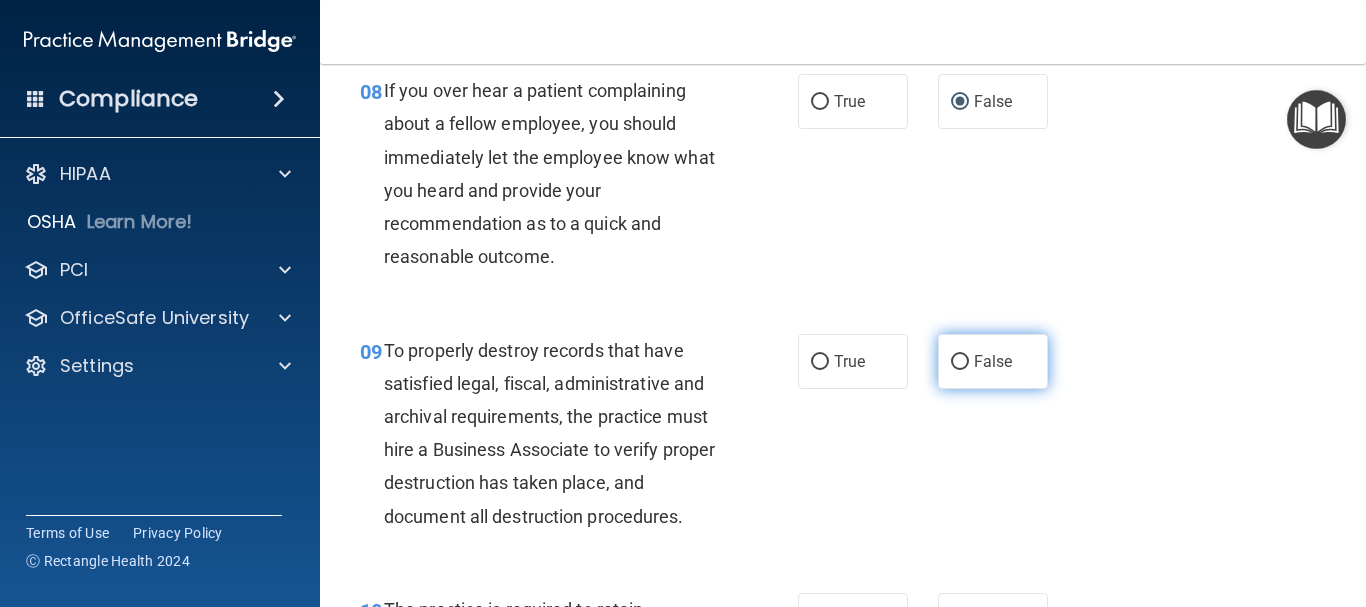 click on "False" at bounding box center (960, 362) 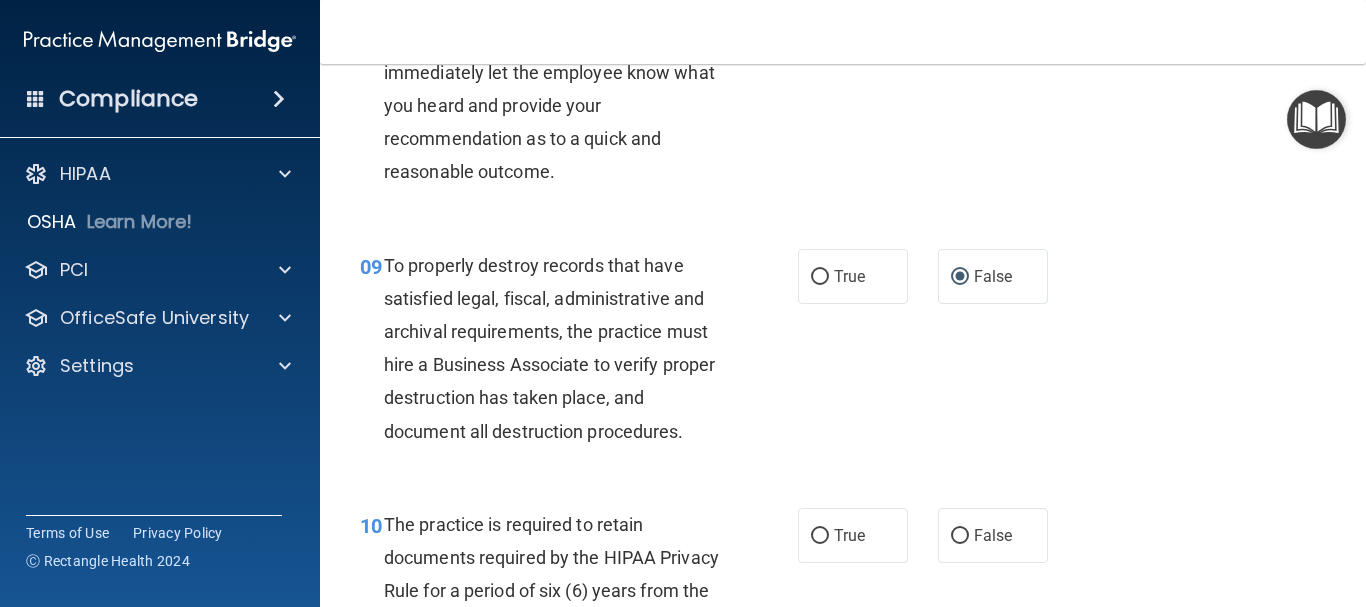 scroll, scrollTop: 2000, scrollLeft: 0, axis: vertical 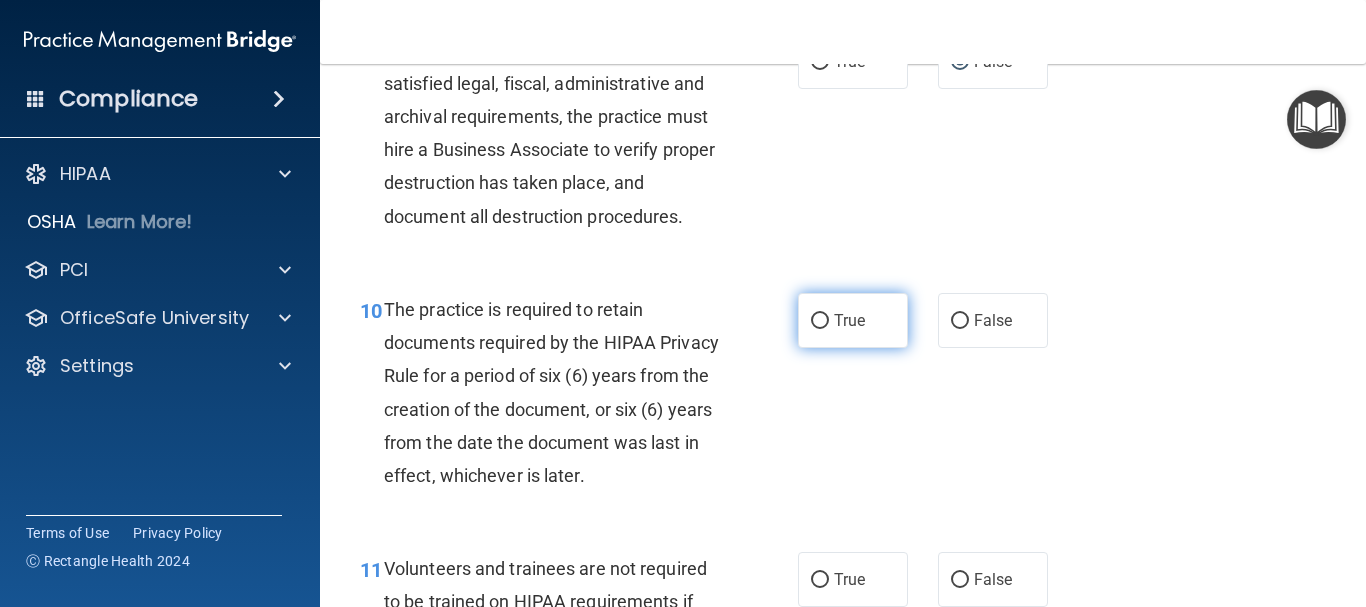 click on "True" at bounding box center [820, 321] 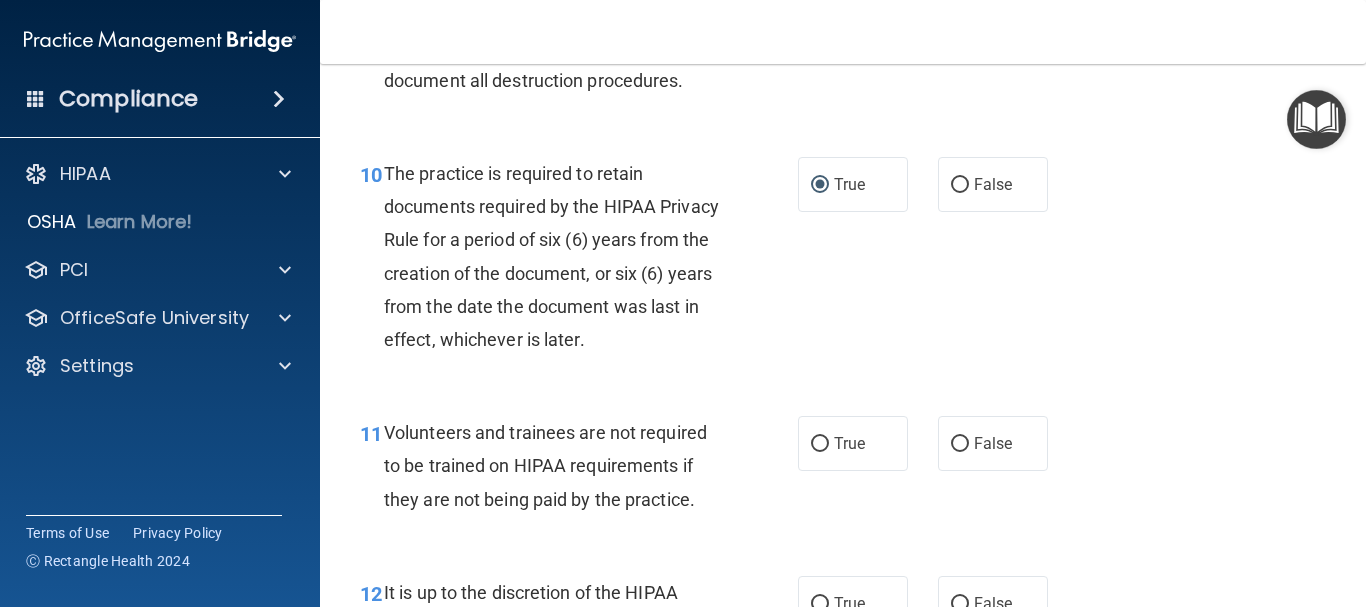 scroll, scrollTop: 2200, scrollLeft: 0, axis: vertical 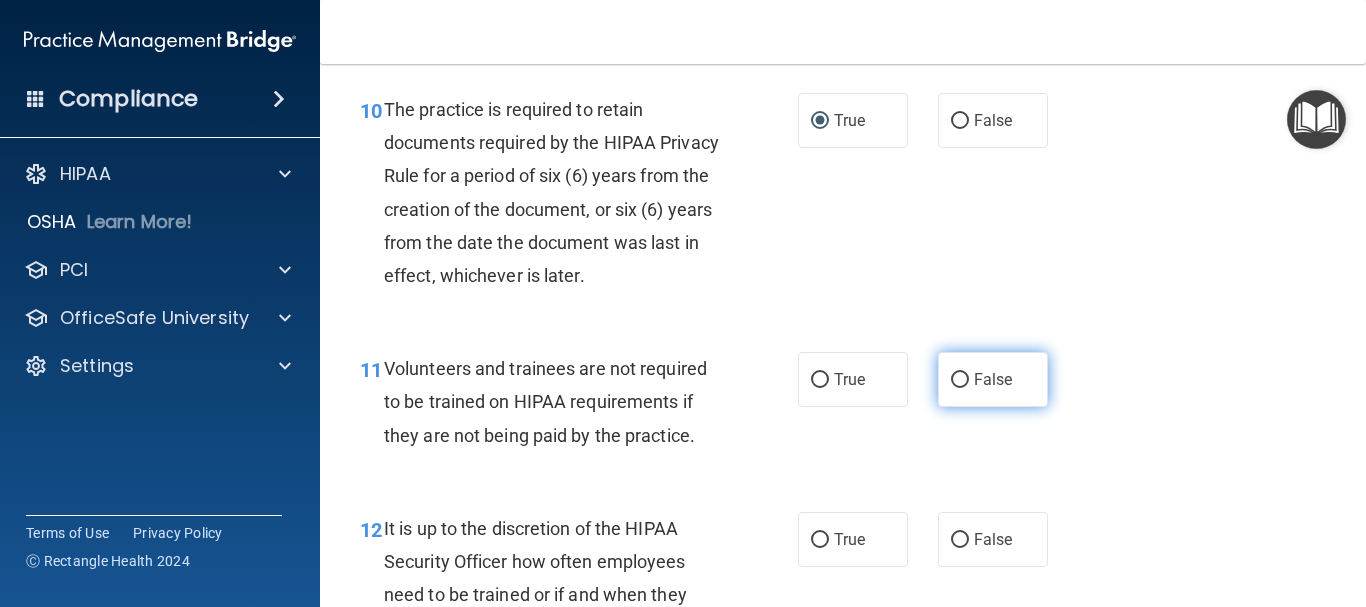 click on "False" at bounding box center [960, 380] 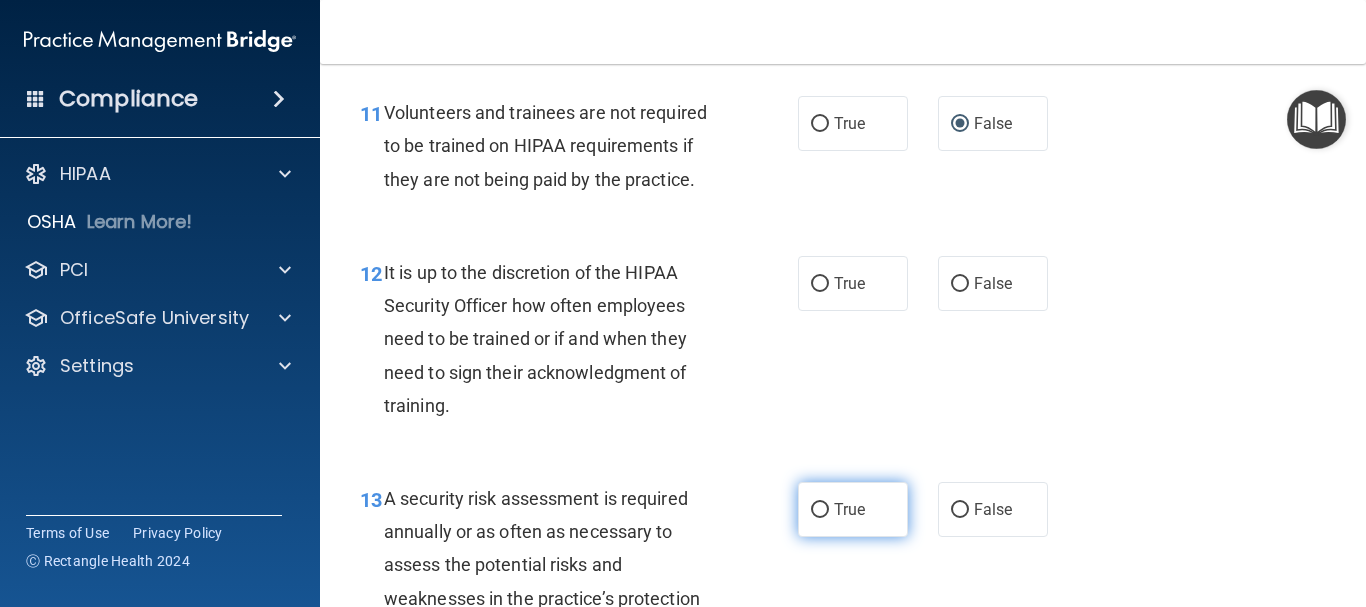 scroll, scrollTop: 2500, scrollLeft: 0, axis: vertical 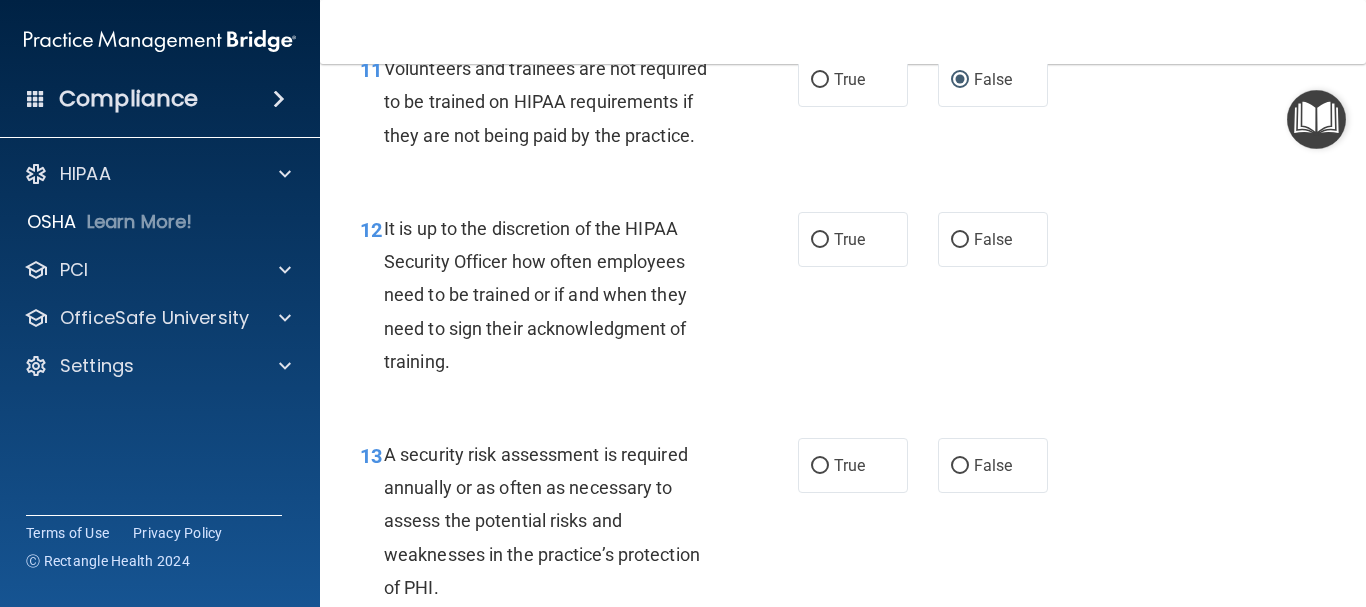 drag, startPoint x: 946, startPoint y: 492, endPoint x: 912, endPoint y: 513, distance: 39.962482 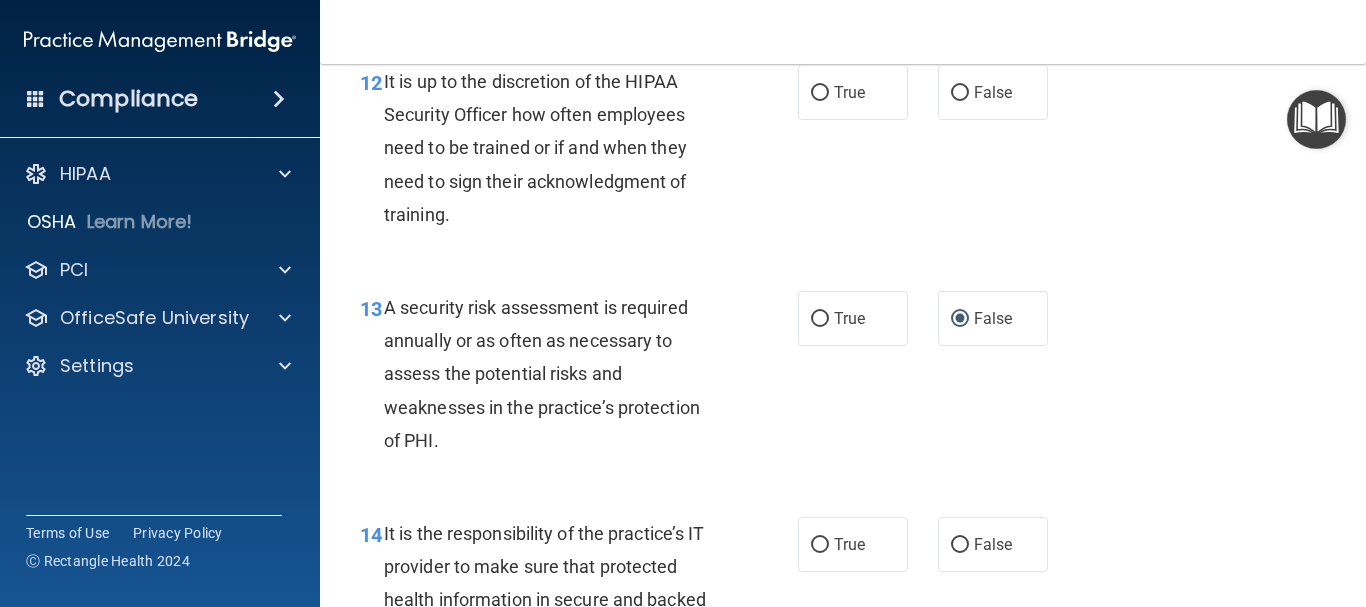 scroll, scrollTop: 2700, scrollLeft: 0, axis: vertical 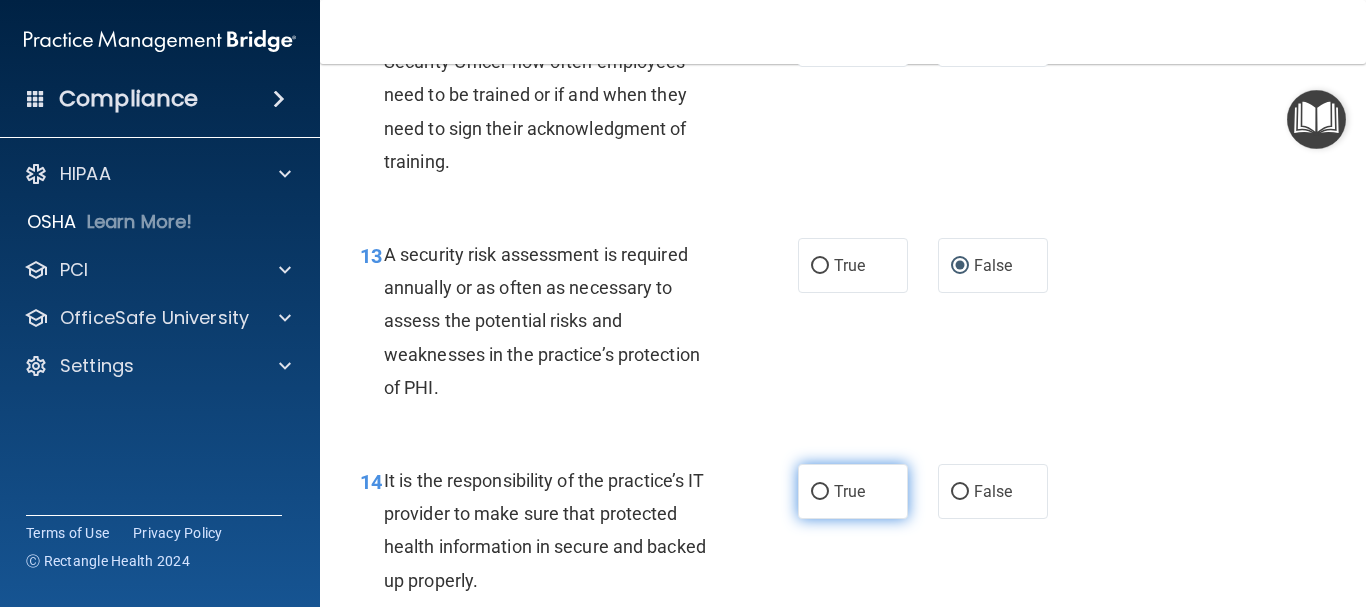 click on "True" at bounding box center [820, 492] 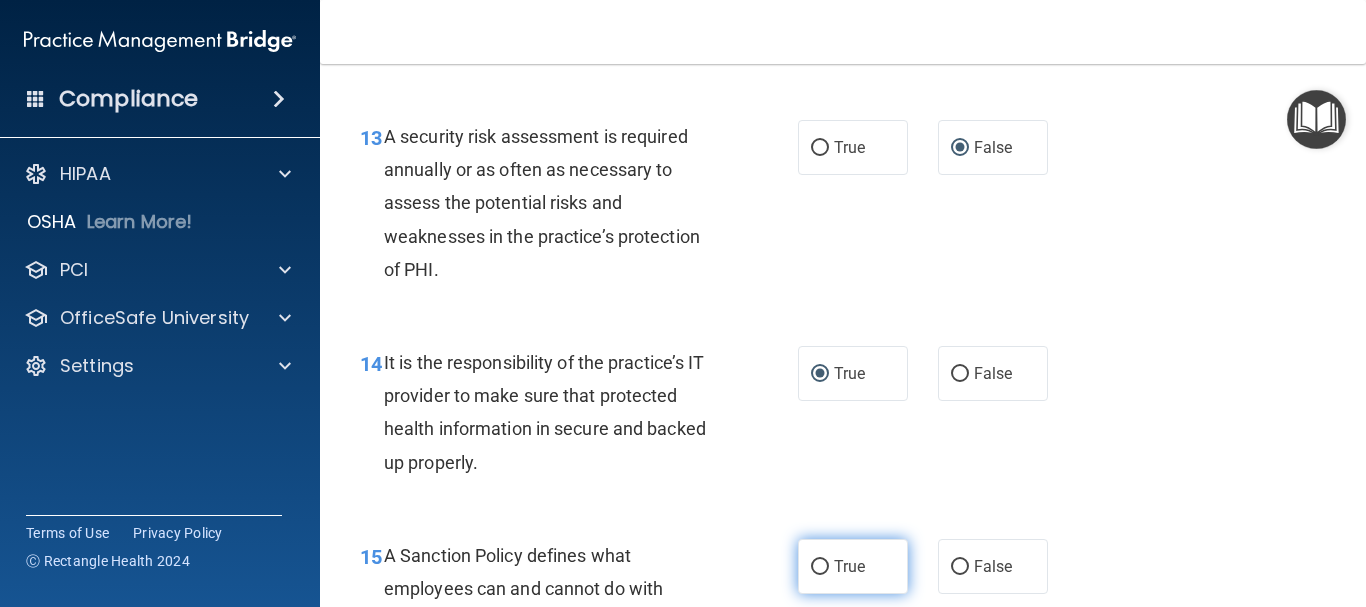 scroll, scrollTop: 2800, scrollLeft: 0, axis: vertical 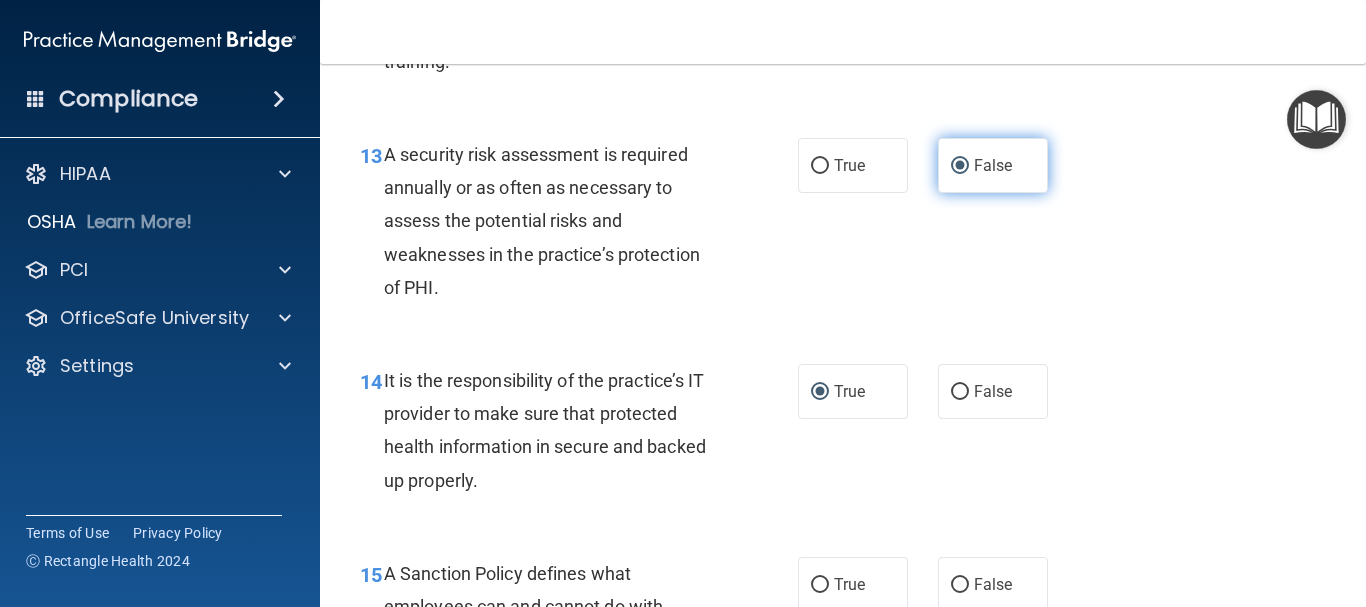 click on "False" at bounding box center [993, 165] 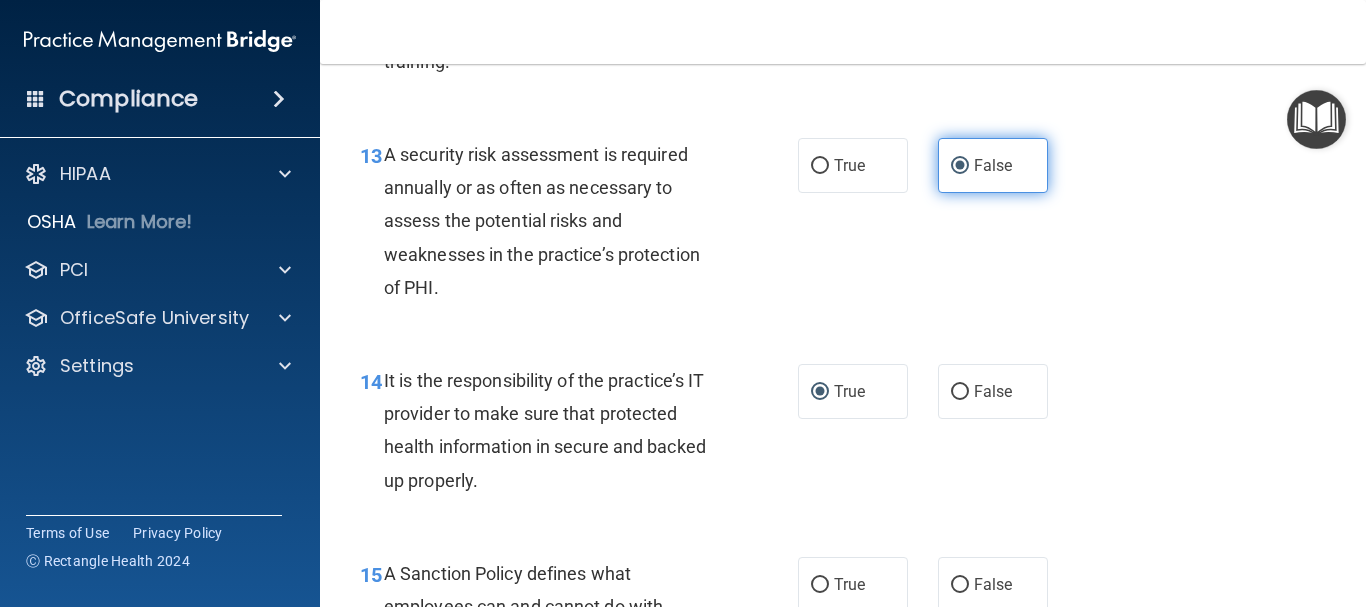 click on "False" at bounding box center [993, 165] 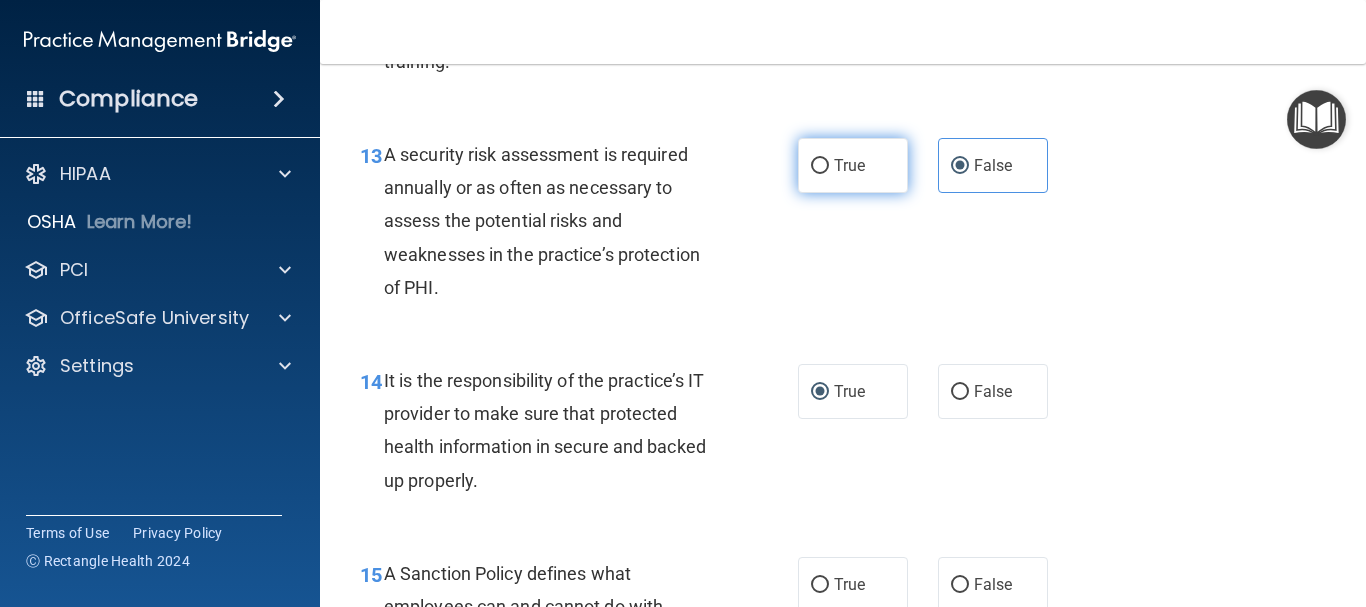 click on "True" at bounding box center [820, 166] 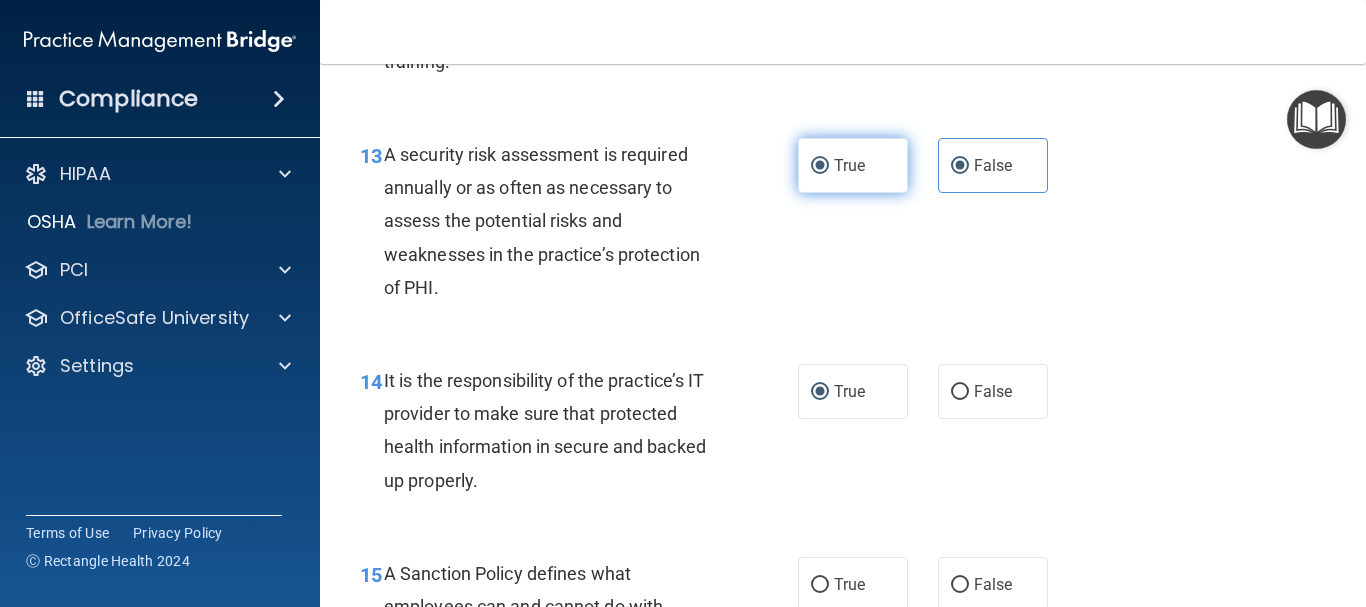radio on "false" 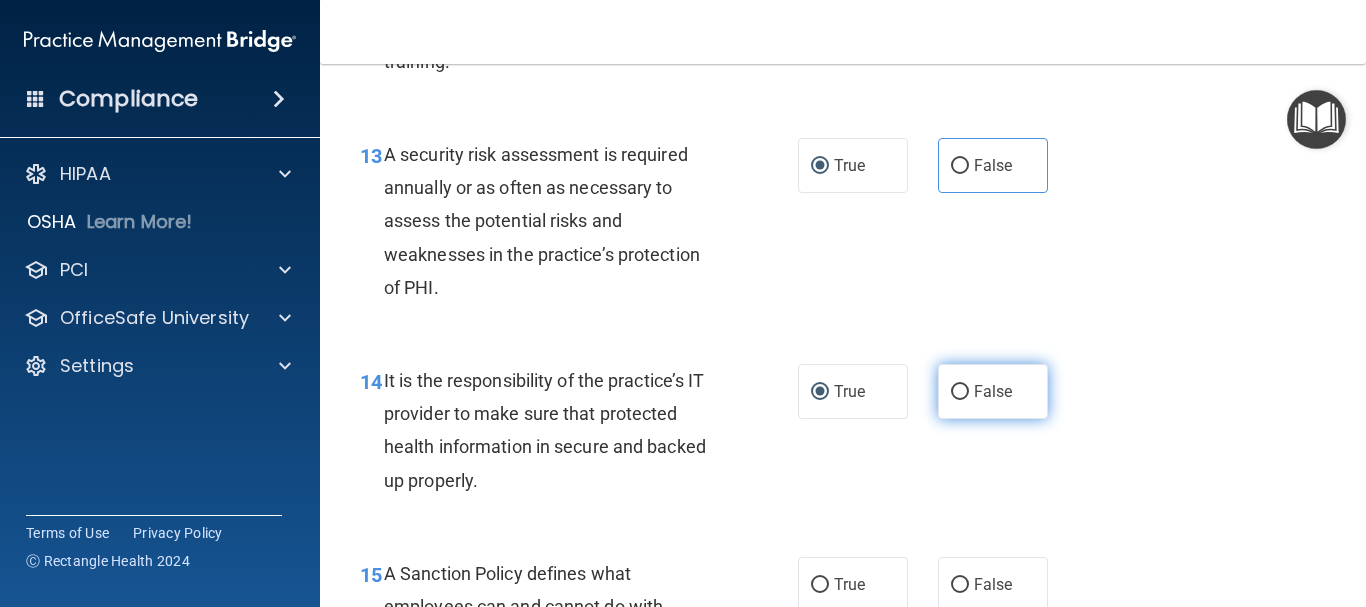 click on "False" at bounding box center [960, 392] 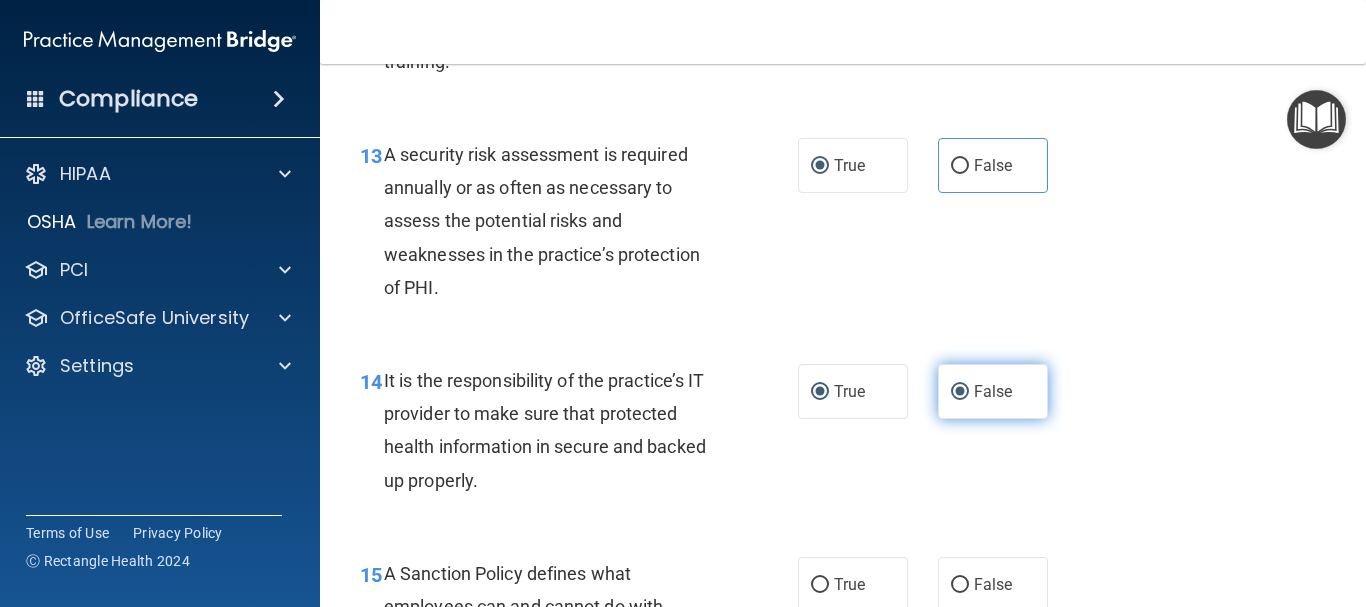 radio on "false" 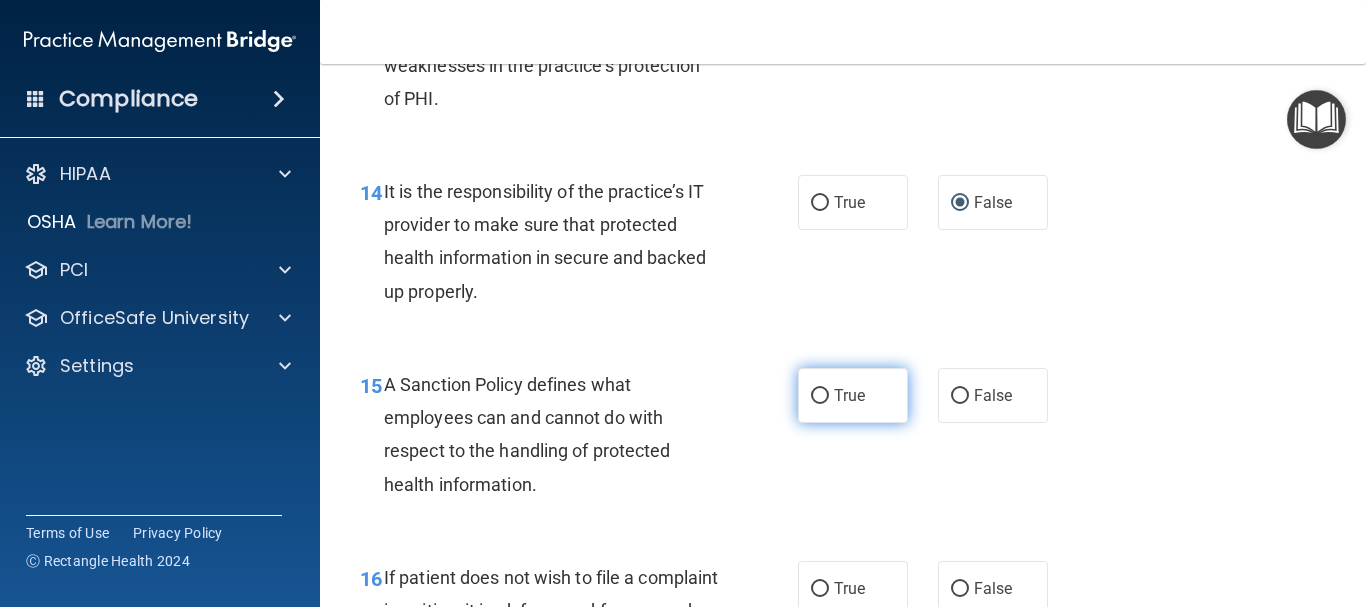 scroll, scrollTop: 3000, scrollLeft: 0, axis: vertical 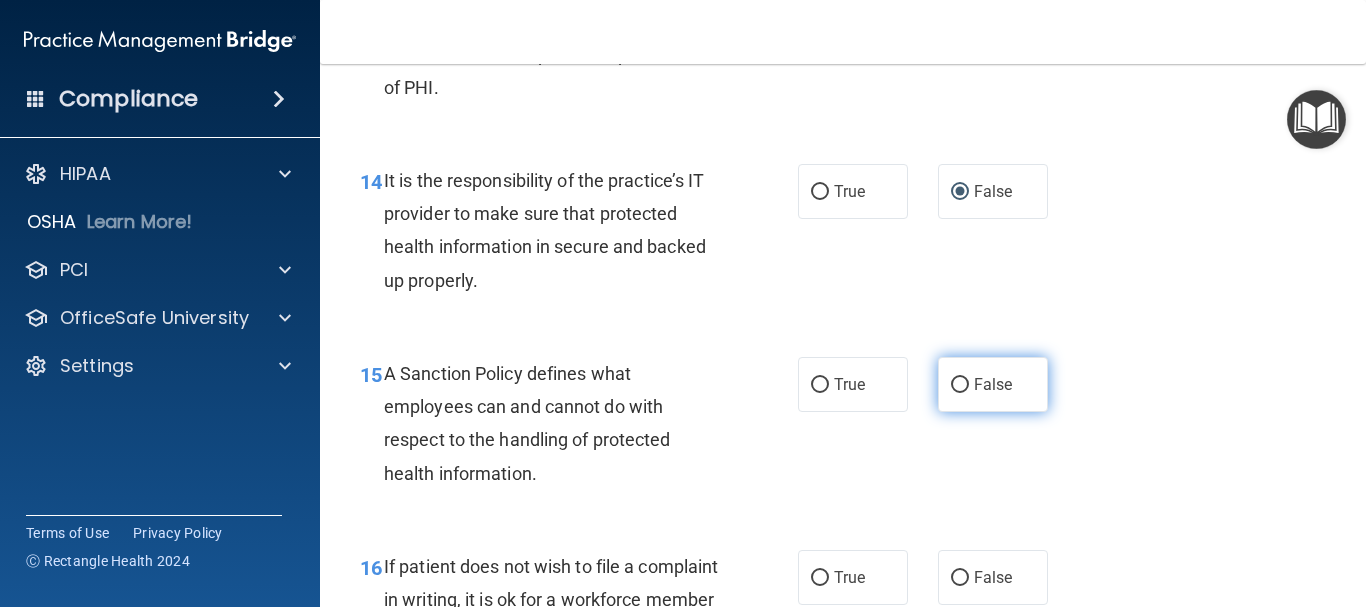 click on "False" at bounding box center [960, 385] 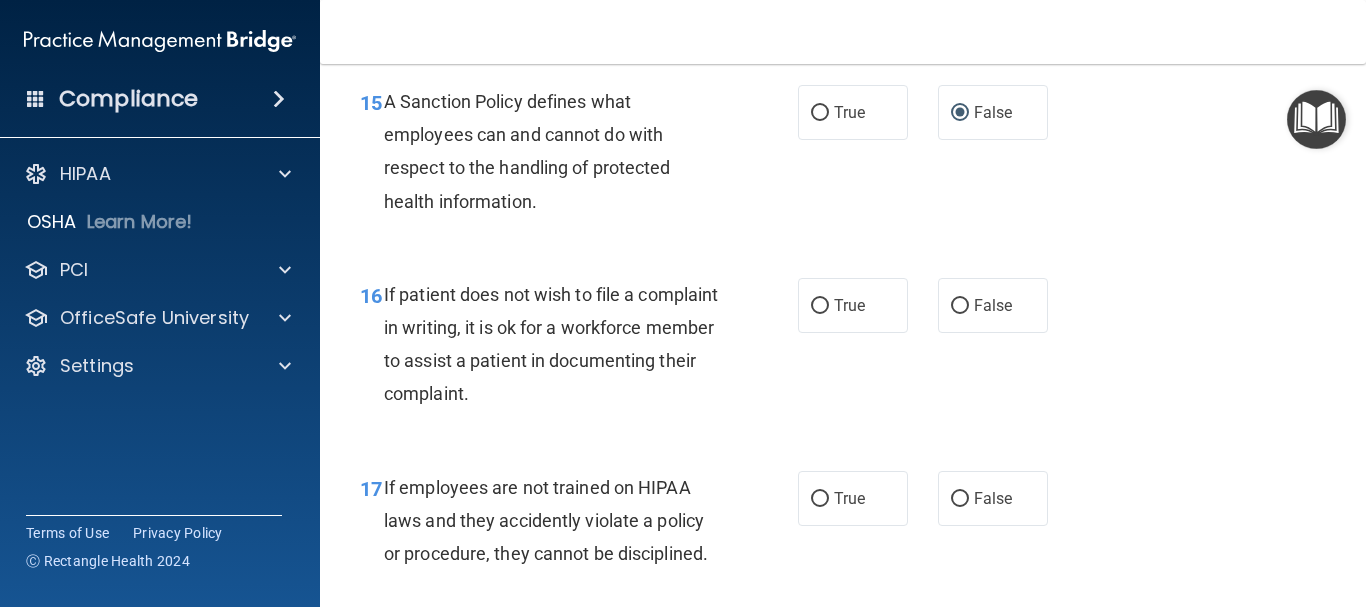 scroll, scrollTop: 3300, scrollLeft: 0, axis: vertical 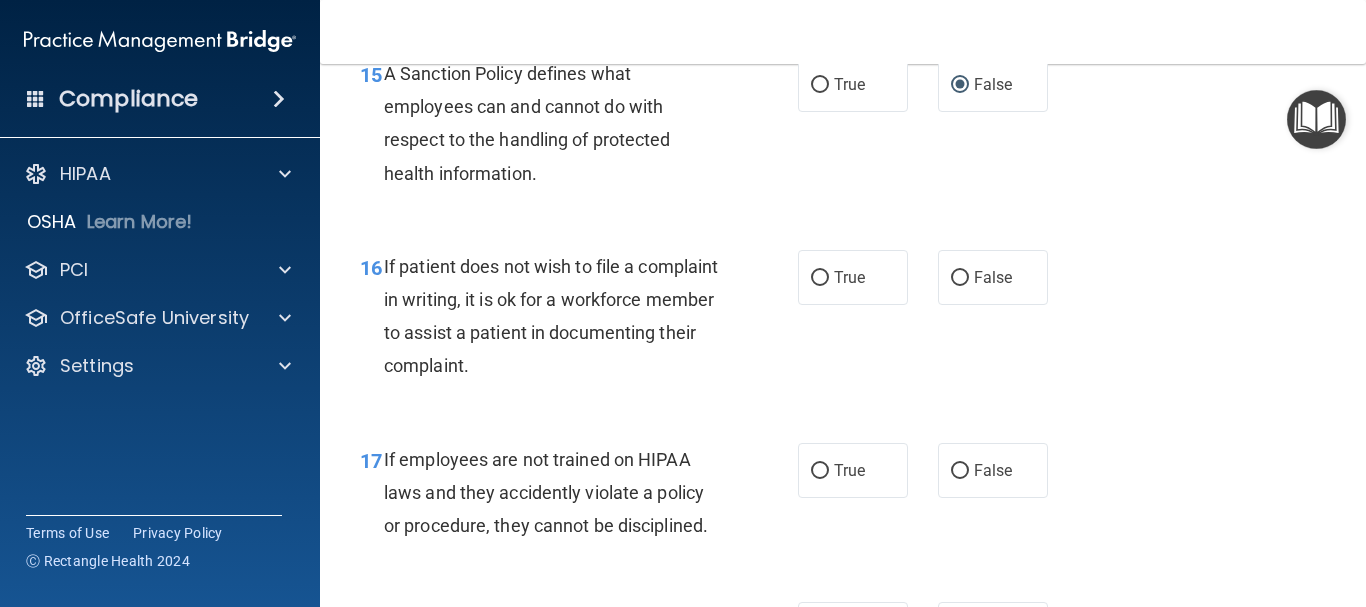 drag, startPoint x: 816, startPoint y: 302, endPoint x: 818, endPoint y: 380, distance: 78.025635 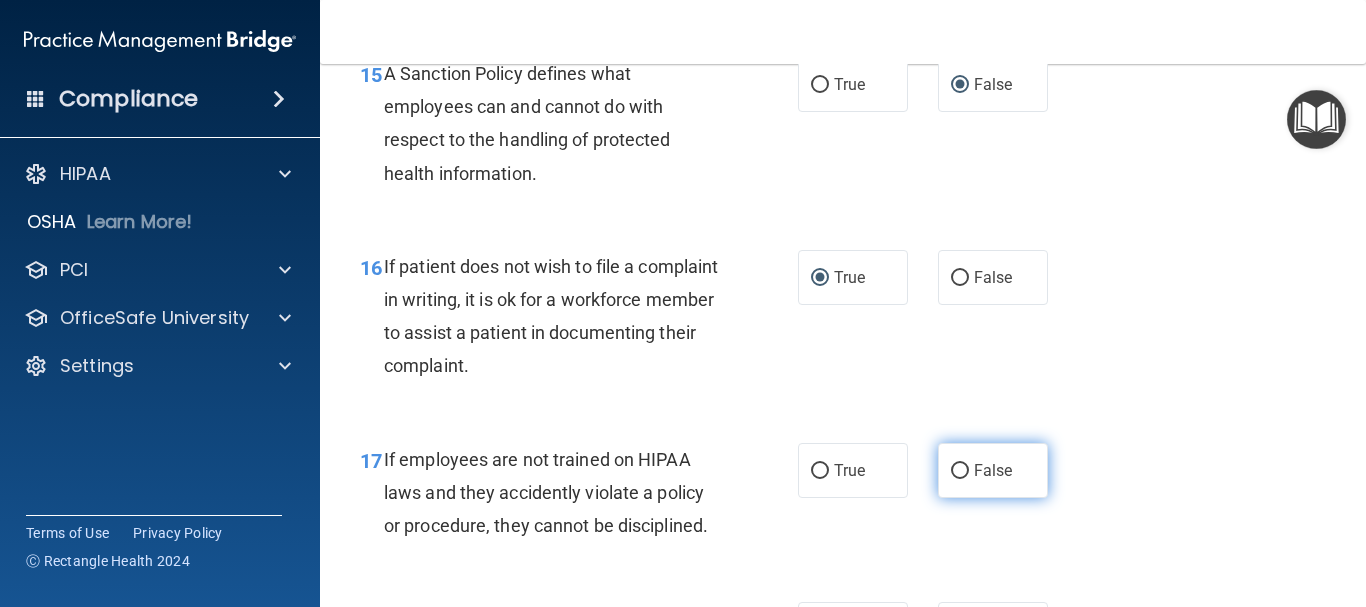 click on "False" at bounding box center [960, 471] 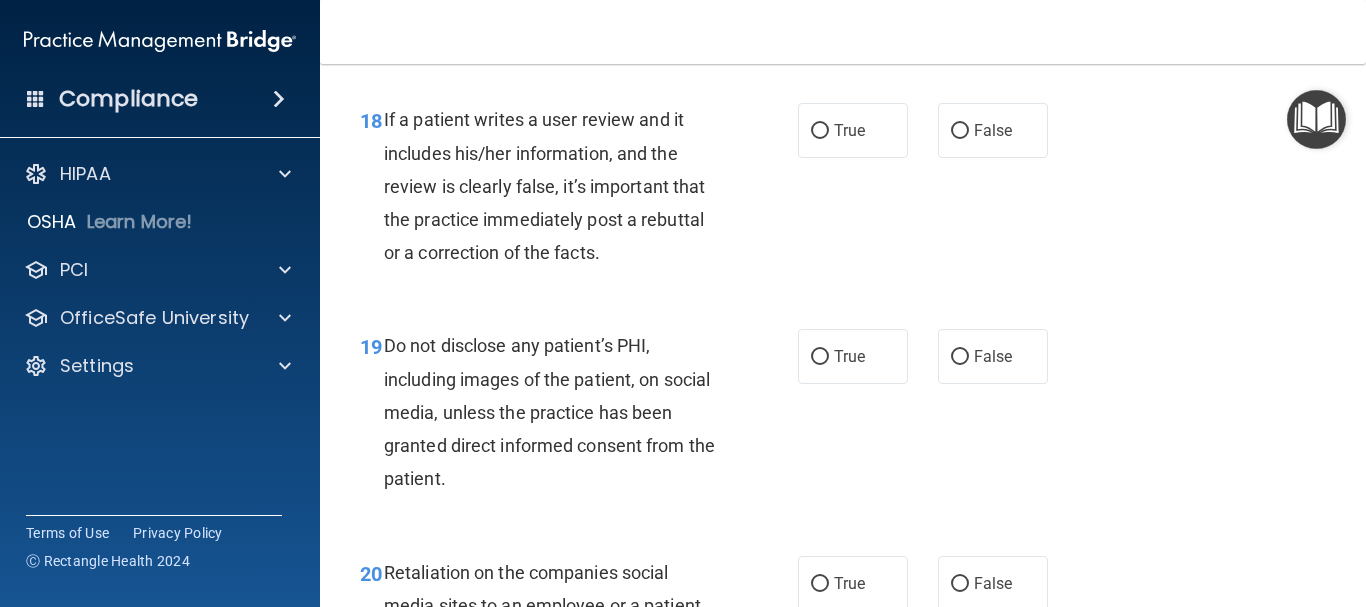 scroll, scrollTop: 3800, scrollLeft: 0, axis: vertical 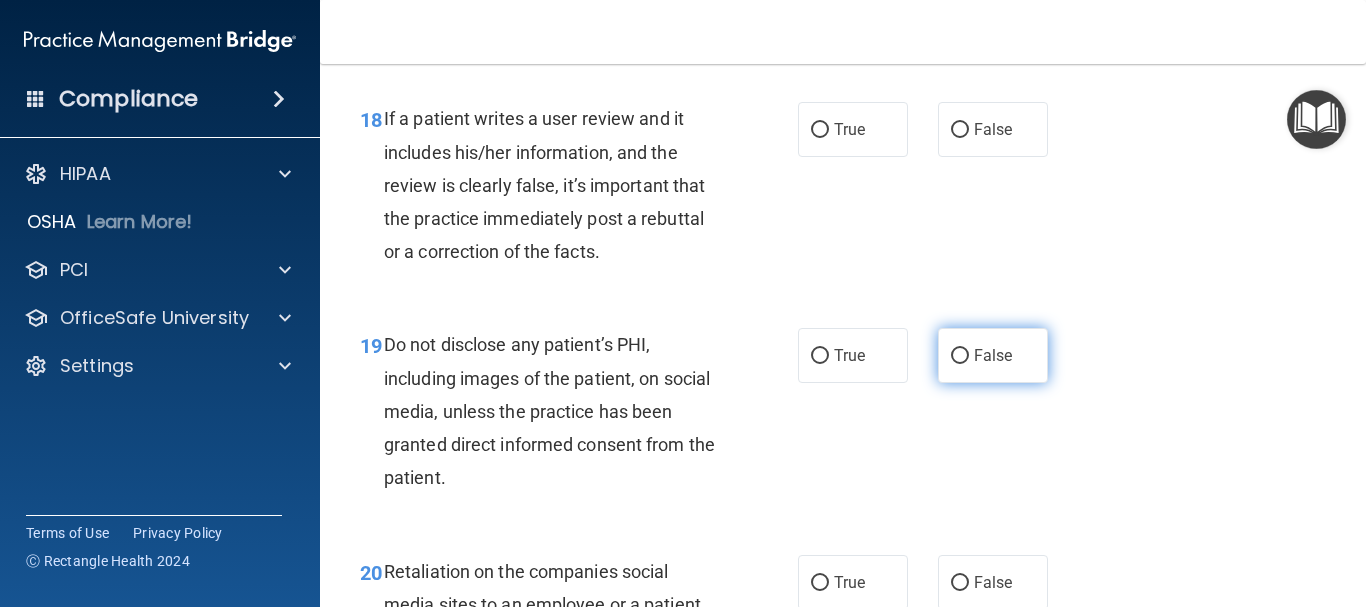 click on "False" at bounding box center [960, 356] 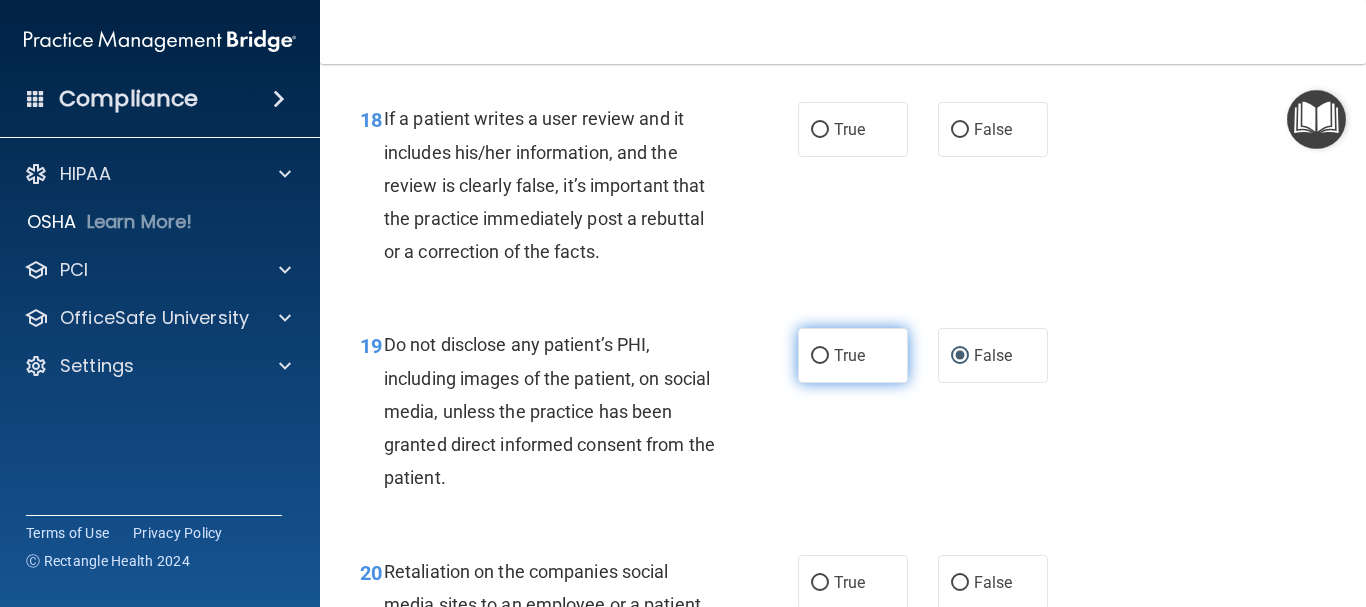 drag, startPoint x: 816, startPoint y: 389, endPoint x: 831, endPoint y: 378, distance: 18.601076 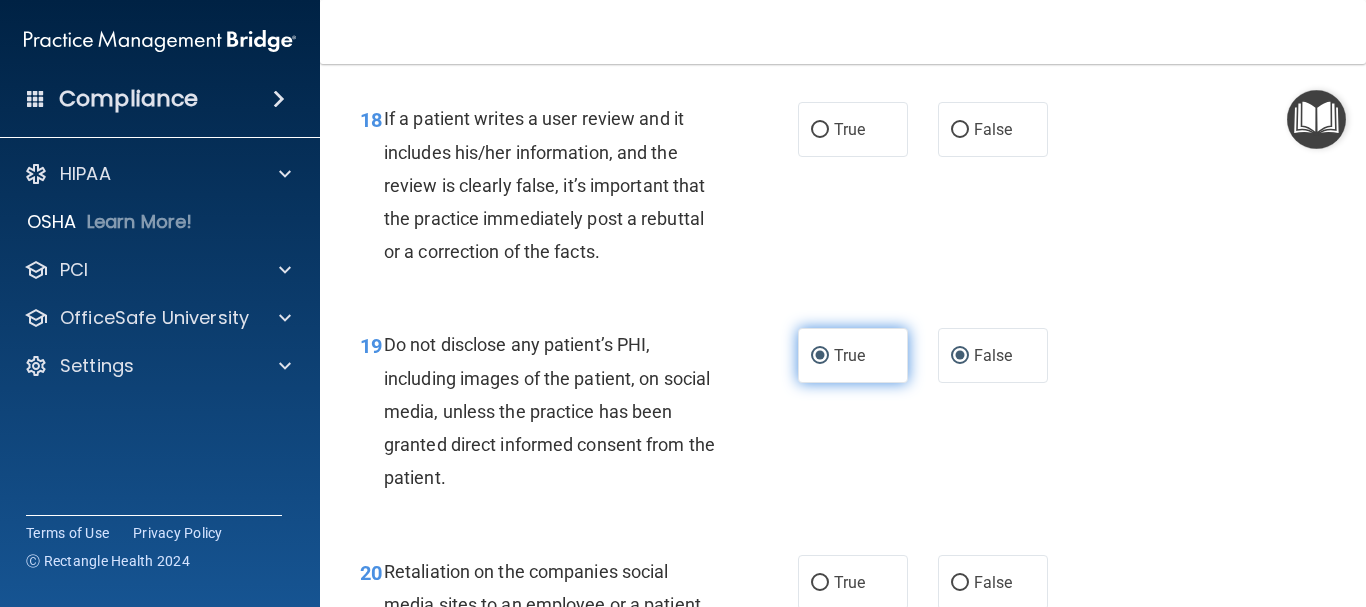 radio on "false" 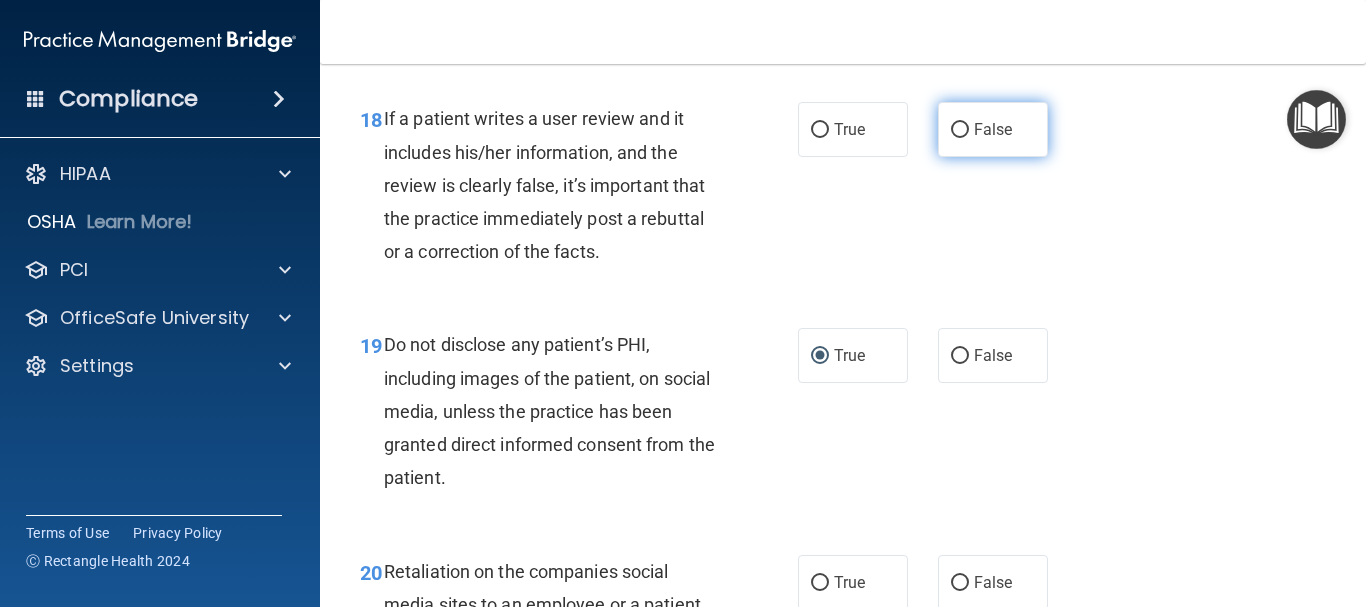 click on "False" at bounding box center (960, 130) 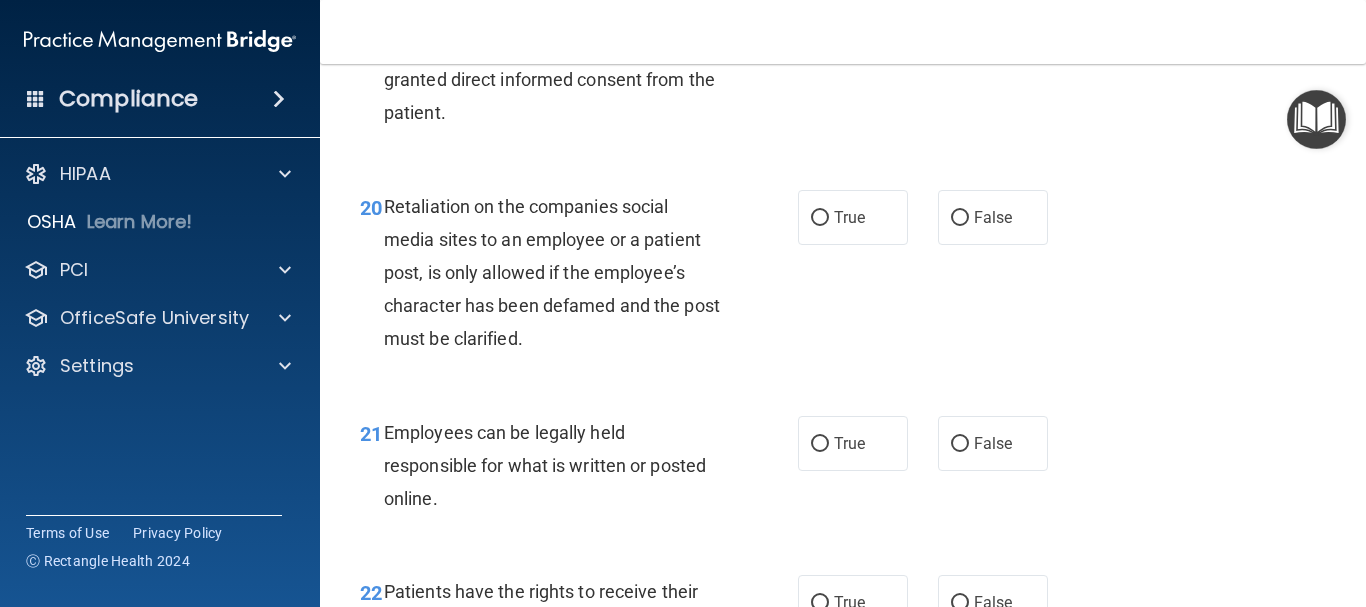 scroll, scrollTop: 4200, scrollLeft: 0, axis: vertical 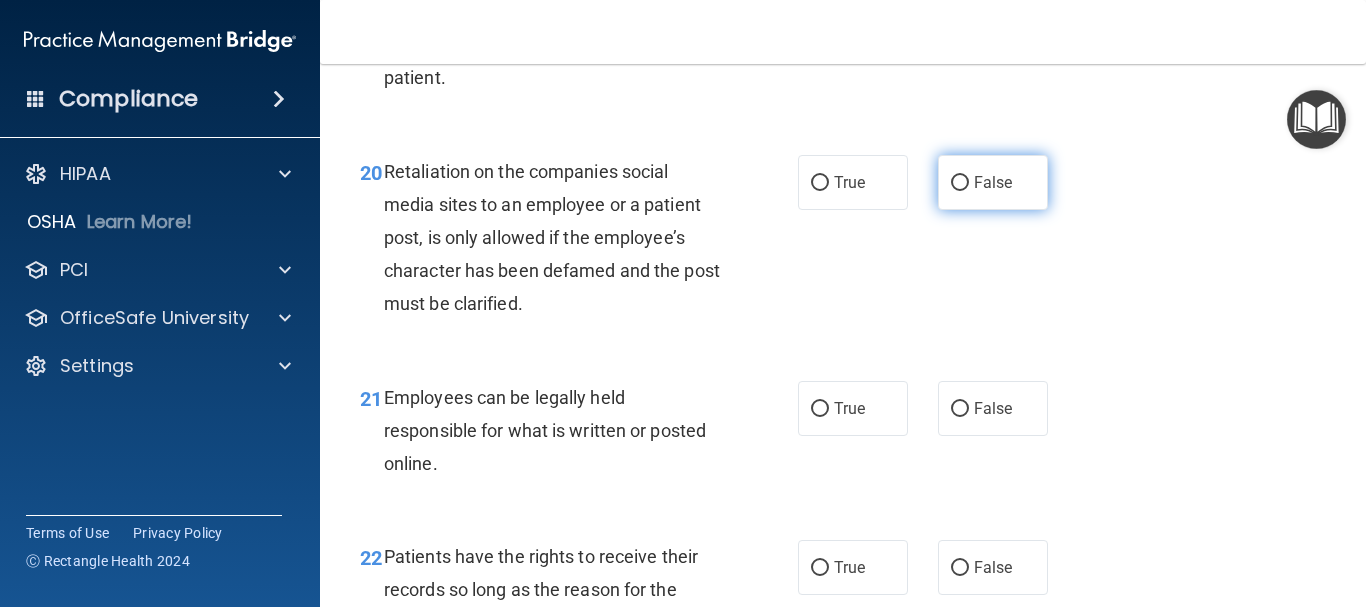 click on "False" at bounding box center (960, 183) 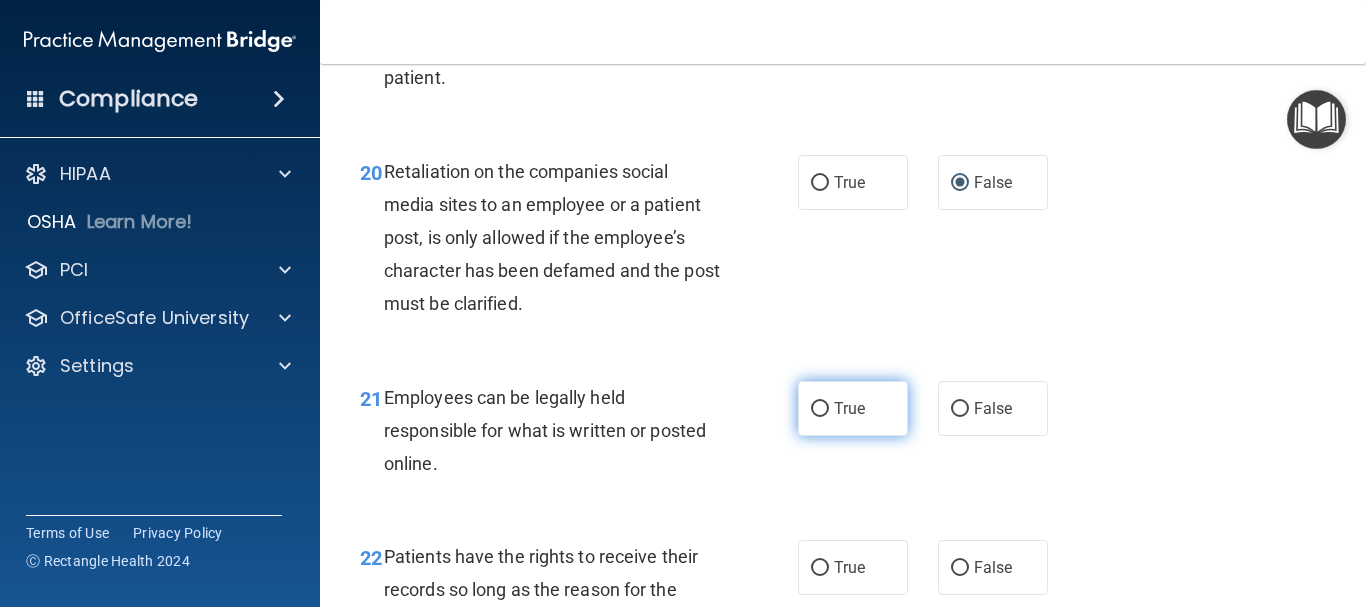 drag, startPoint x: 809, startPoint y: 446, endPoint x: 823, endPoint y: 434, distance: 18.439089 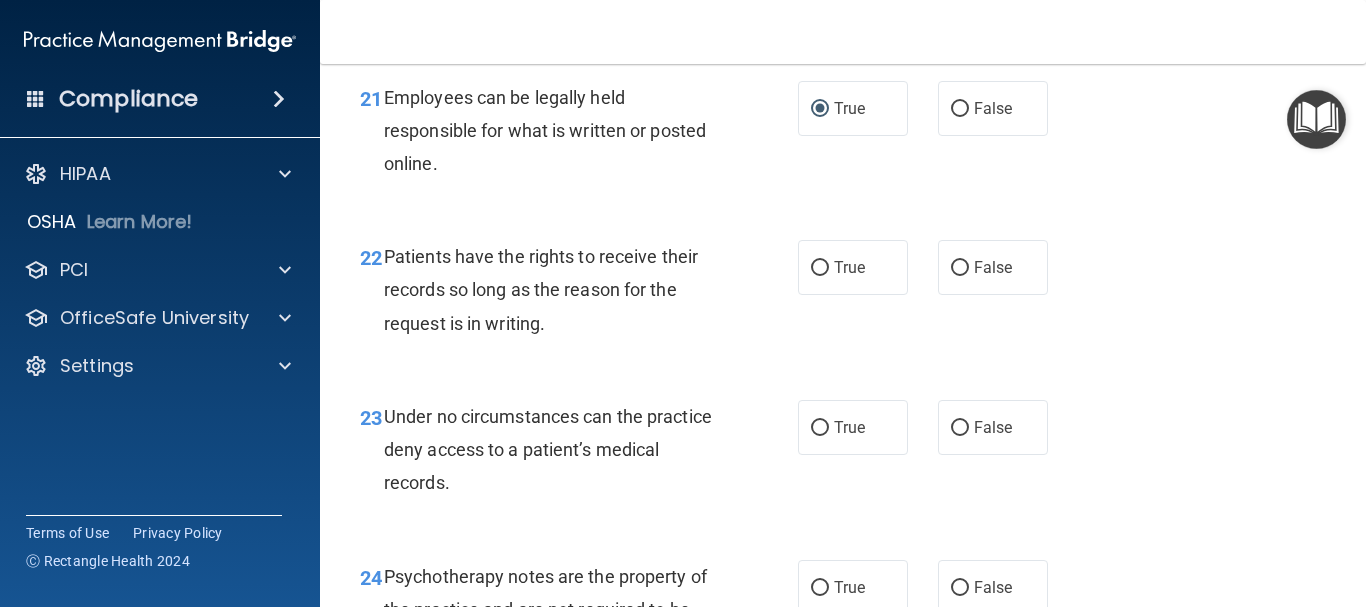 scroll, scrollTop: 4600, scrollLeft: 0, axis: vertical 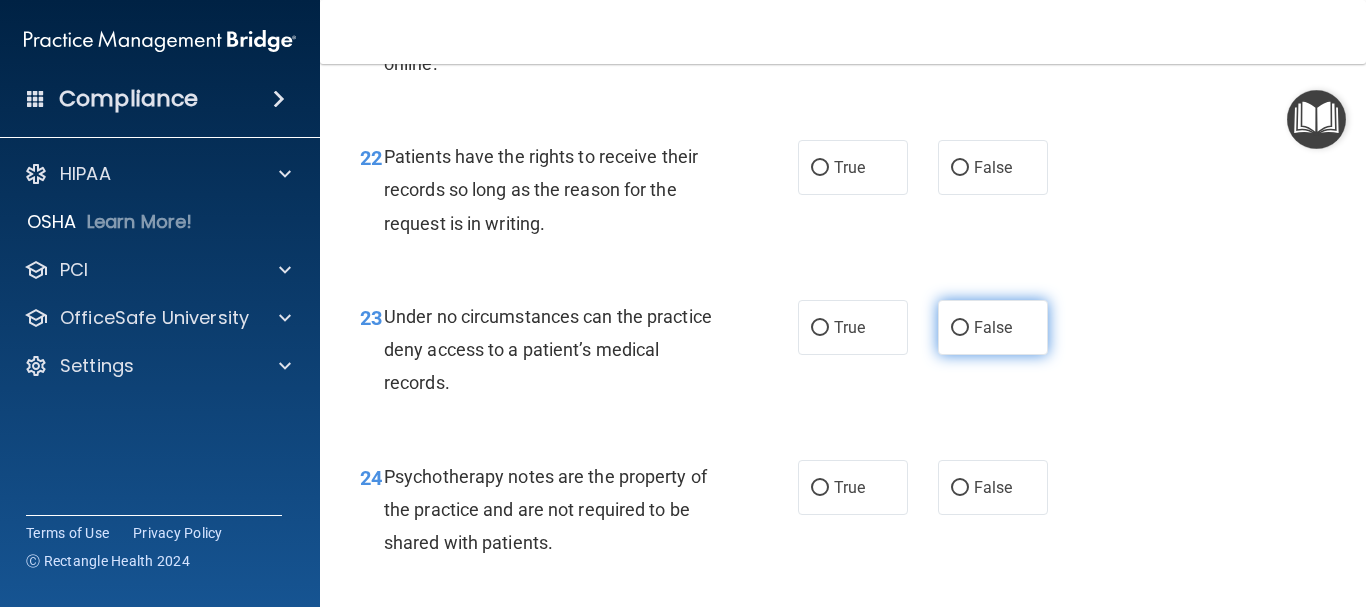 click on "False" at bounding box center [960, 328] 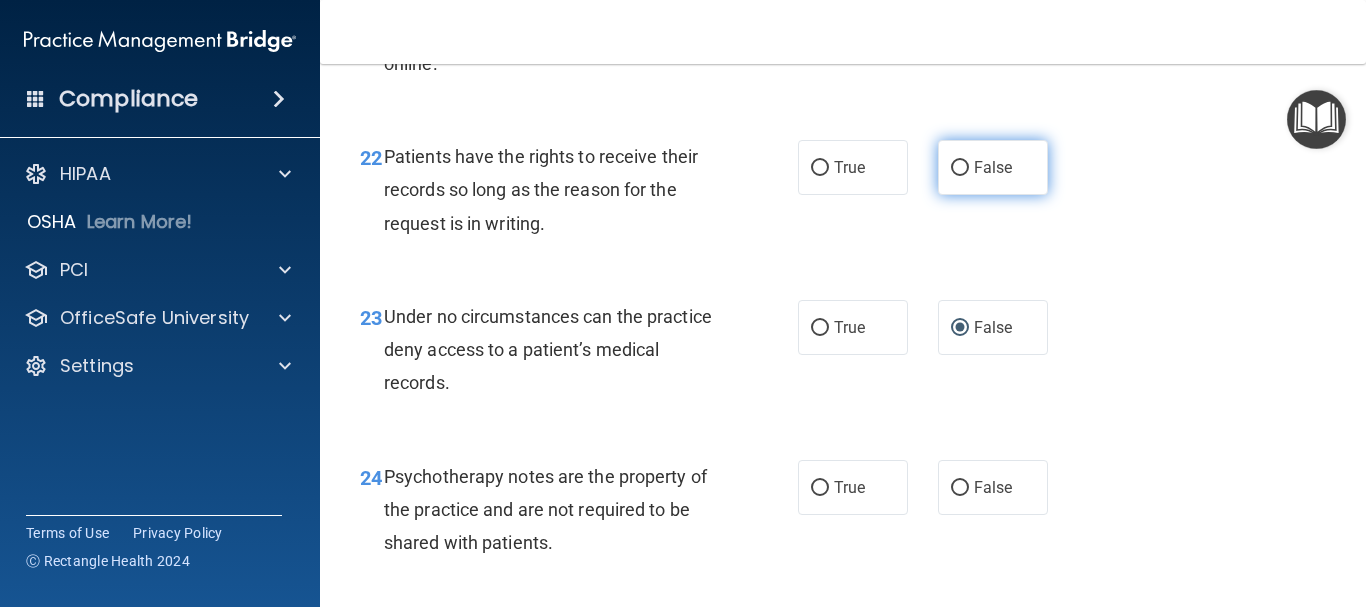 drag, startPoint x: 951, startPoint y: 195, endPoint x: 957, endPoint y: 204, distance: 10.816654 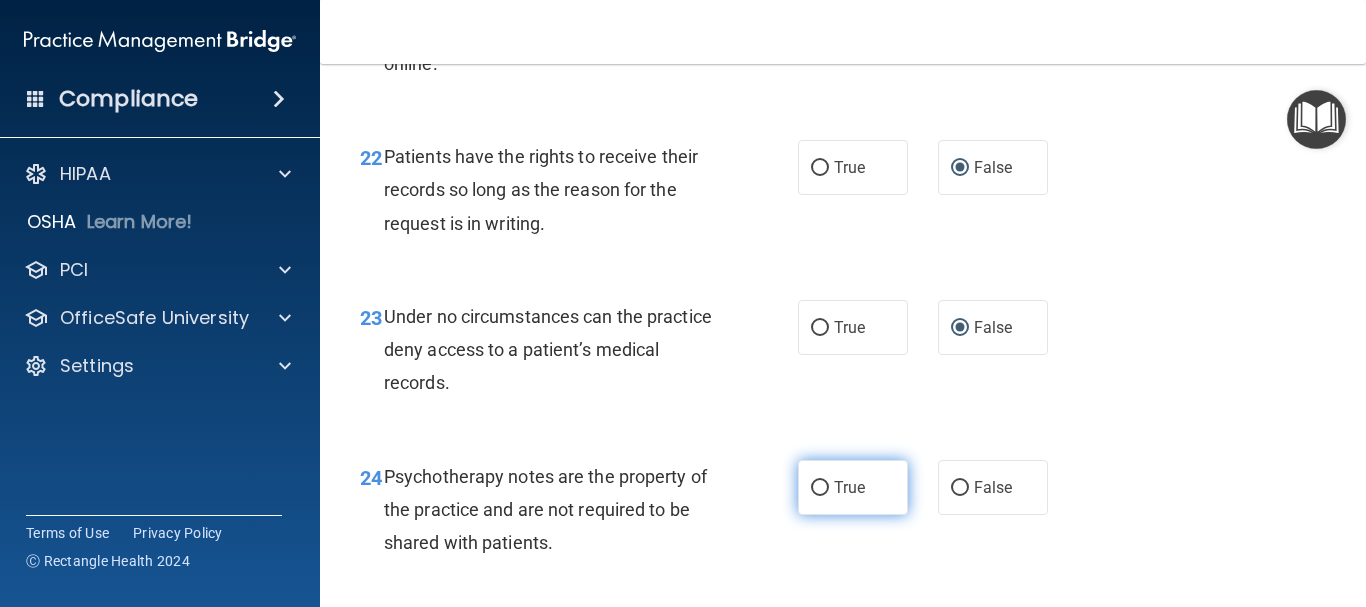 click on "True" at bounding box center (853, 487) 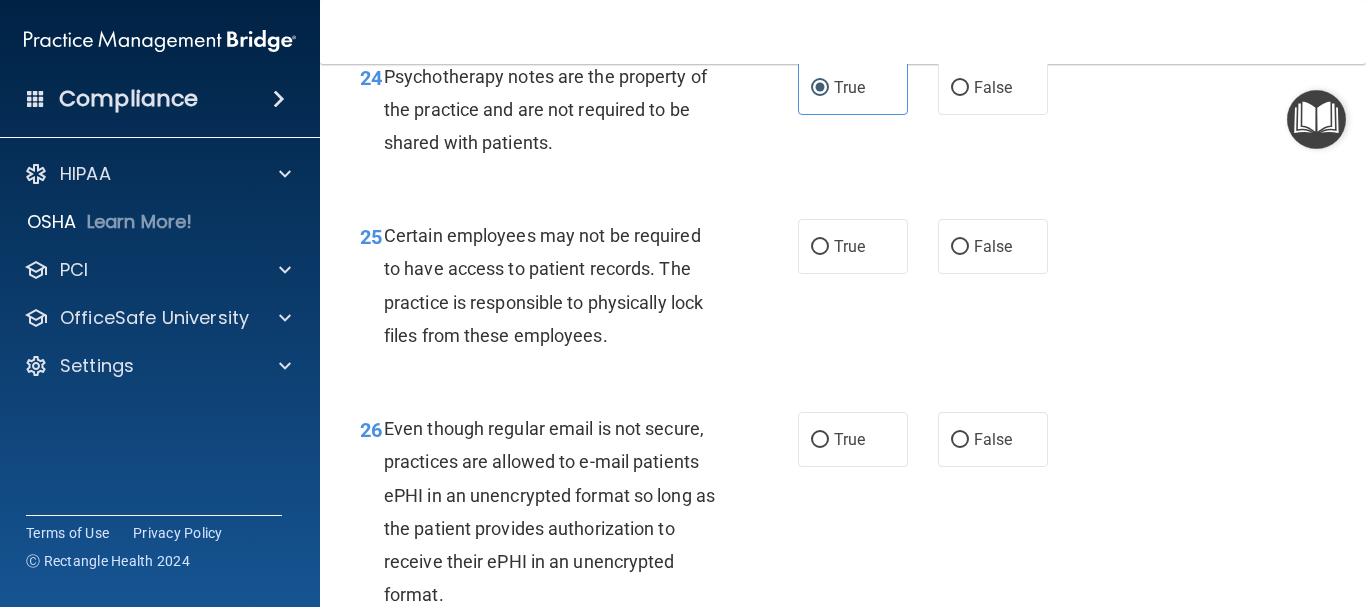 scroll, scrollTop: 5100, scrollLeft: 0, axis: vertical 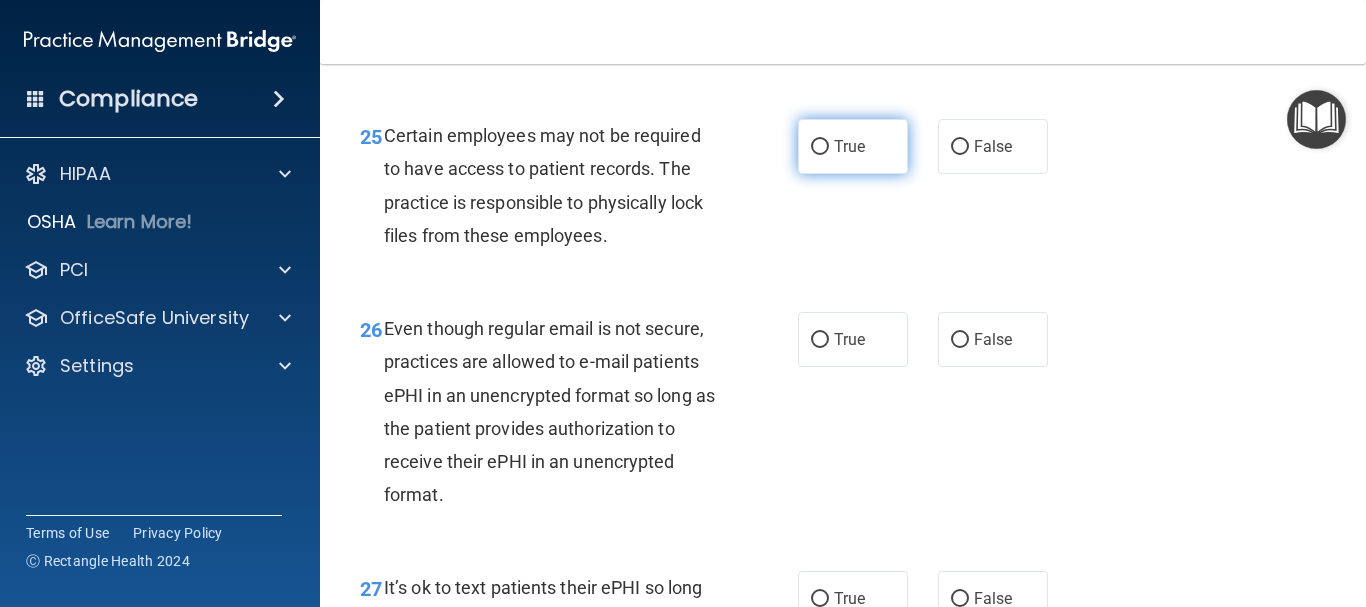 click on "True" at bounding box center (820, 147) 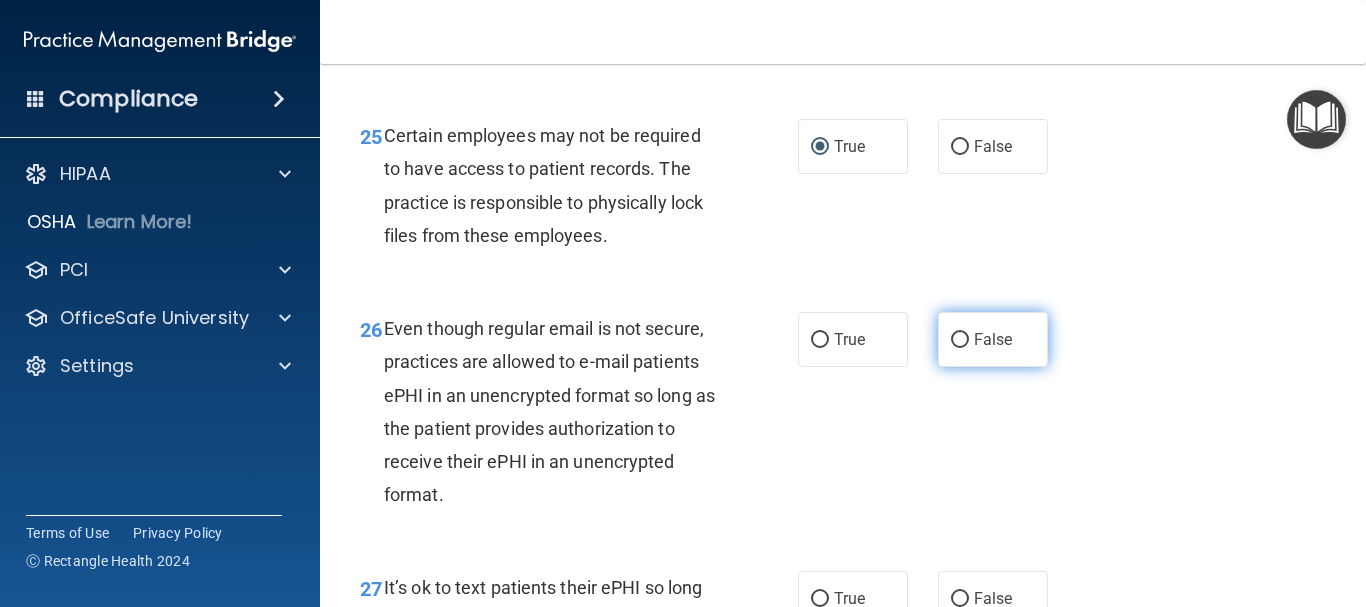 click on "False" at bounding box center (960, 340) 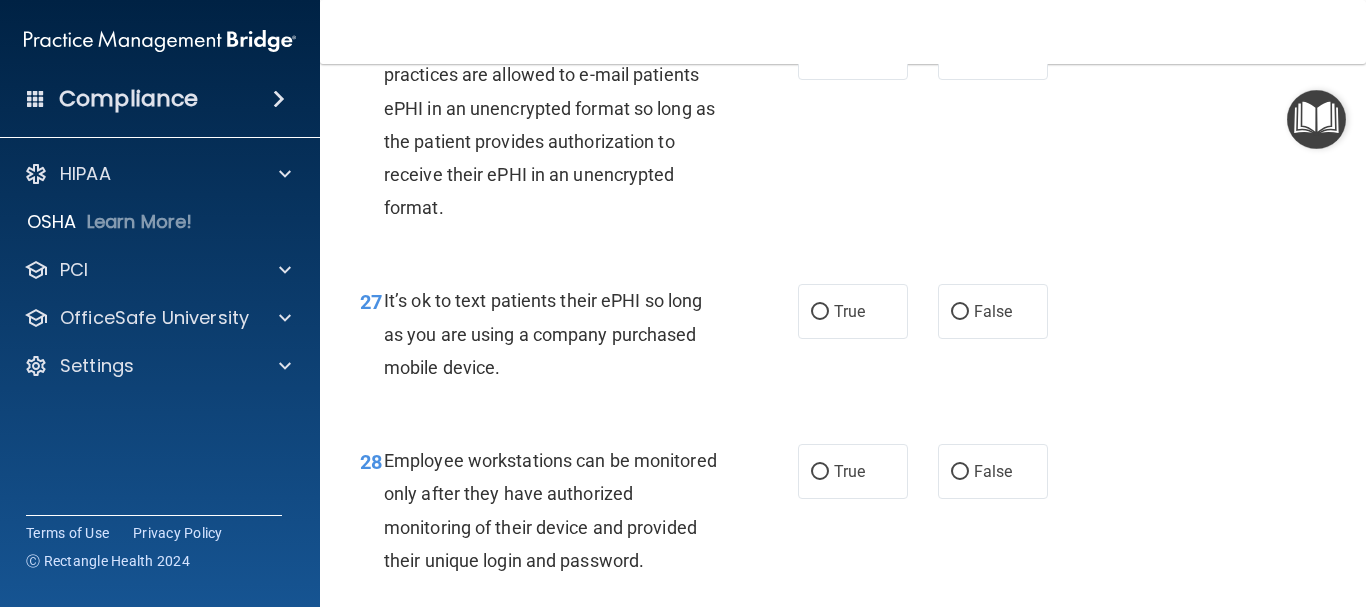 scroll, scrollTop: 5400, scrollLeft: 0, axis: vertical 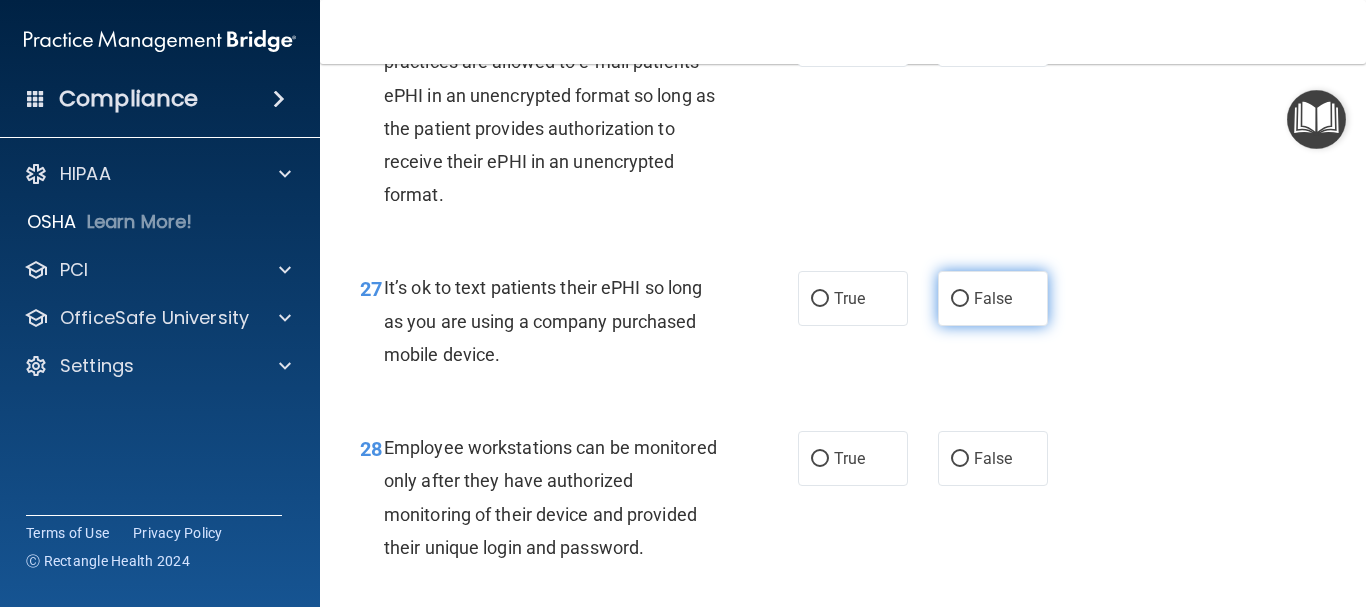 click on "False" at bounding box center [960, 299] 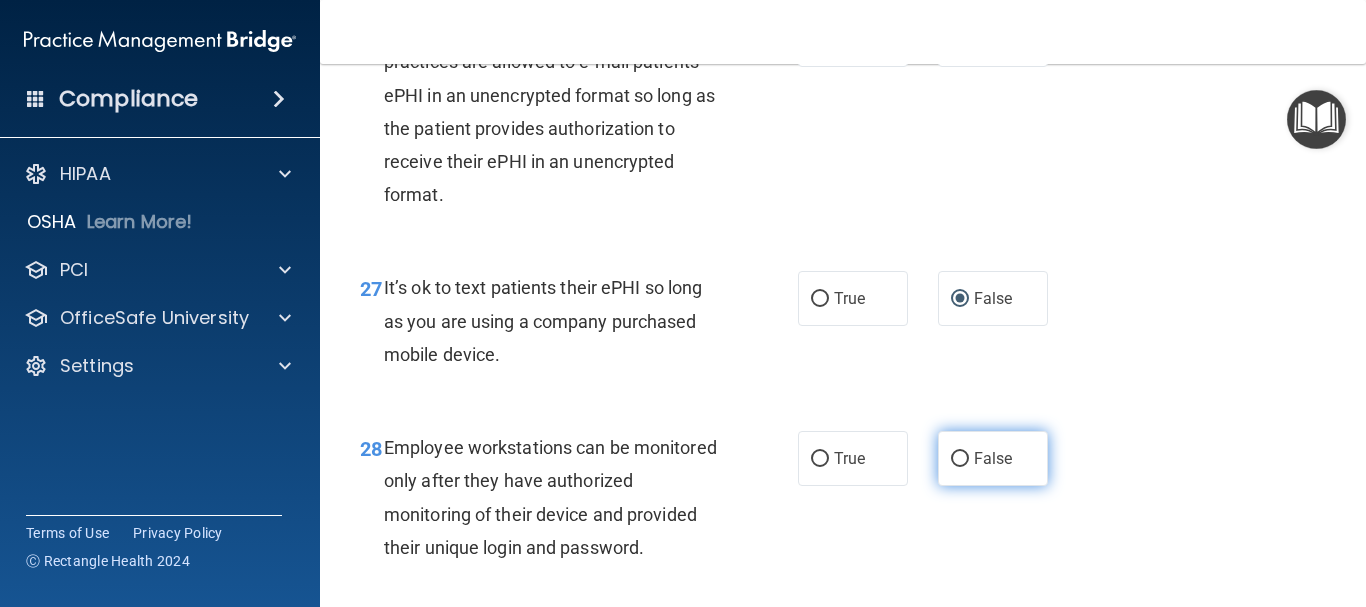 click on "False" at bounding box center [960, 459] 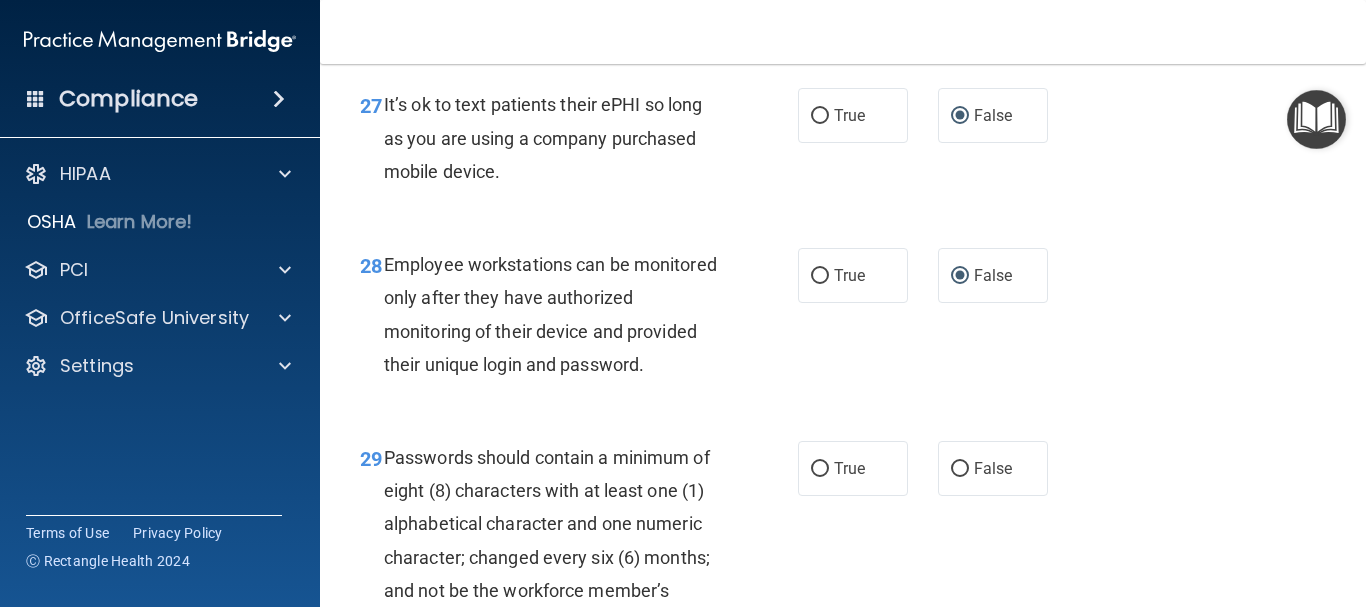 scroll, scrollTop: 5600, scrollLeft: 0, axis: vertical 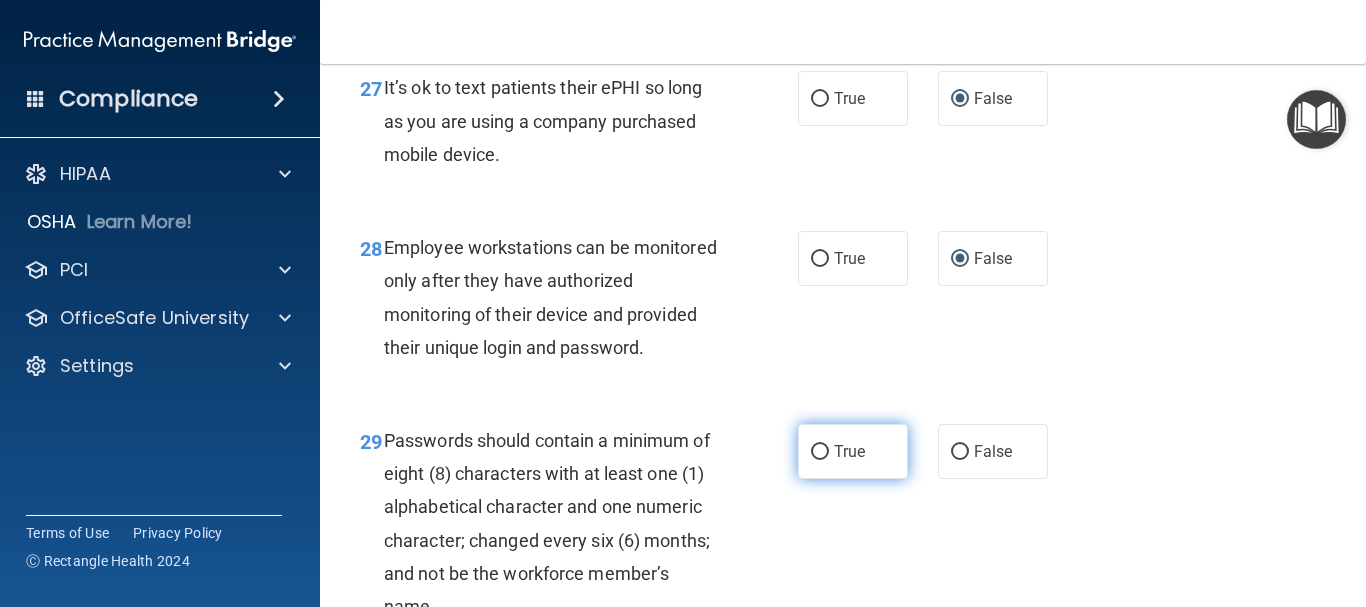 click on "True" at bounding box center (820, 452) 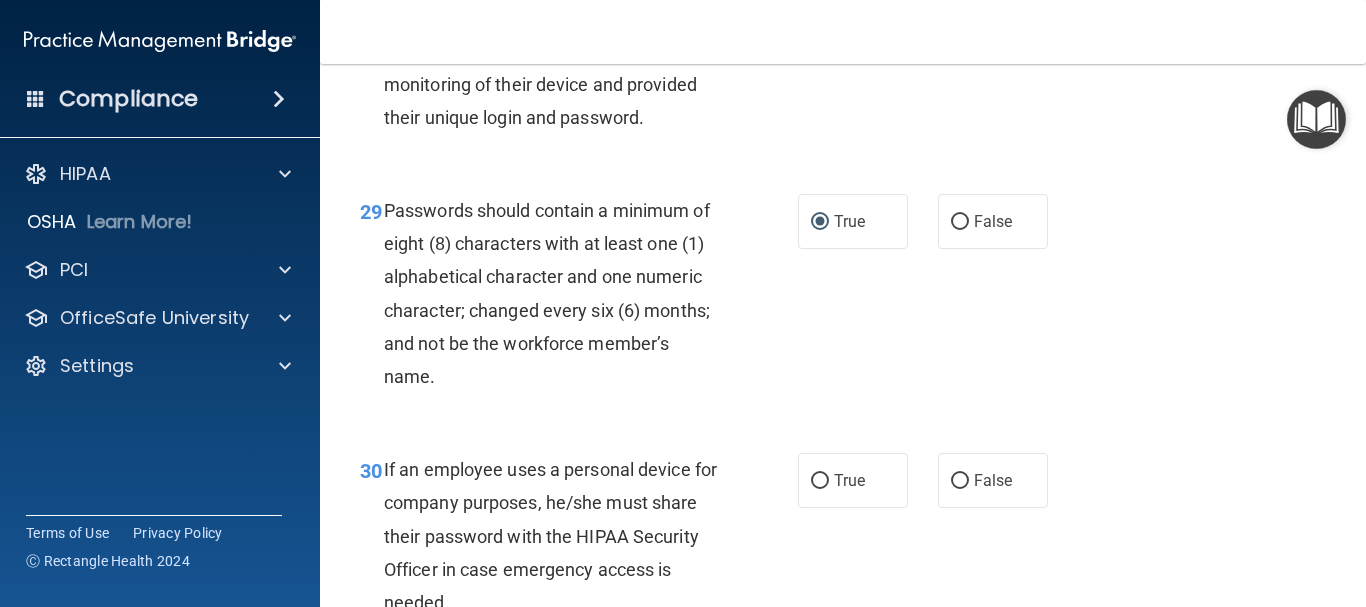 scroll, scrollTop: 5900, scrollLeft: 0, axis: vertical 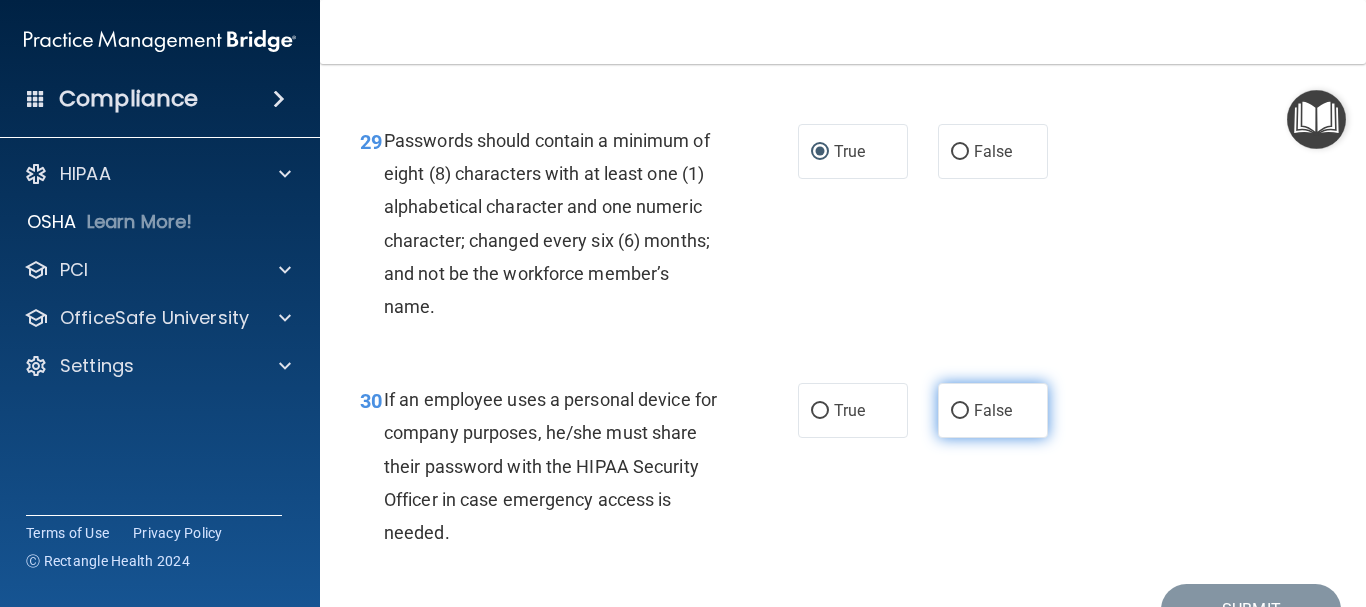 click on "False" at bounding box center (960, 411) 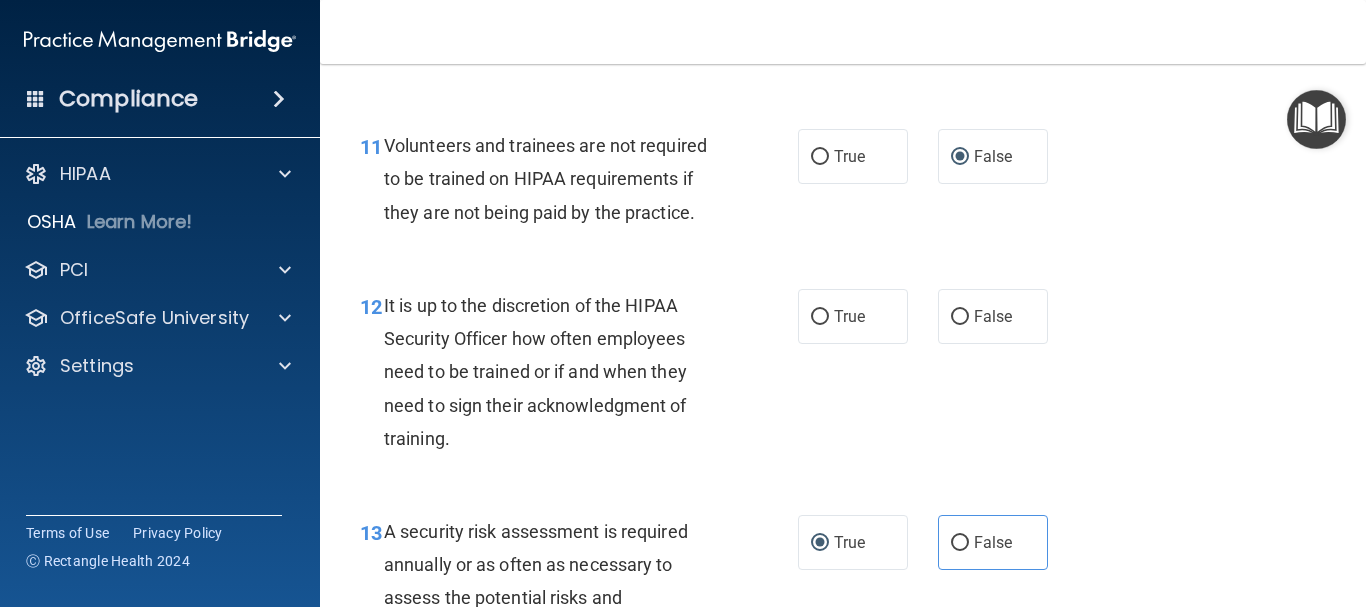 scroll, scrollTop: 2500, scrollLeft: 0, axis: vertical 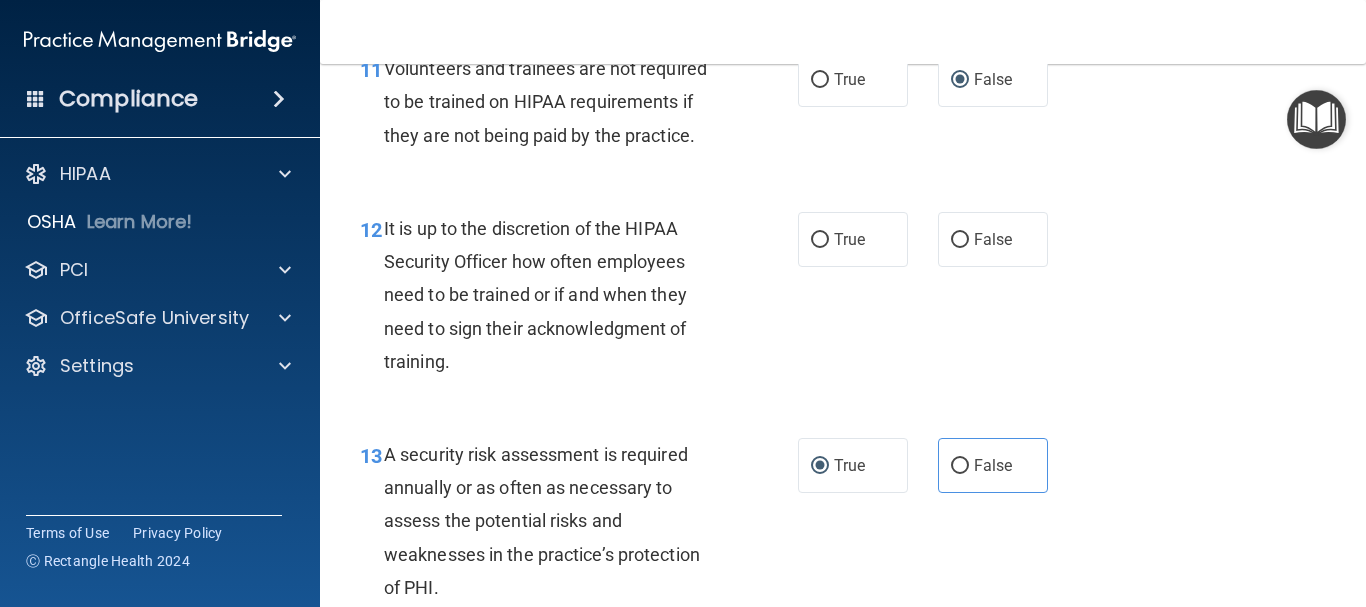 drag, startPoint x: 949, startPoint y: 274, endPoint x: 966, endPoint y: 360, distance: 87.66413 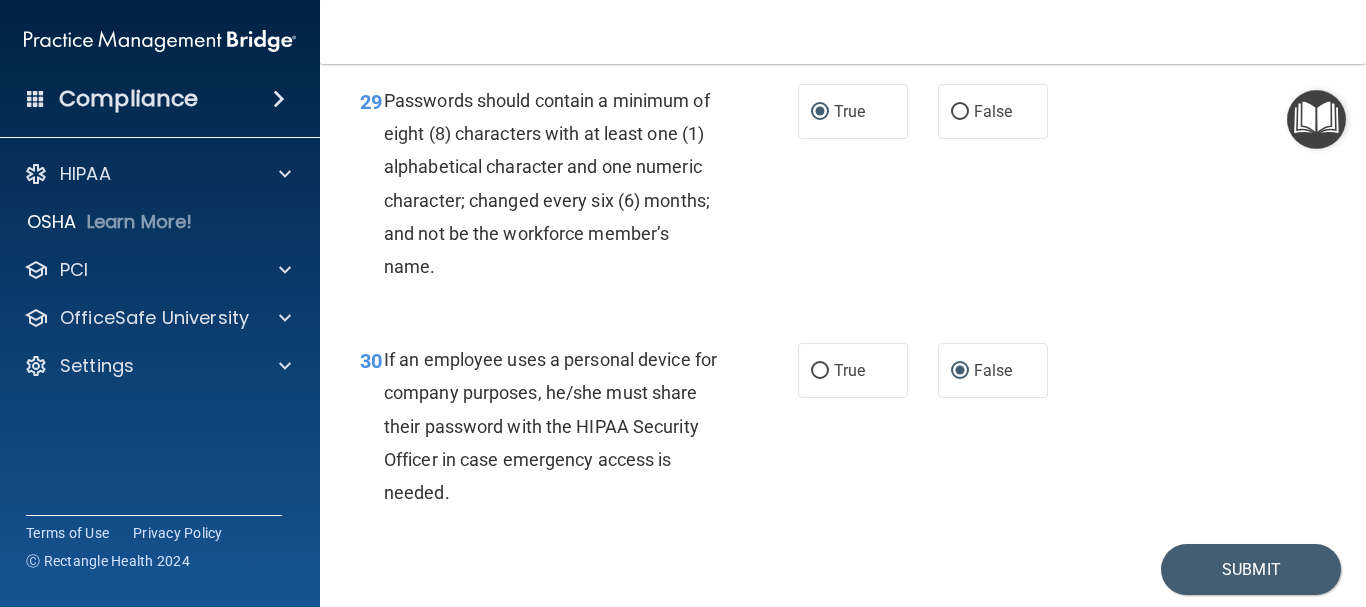 scroll, scrollTop: 5974, scrollLeft: 0, axis: vertical 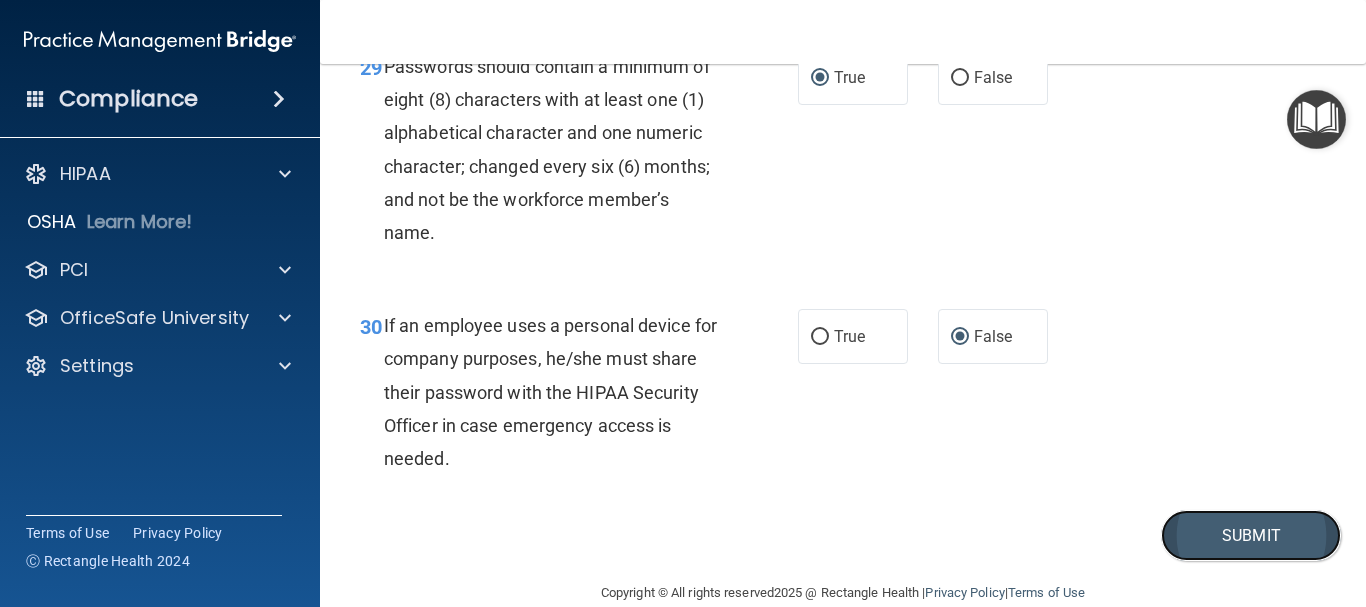 click on "Submit" at bounding box center (1251, 535) 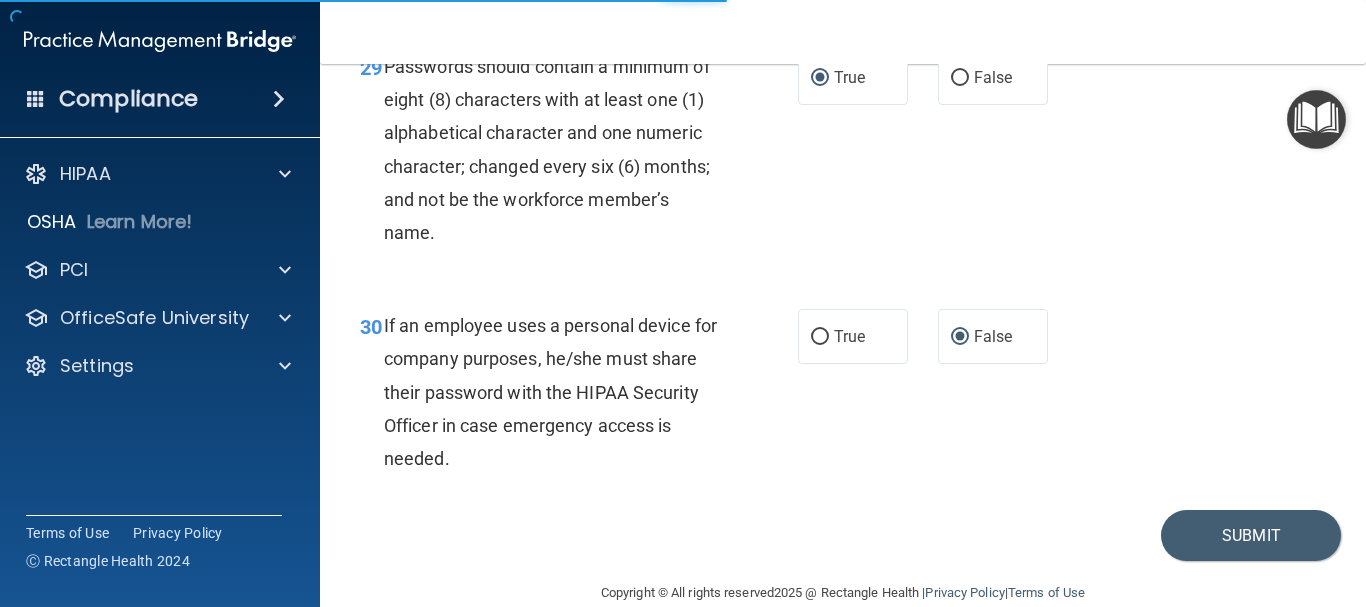 scroll, scrollTop: 0, scrollLeft: 0, axis: both 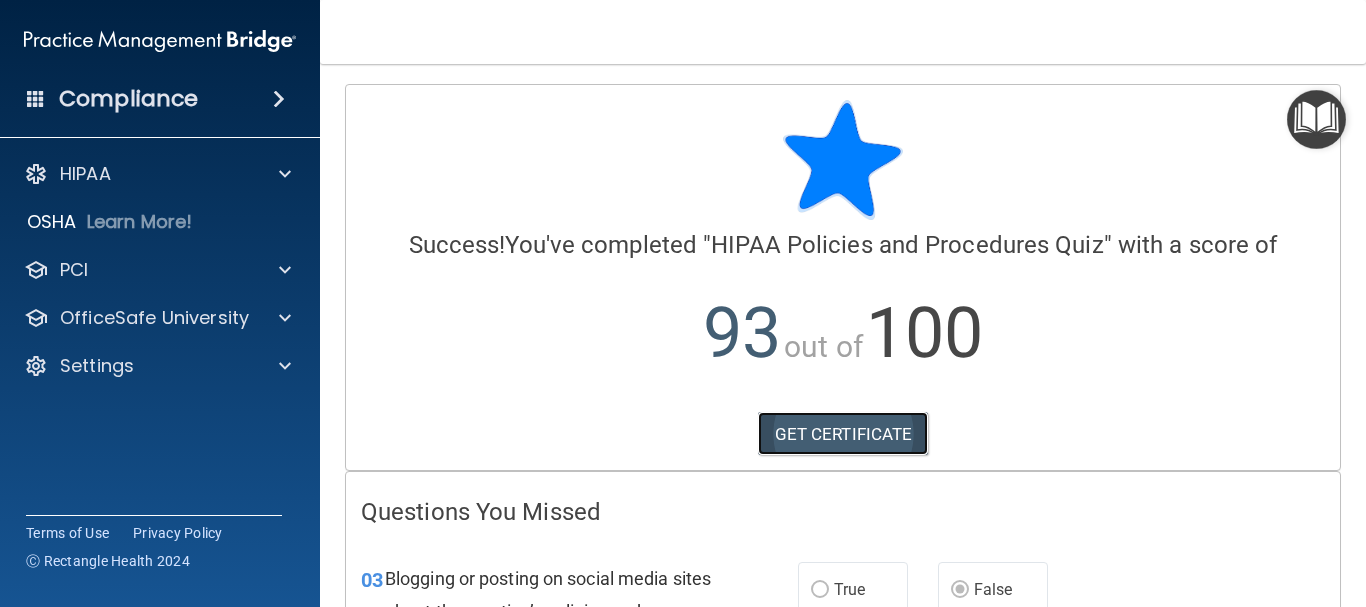 click on "GET CERTIFICATE" at bounding box center [843, 434] 